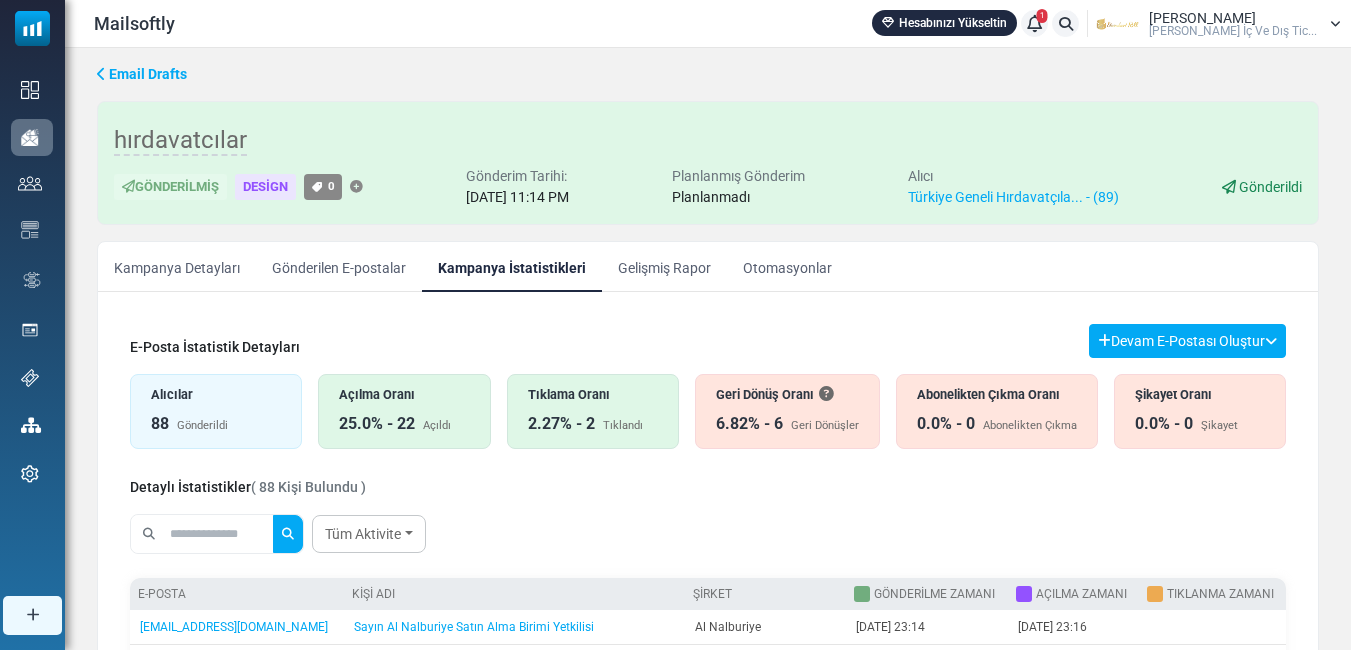scroll, scrollTop: 0, scrollLeft: 0, axis: both 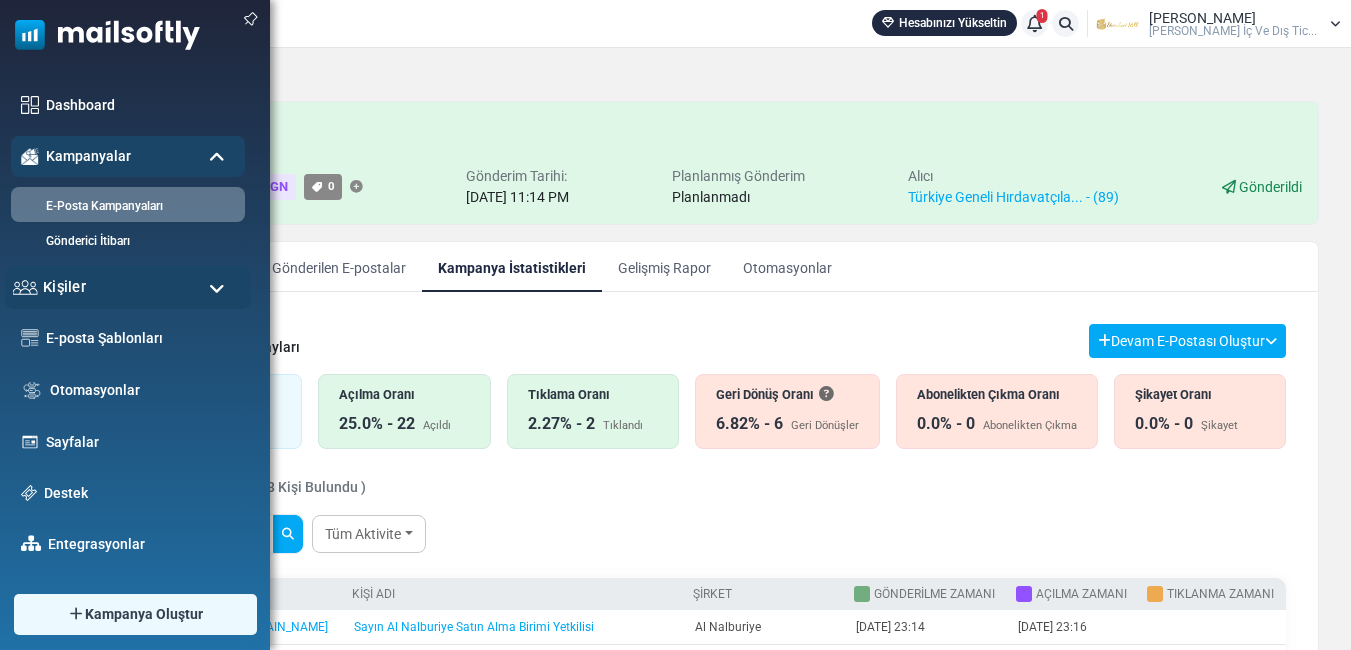 click on "Kişiler" at bounding box center (64, 287) 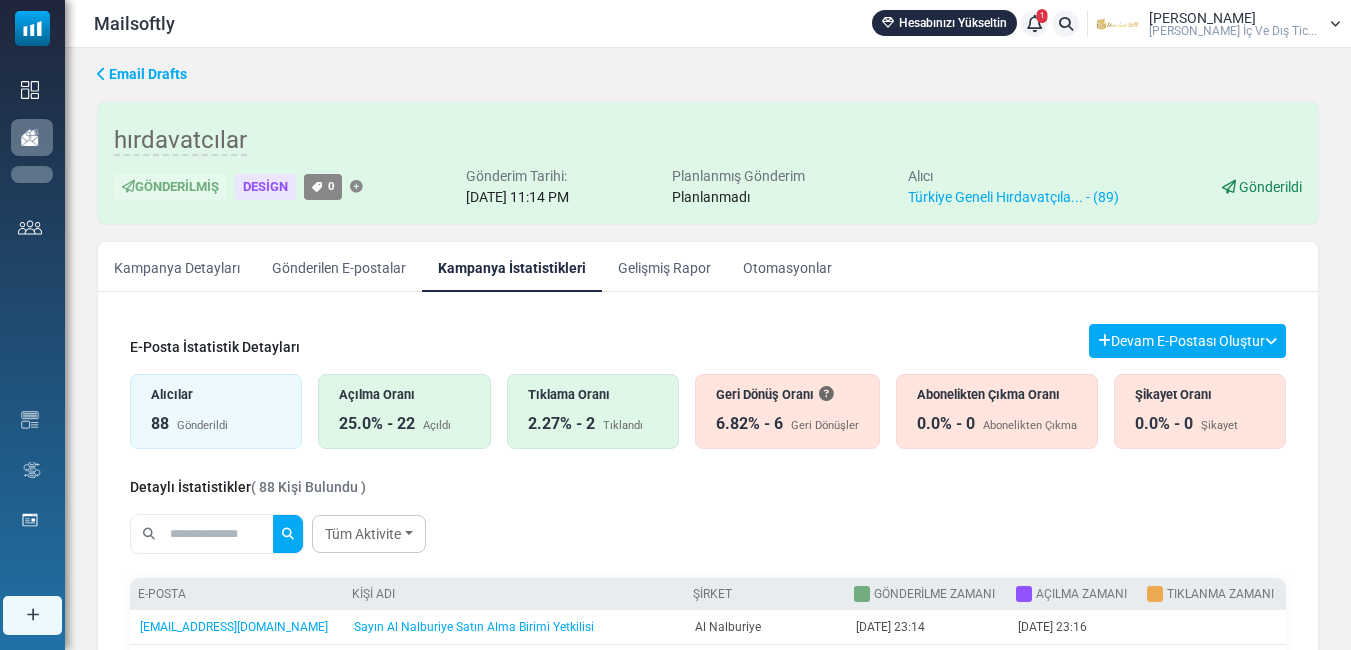 click on "Kişi Listeleri" at bounding box center [0, 0] 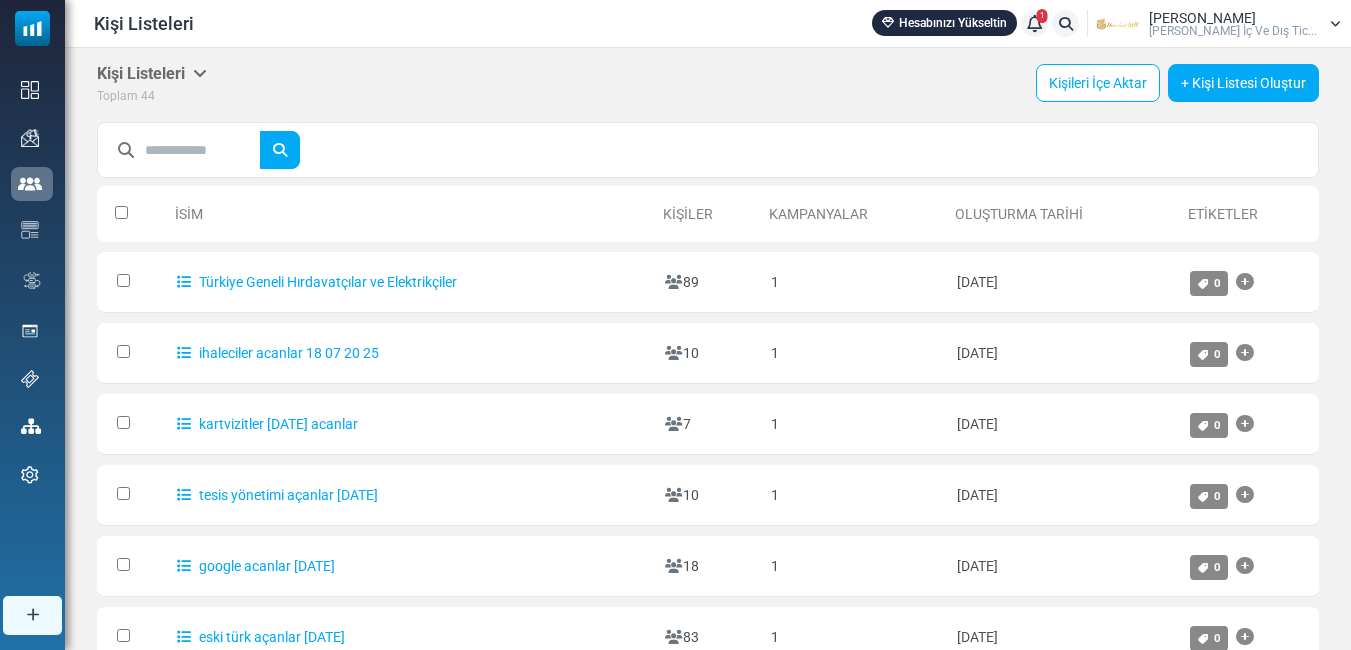 scroll, scrollTop: 0, scrollLeft: 0, axis: both 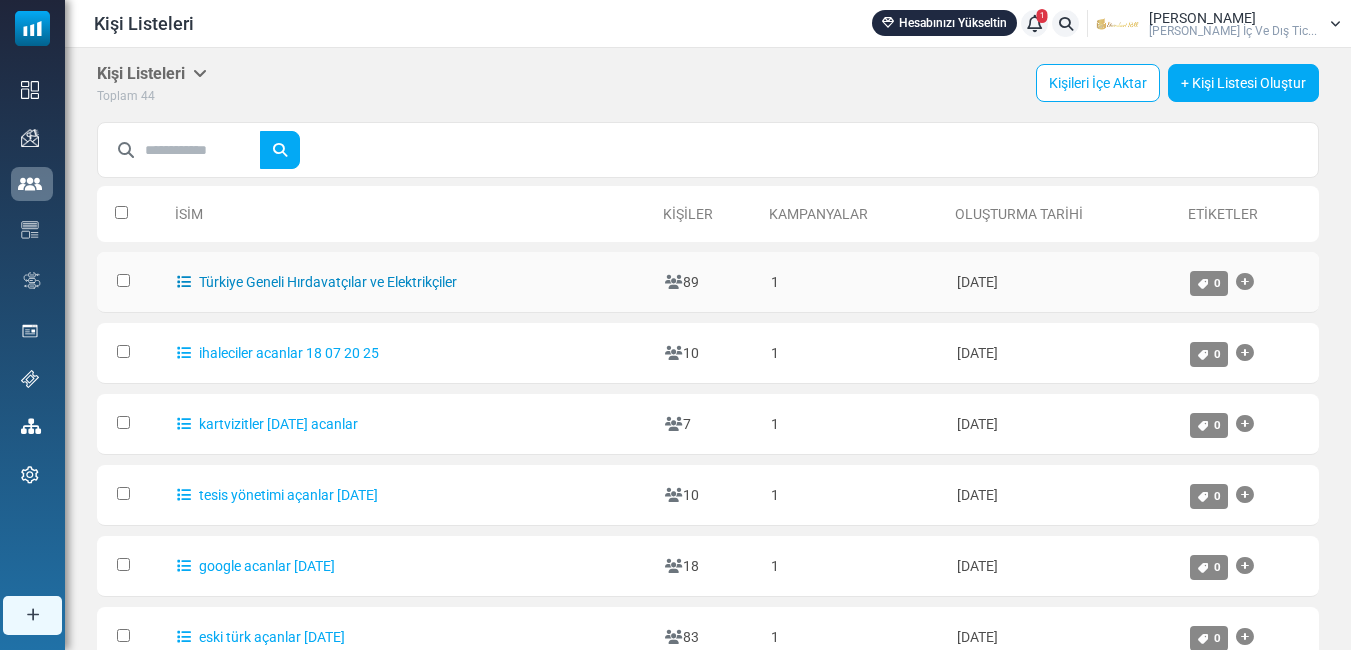 click on "Türkiye Geneli Hırdavatçılar ve Elektrikçiler" at bounding box center (317, 282) 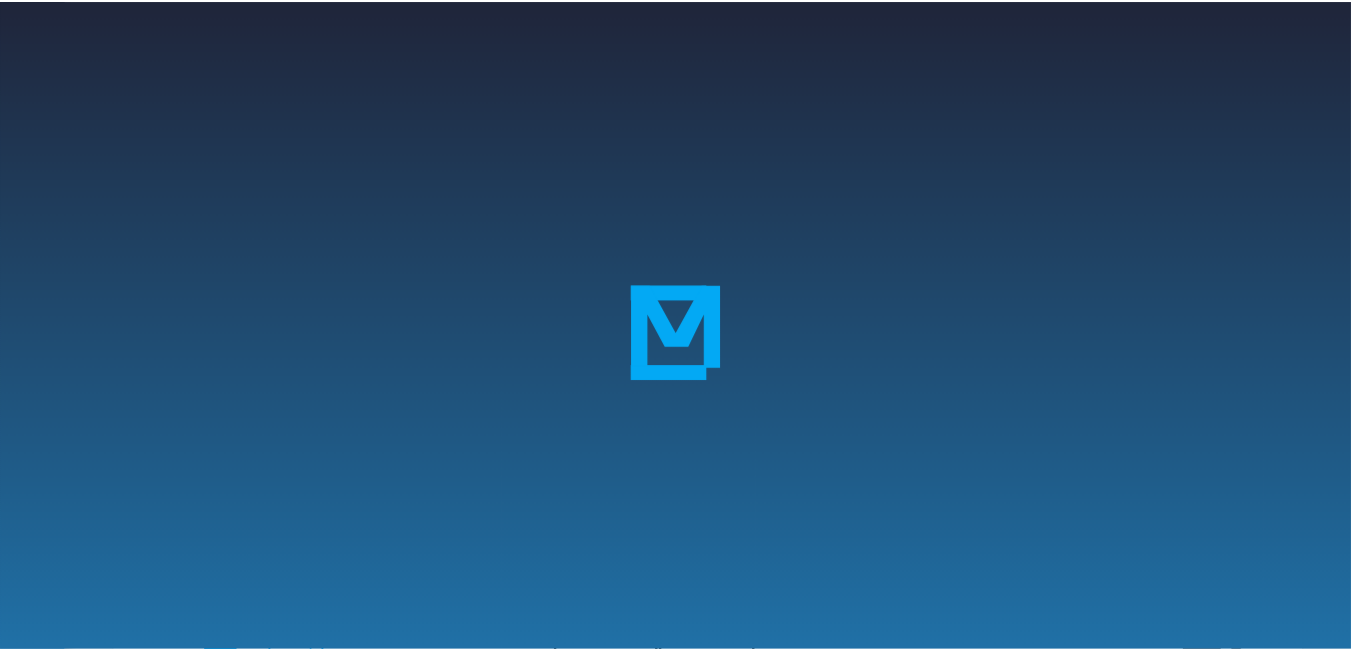 scroll, scrollTop: 0, scrollLeft: 0, axis: both 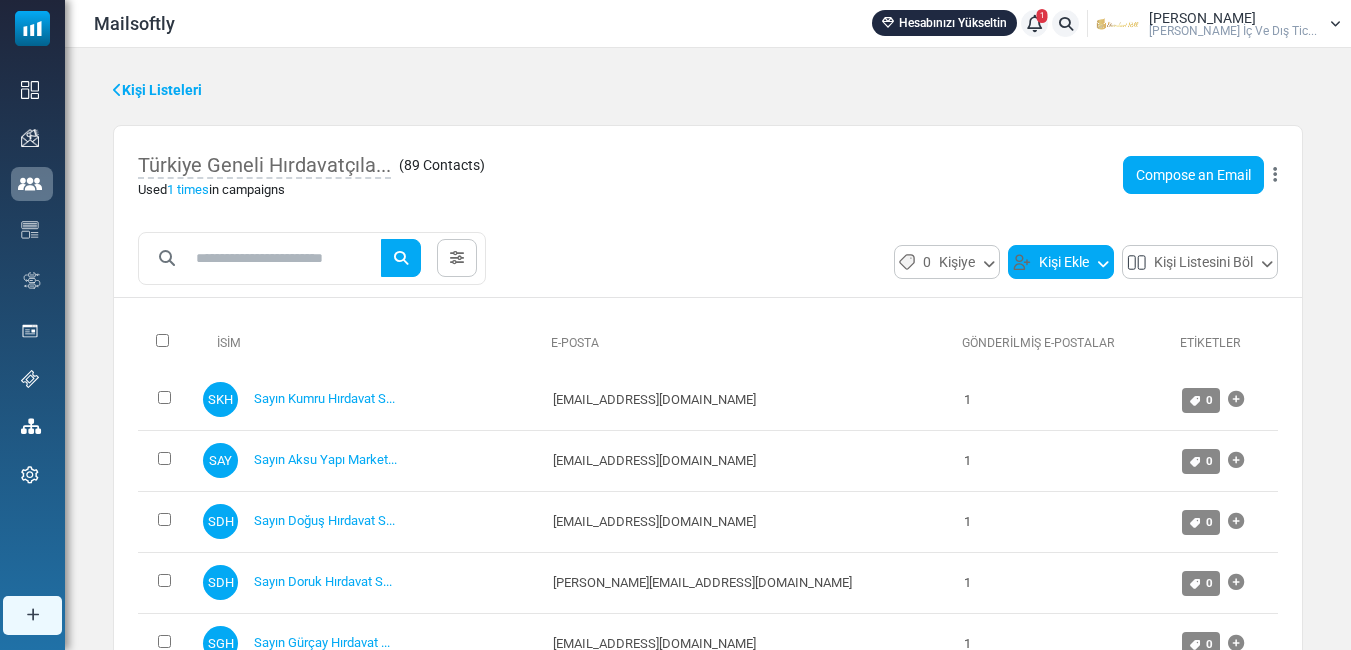 click on "Kişi Ekle" at bounding box center [1061, 262] 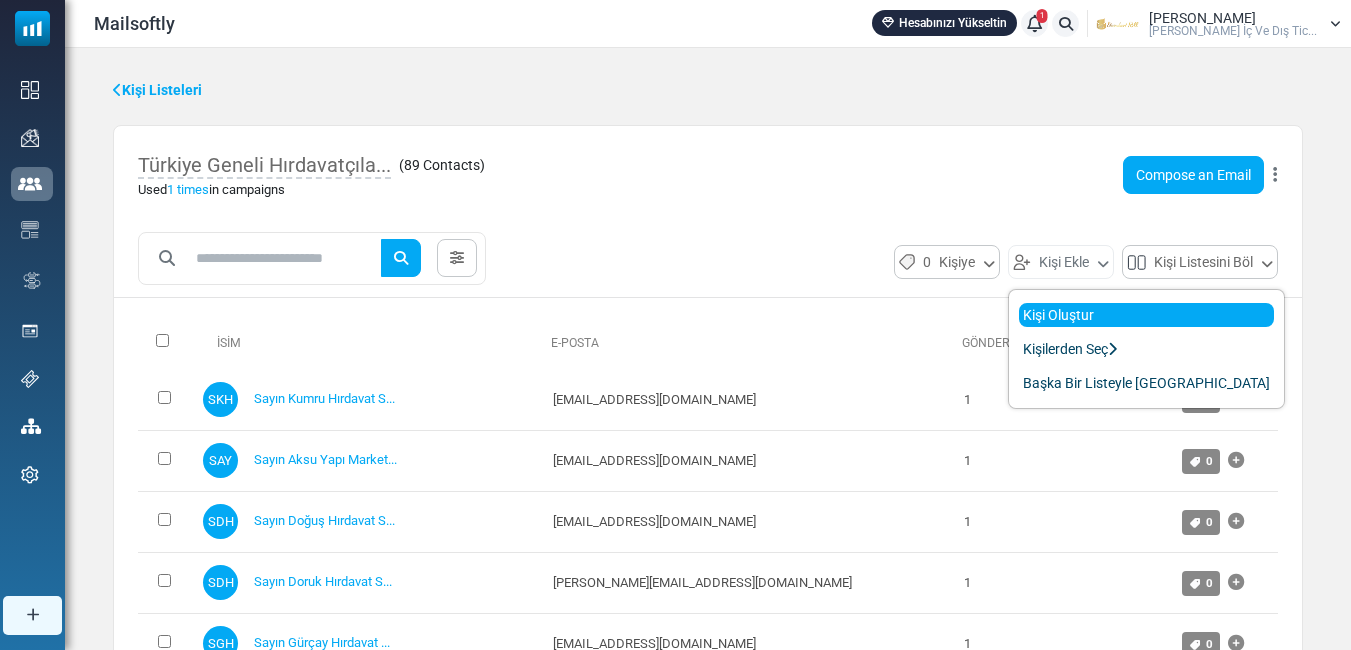 click on "Kişi Oluştur" at bounding box center (1146, 315) 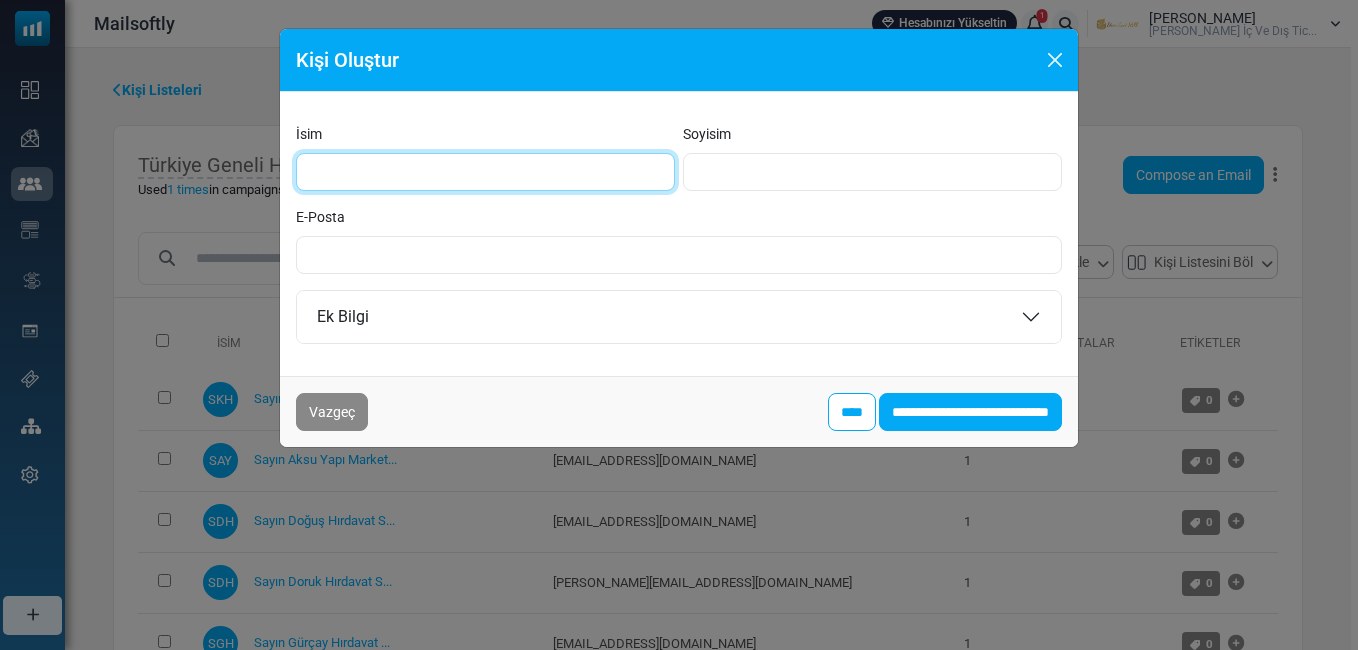 click on "İsim" at bounding box center (485, 172) 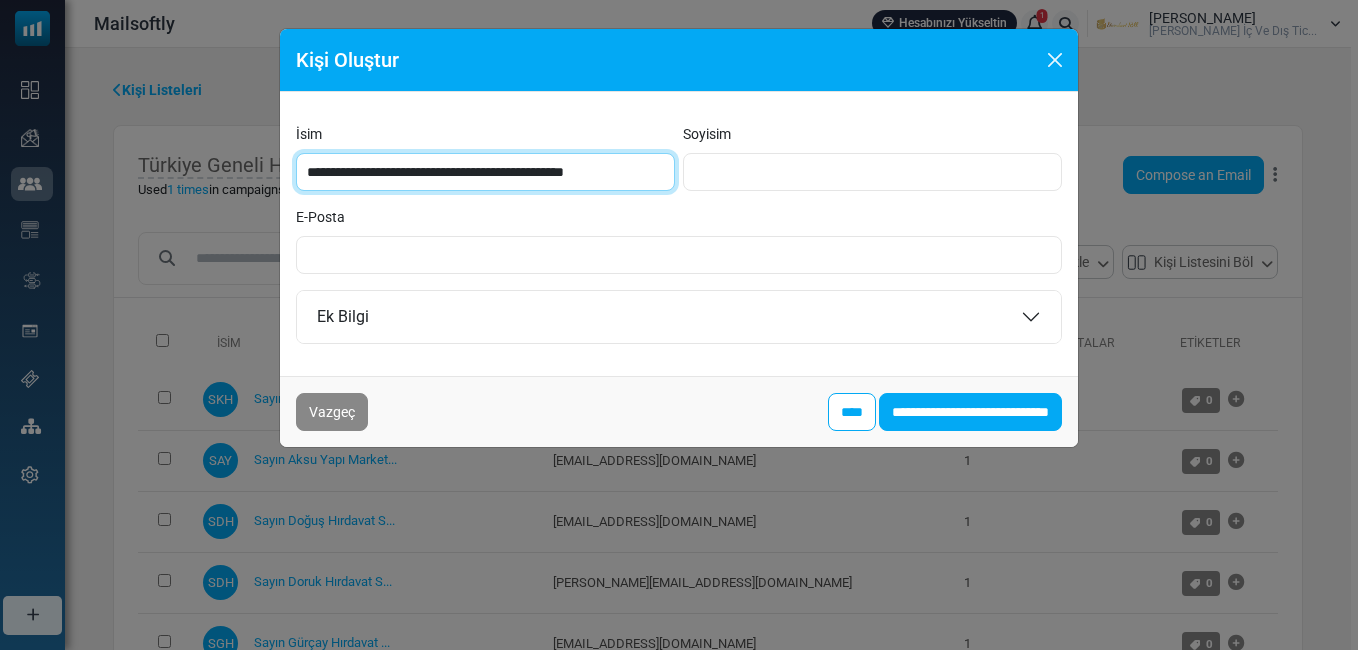 type on "**********" 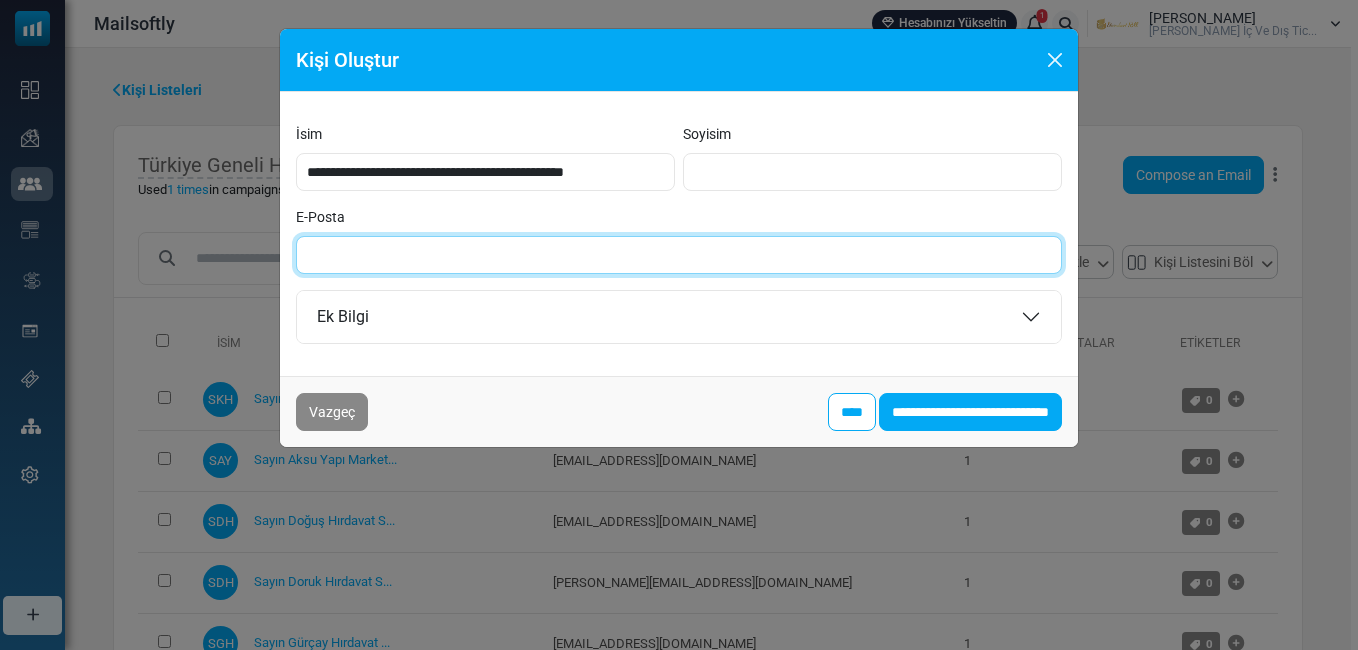 click on "E-Posta" at bounding box center (679, 255) 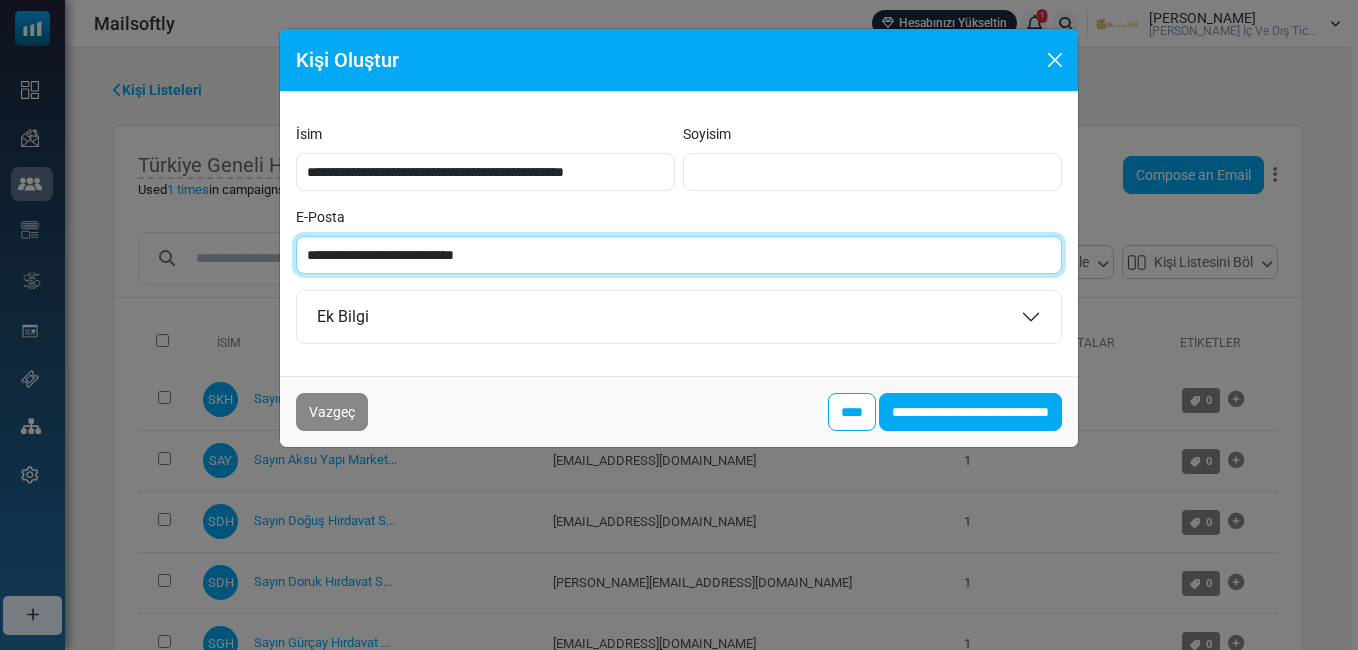 click on "**********" at bounding box center [679, 255] 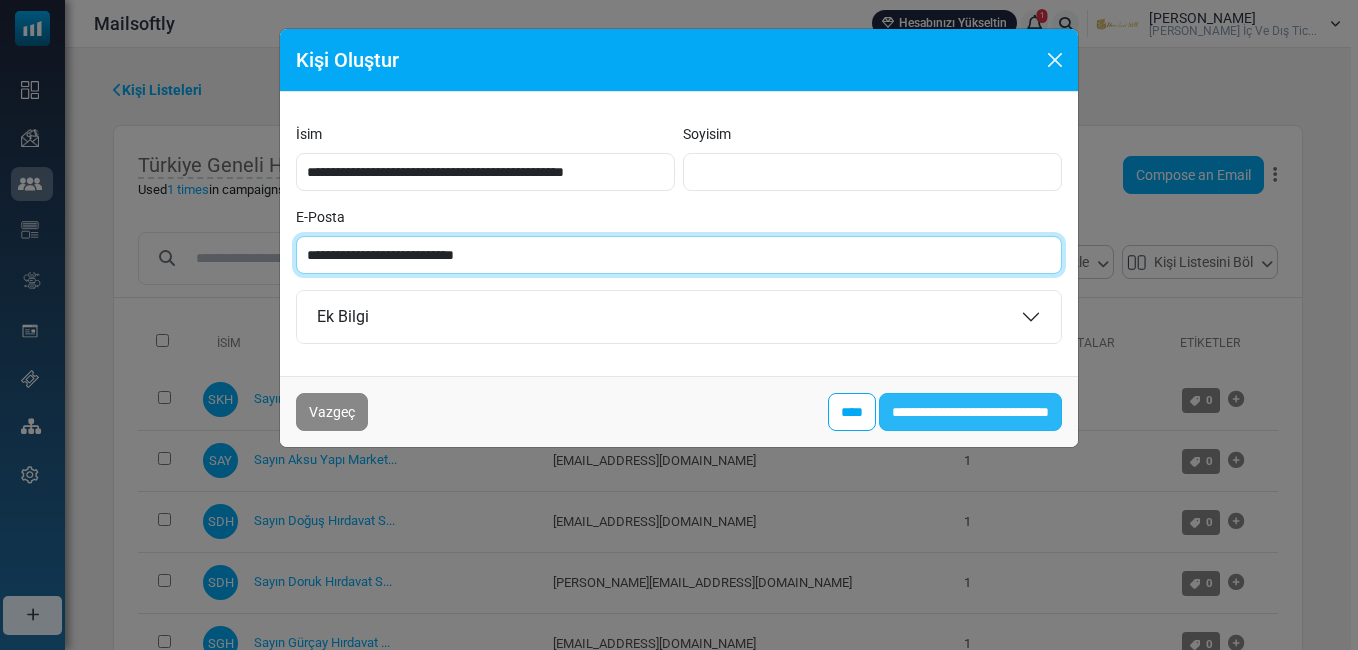 type on "**********" 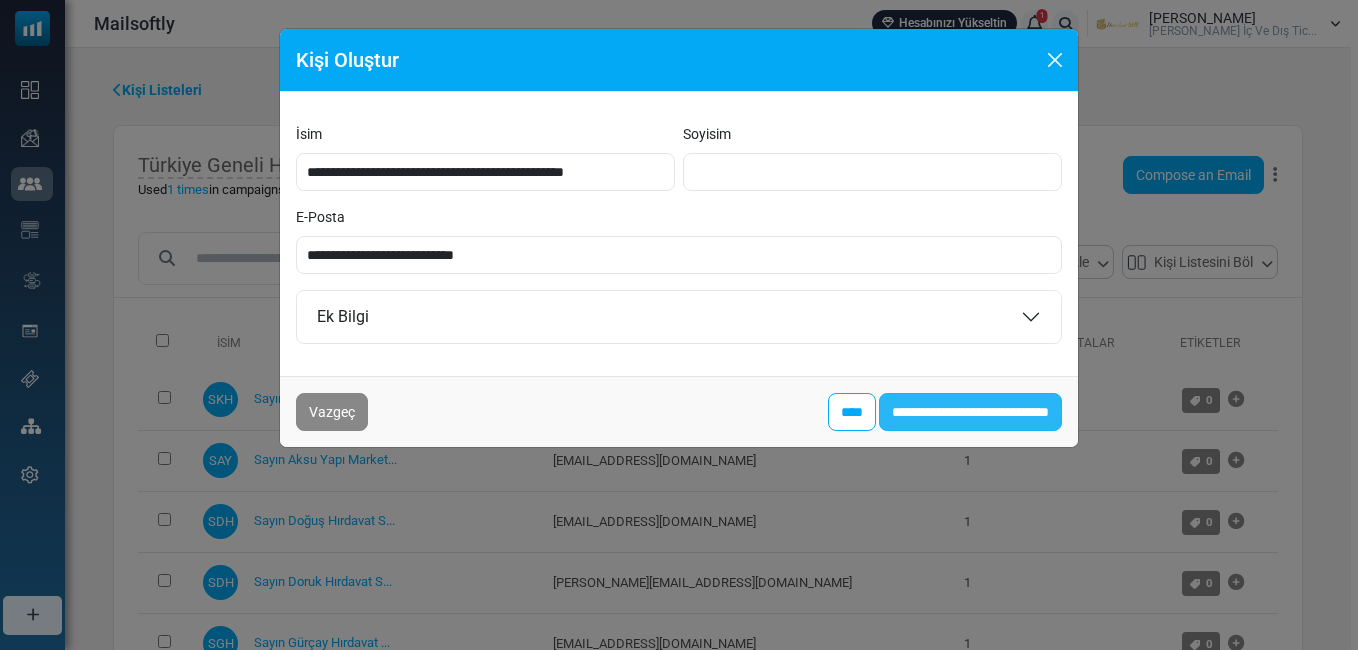 click on "**********" at bounding box center [970, 412] 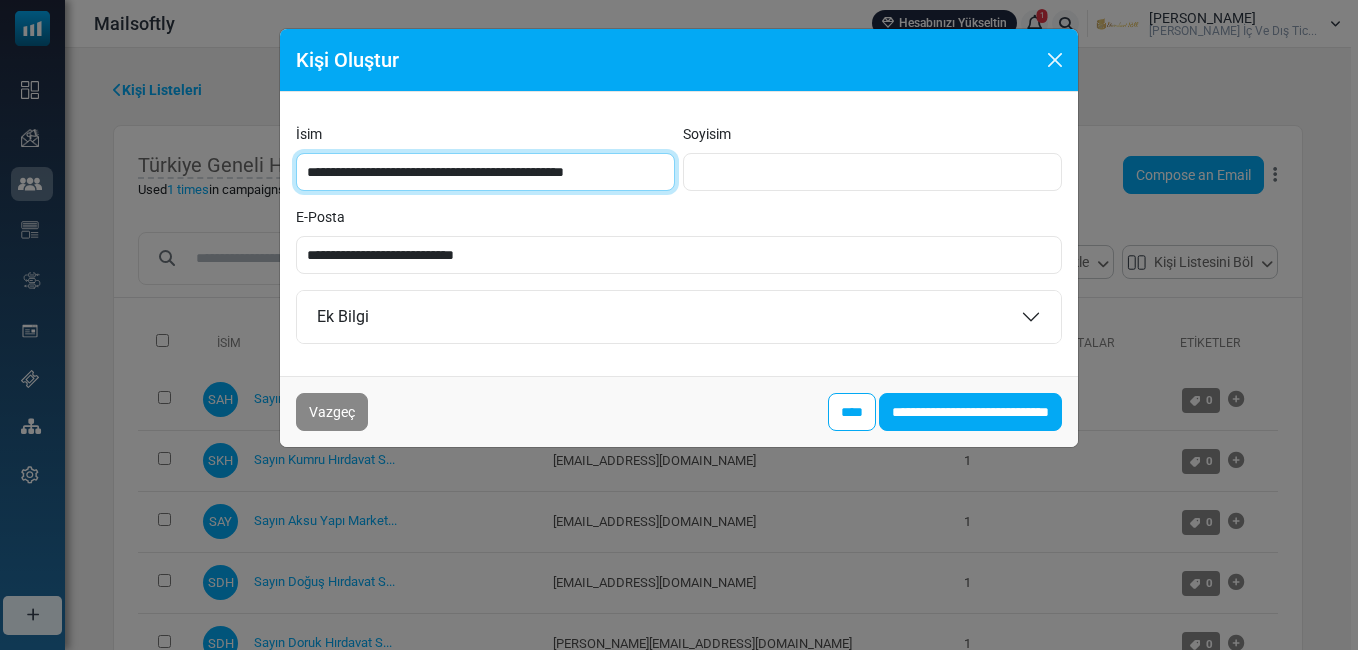 click on "**********" at bounding box center [485, 172] 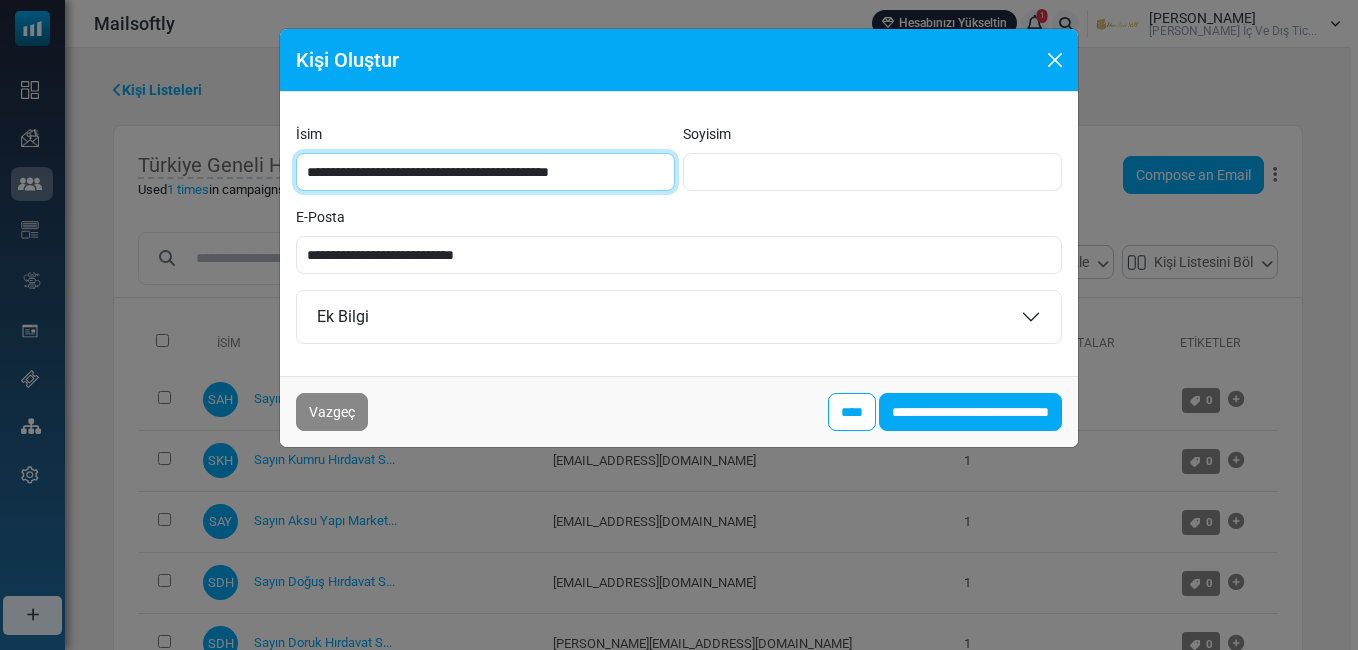 click on "**********" at bounding box center (485, 172) 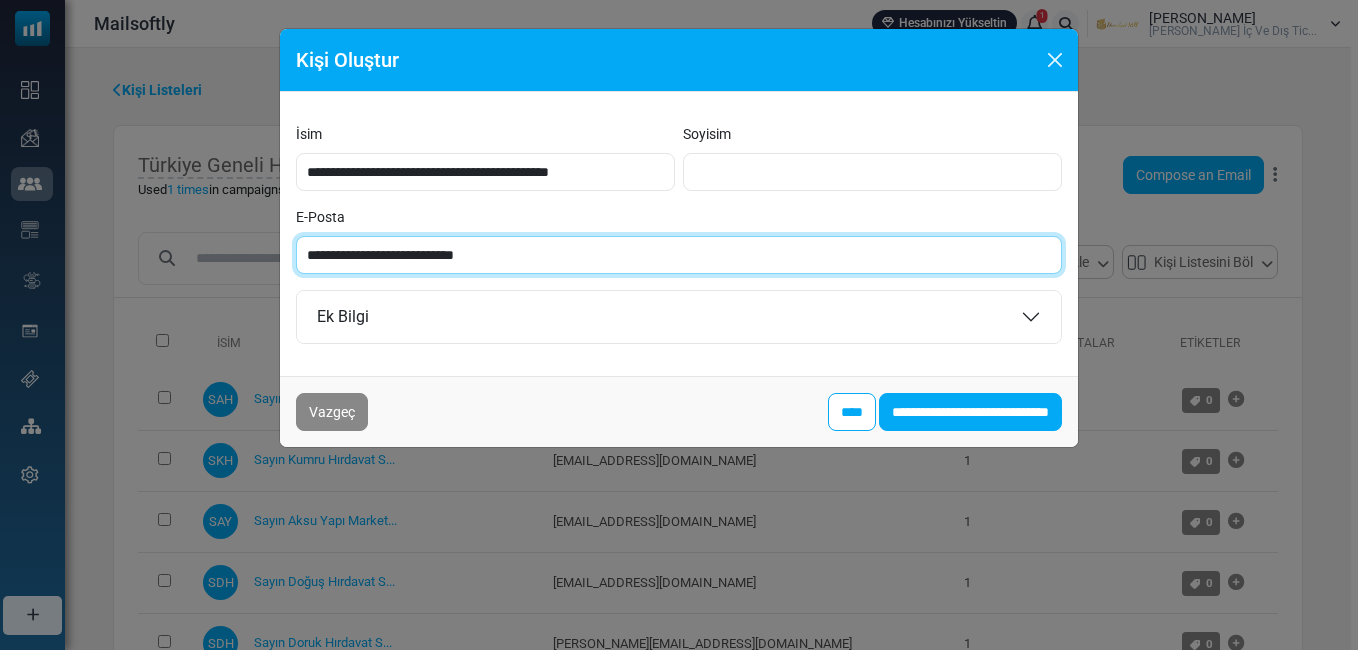 click on "**********" at bounding box center (679, 255) 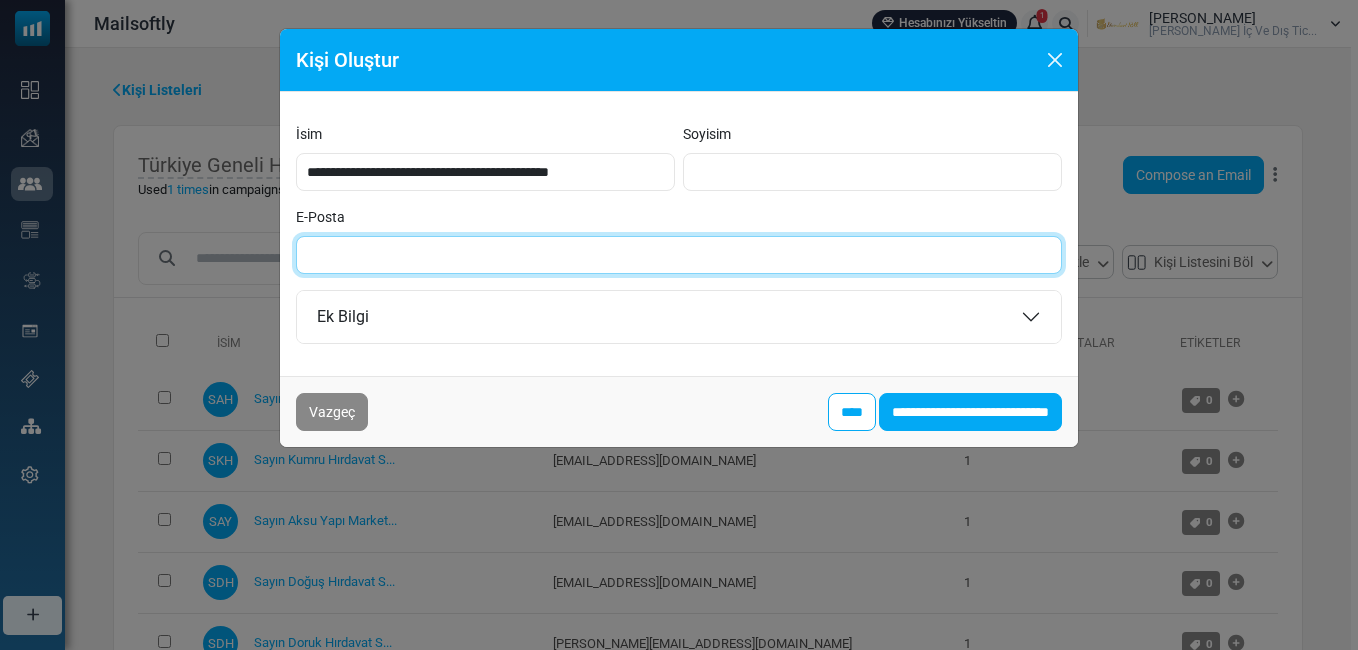 paste on "**********" 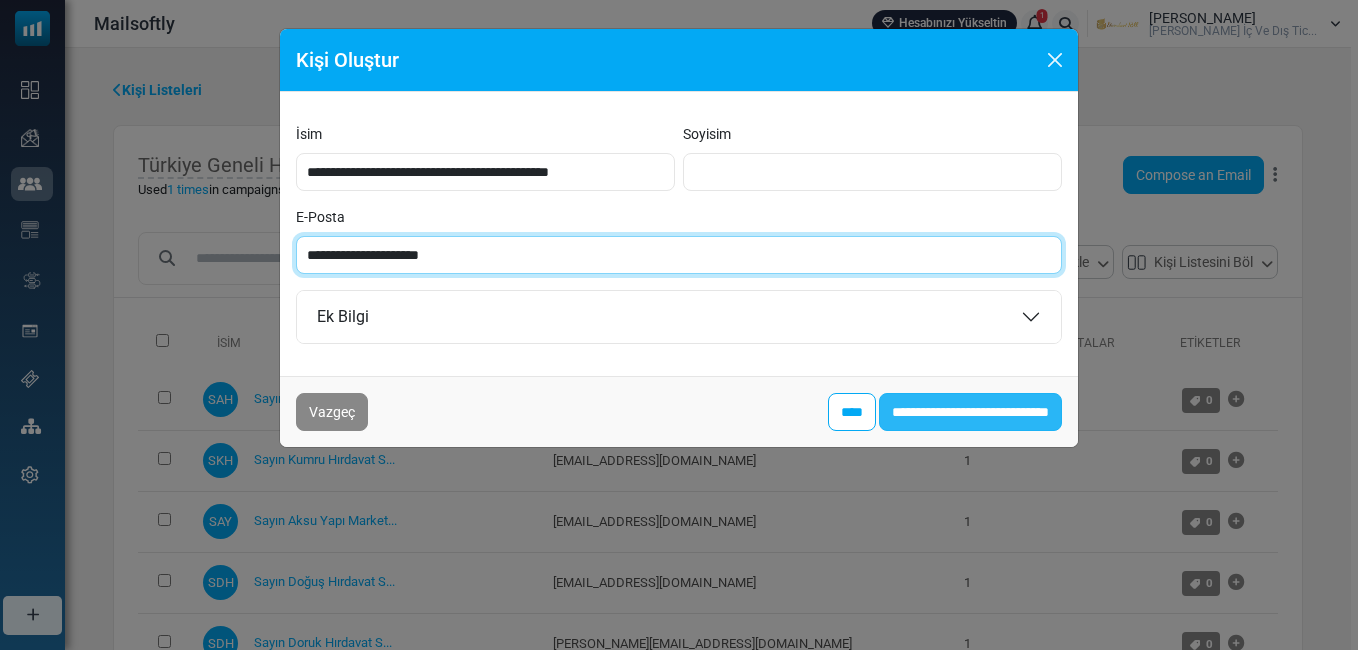 type on "**********" 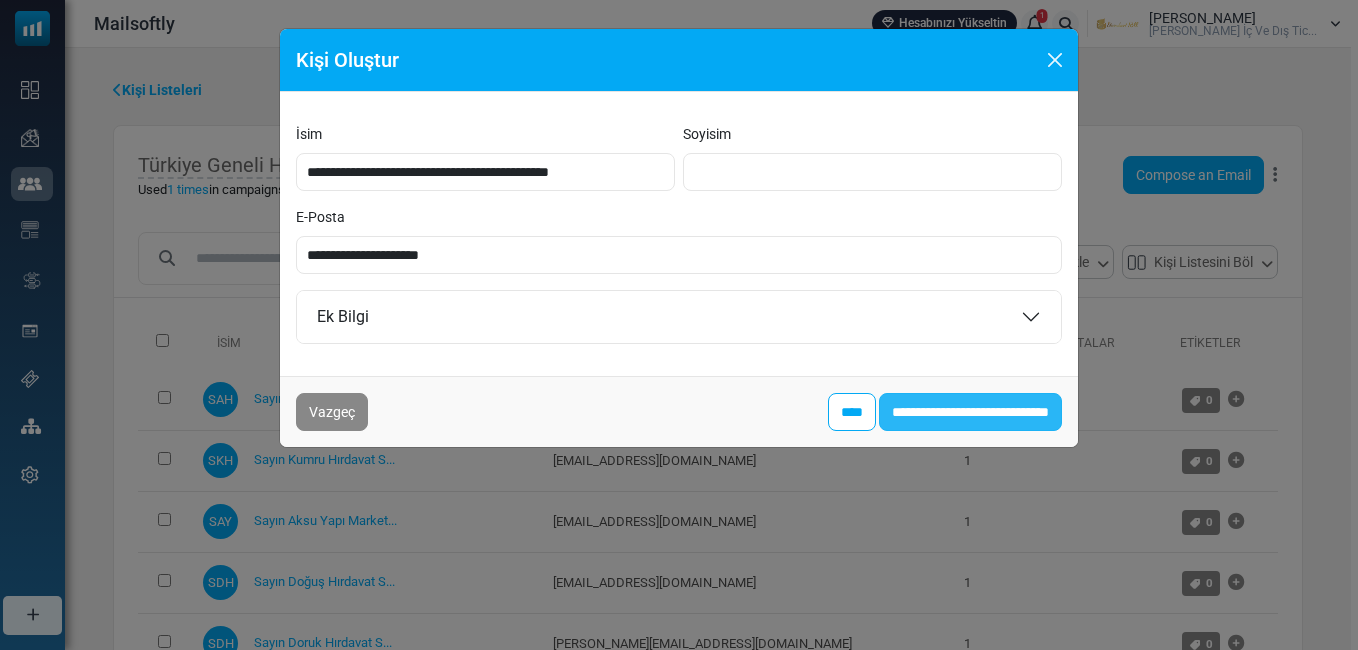 click on "**********" at bounding box center (970, 412) 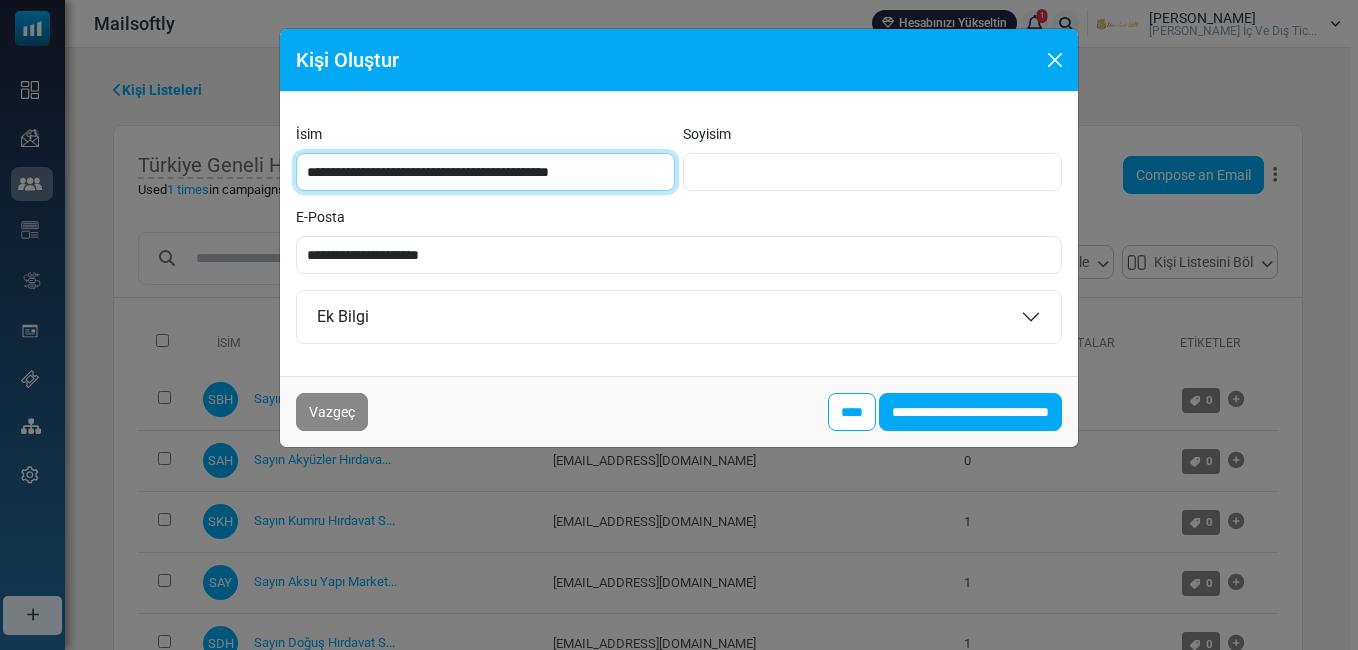 click on "**********" at bounding box center (485, 172) 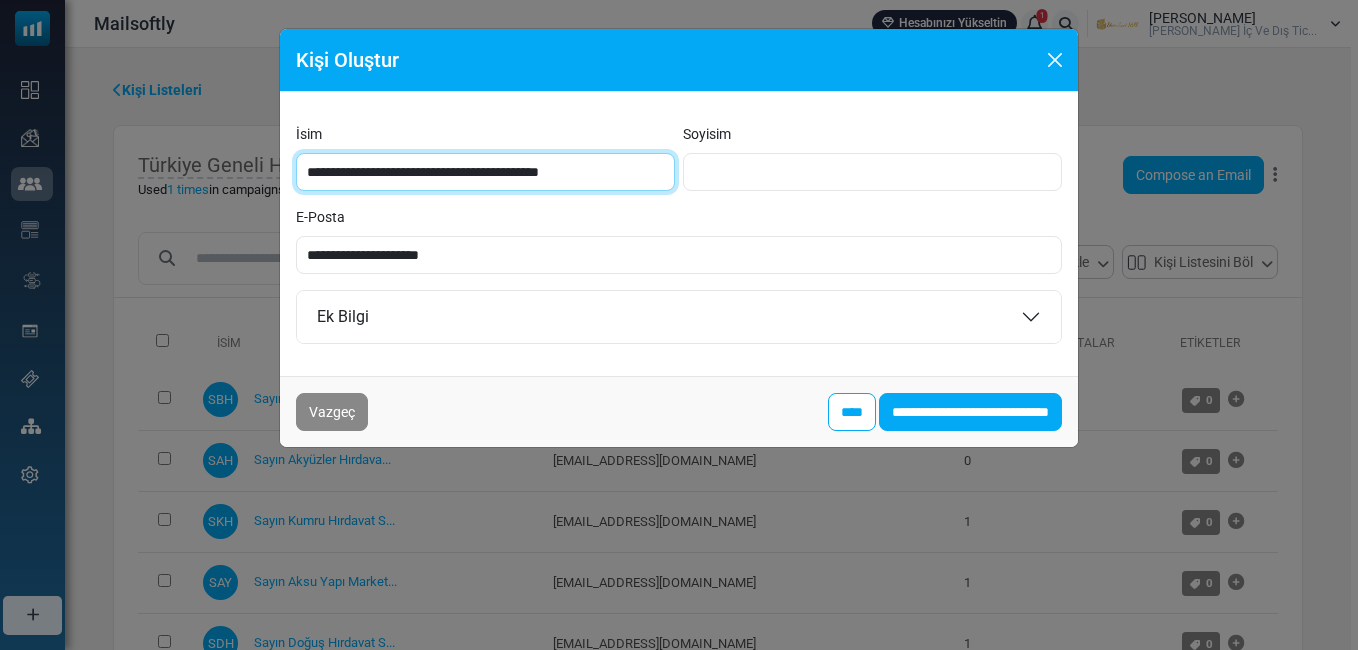 type on "**********" 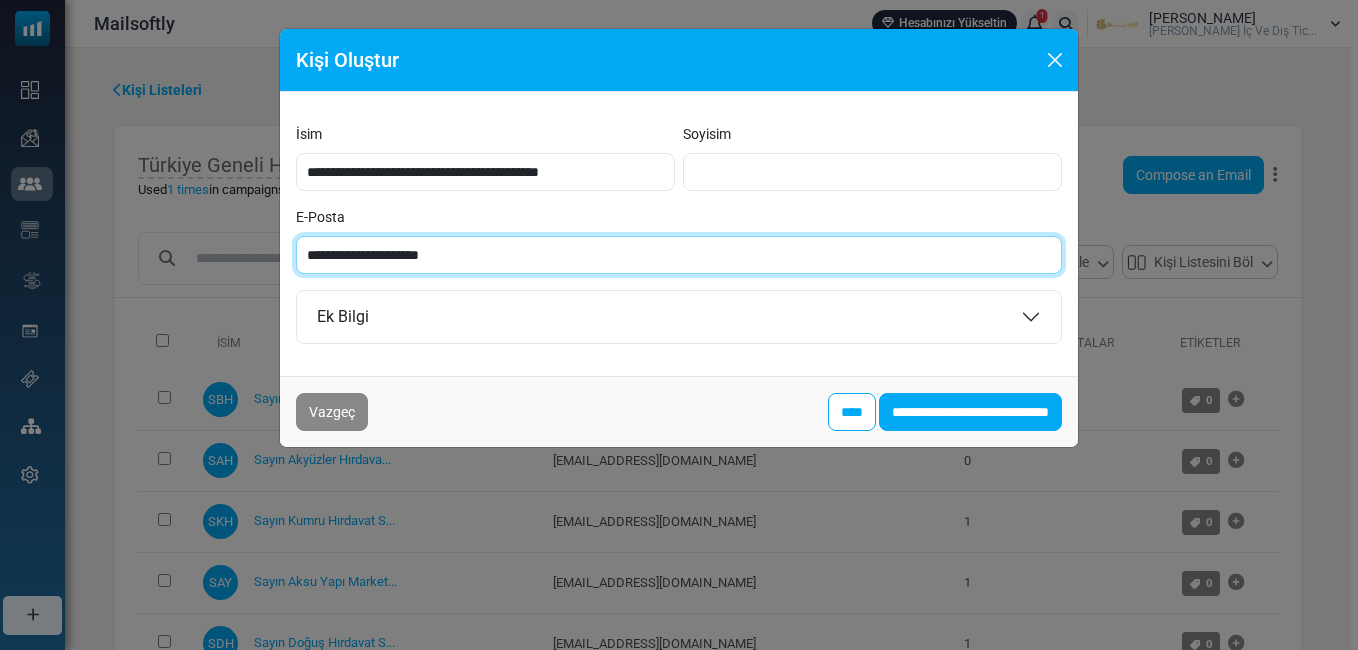 click on "**********" at bounding box center [679, 255] 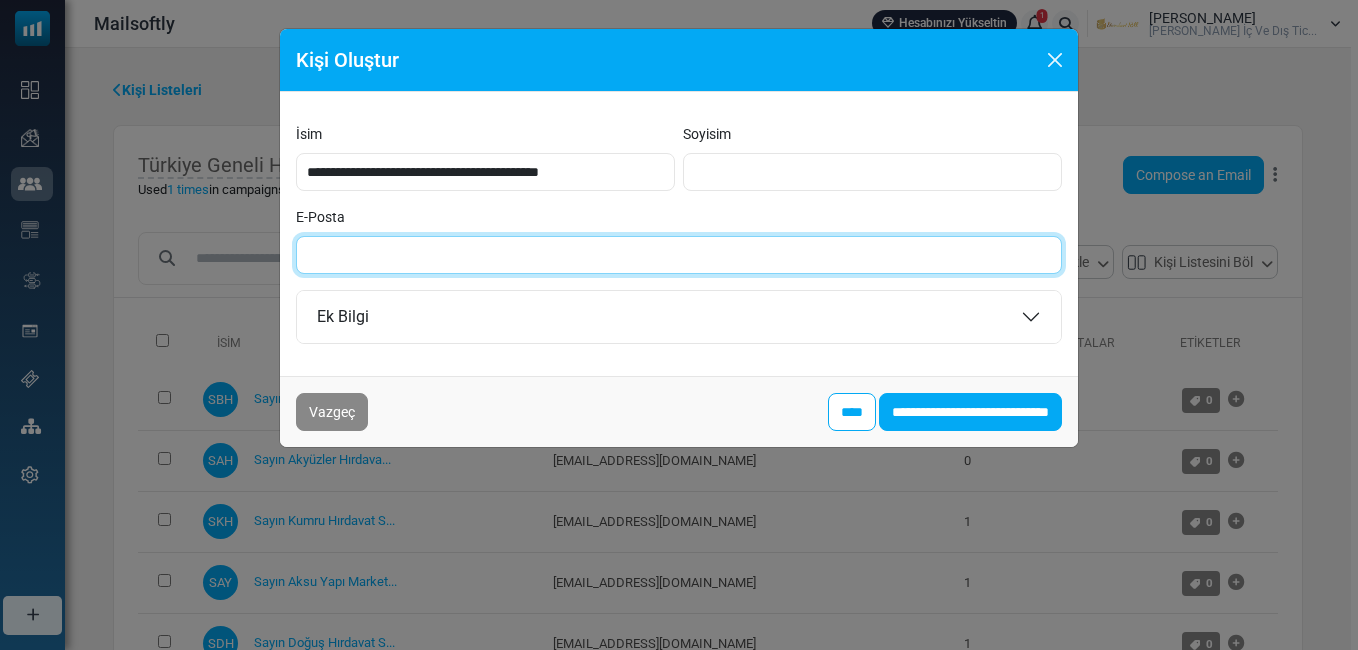 paste on "**********" 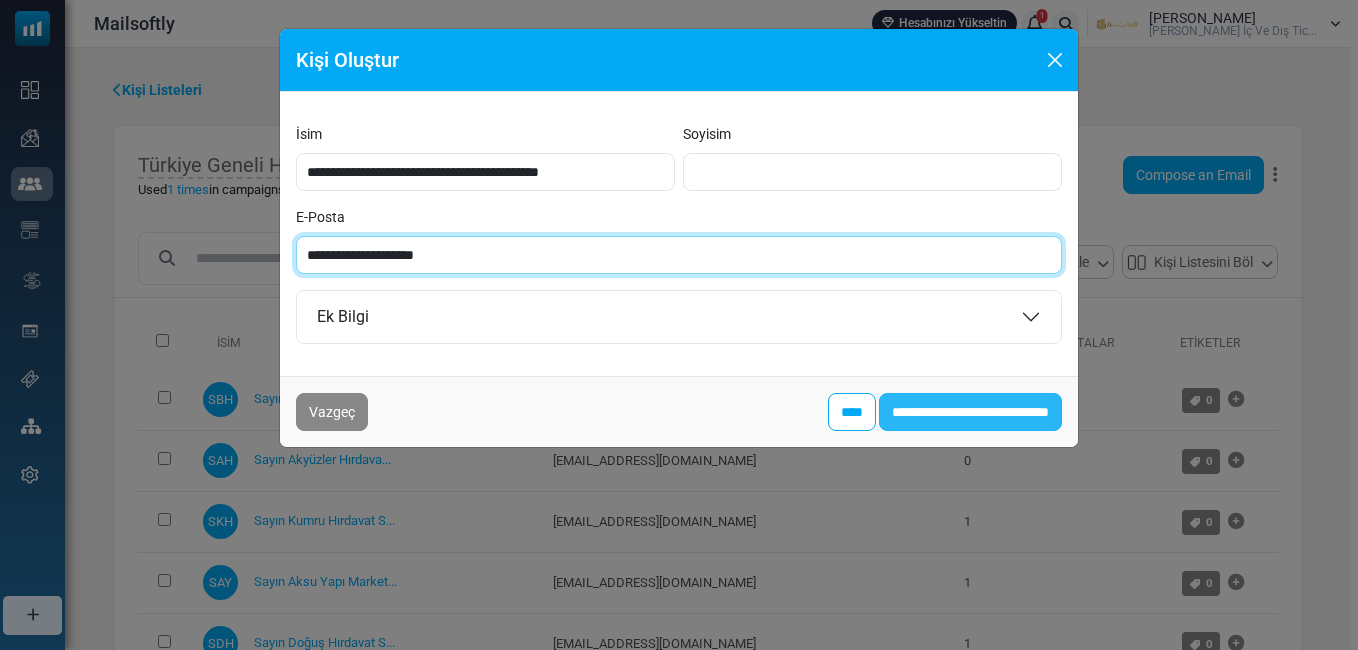 type on "**********" 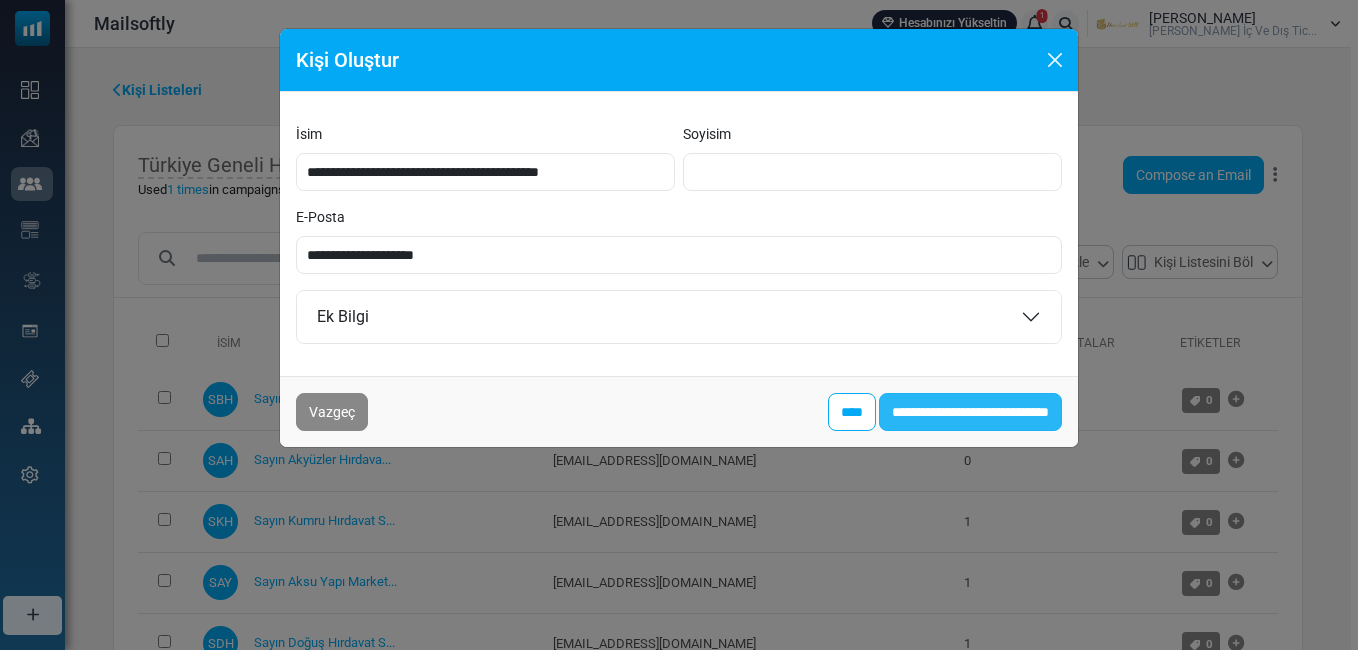 click on "**********" at bounding box center [970, 412] 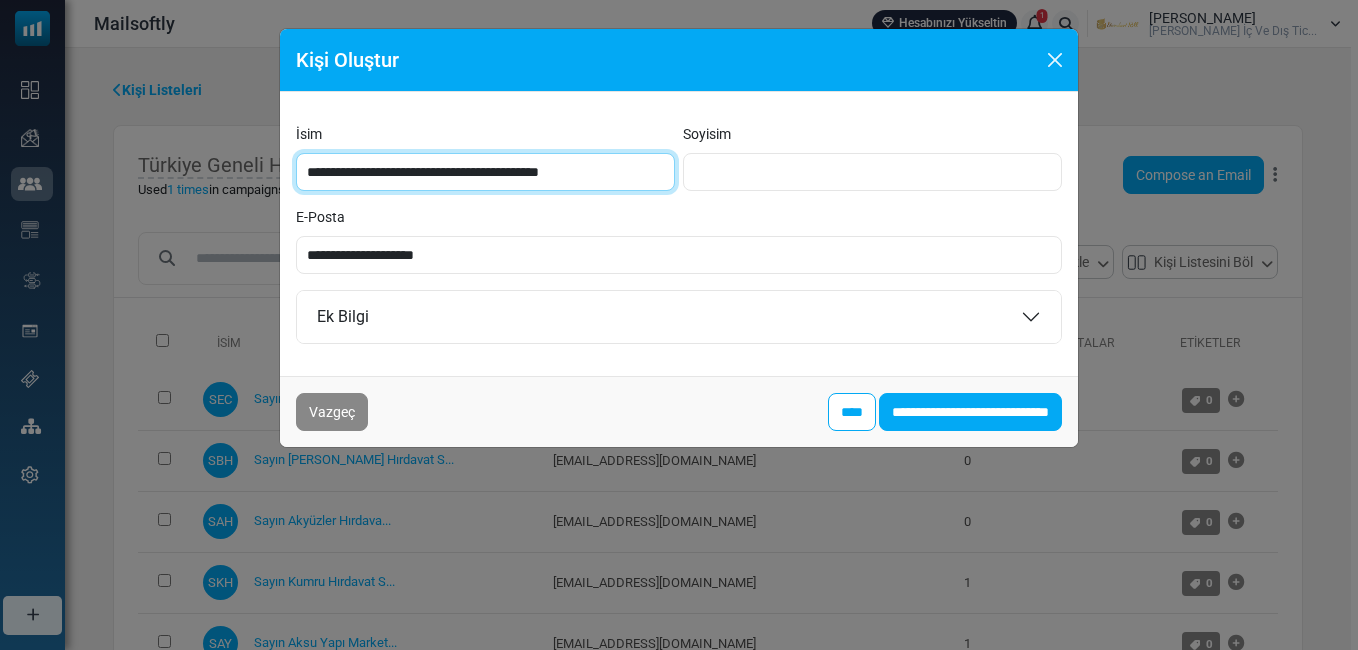 click on "**********" at bounding box center (485, 172) 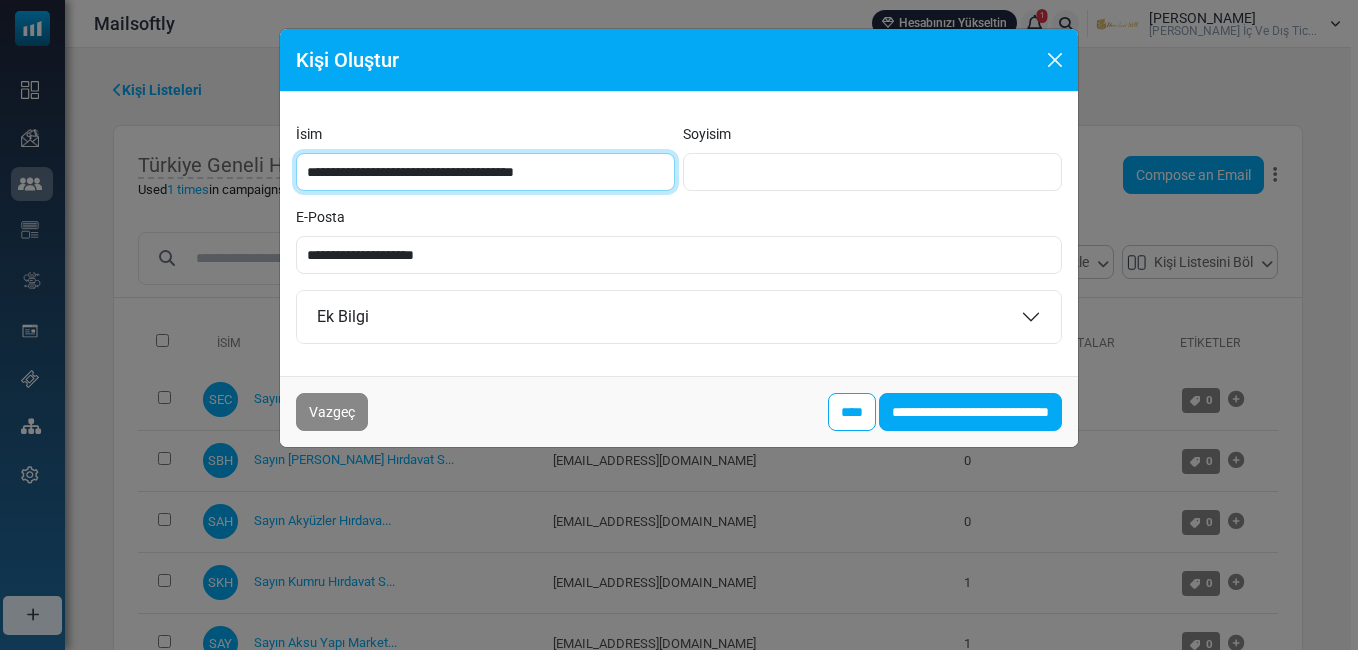 type on "**********" 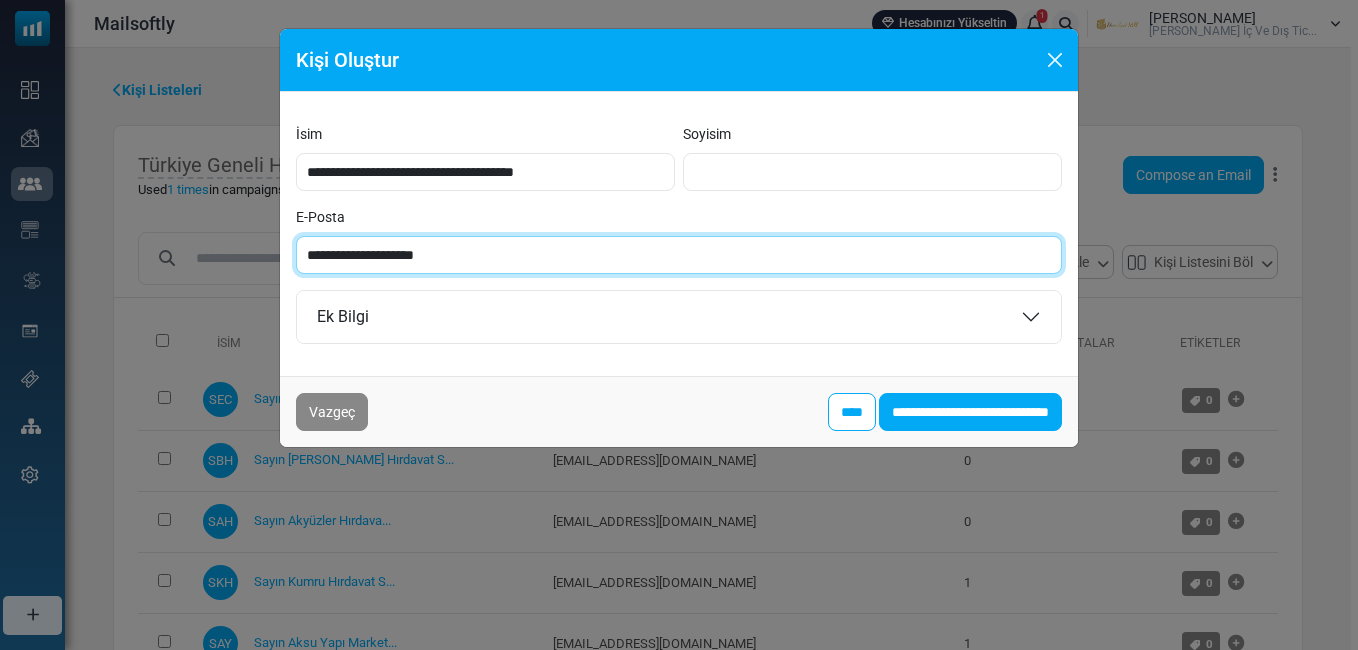 click on "**********" at bounding box center [679, 255] 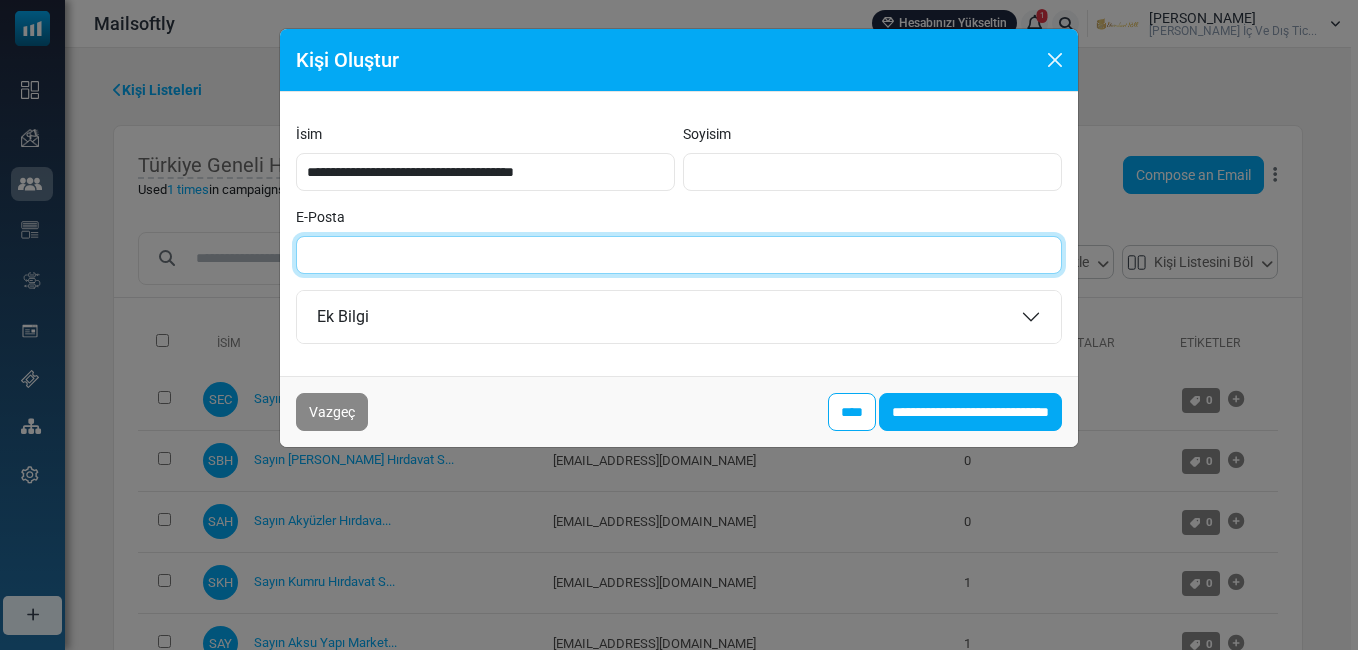 paste on "**********" 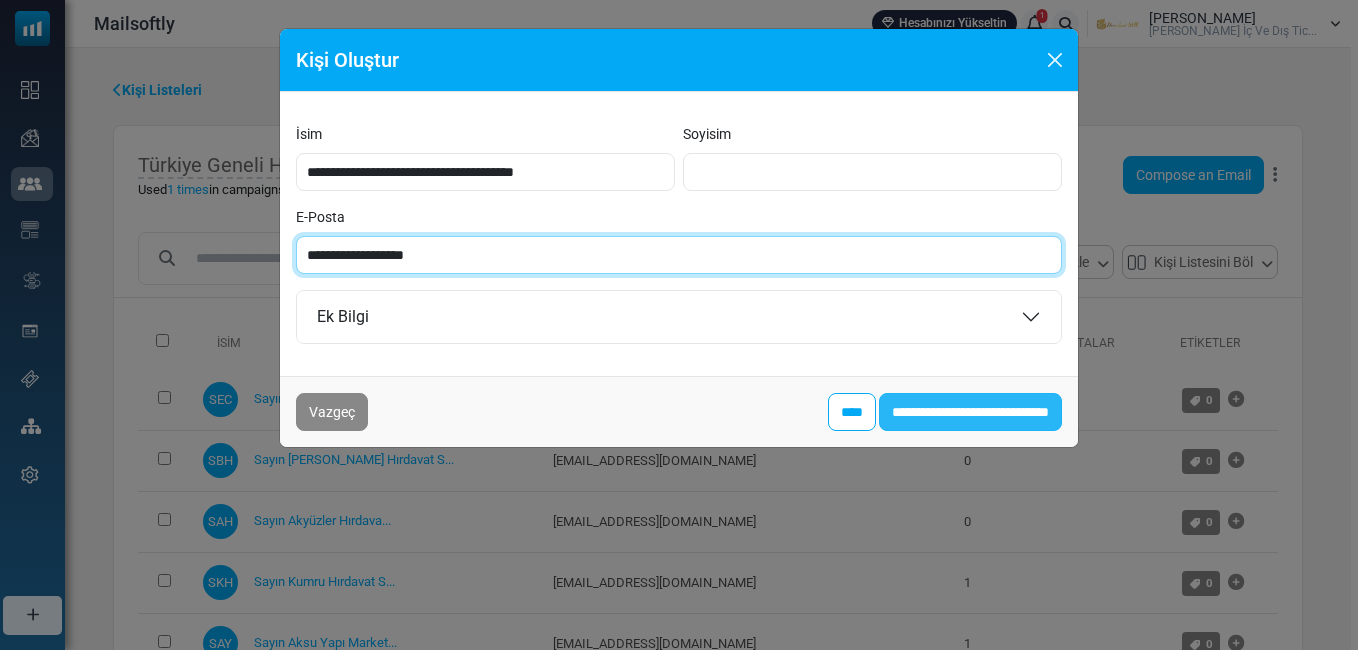 type on "**********" 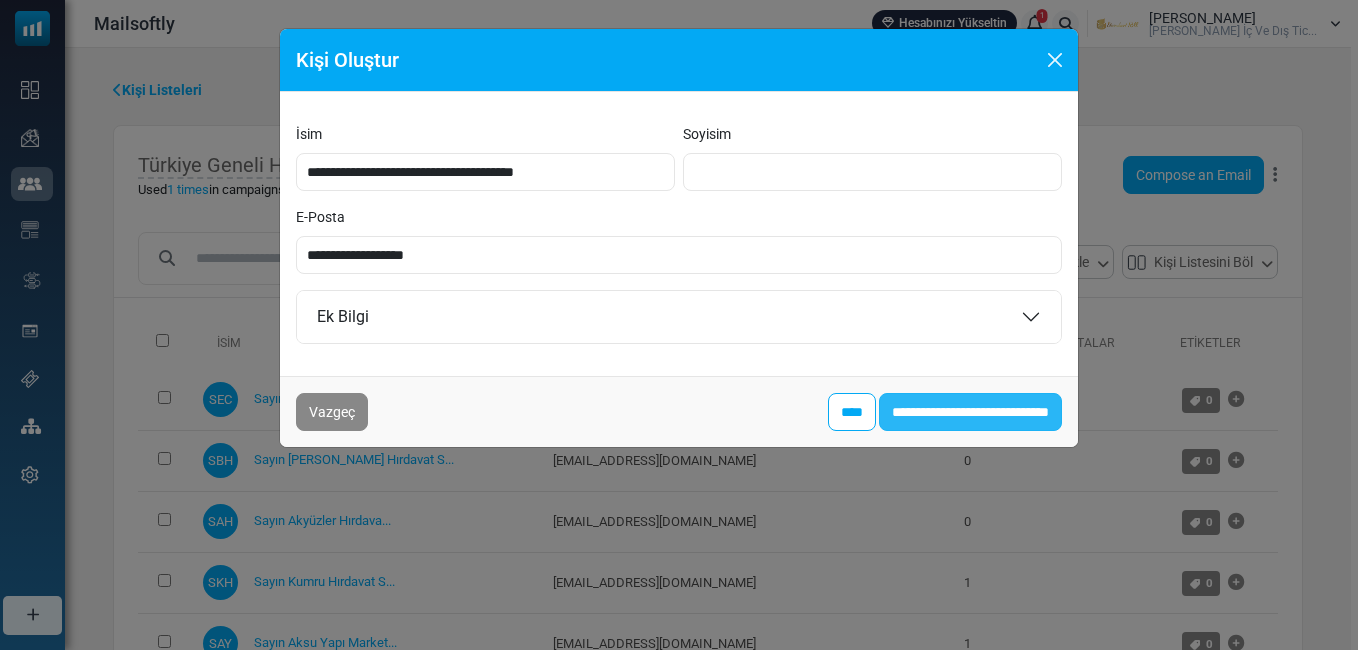 click on "**********" at bounding box center [970, 412] 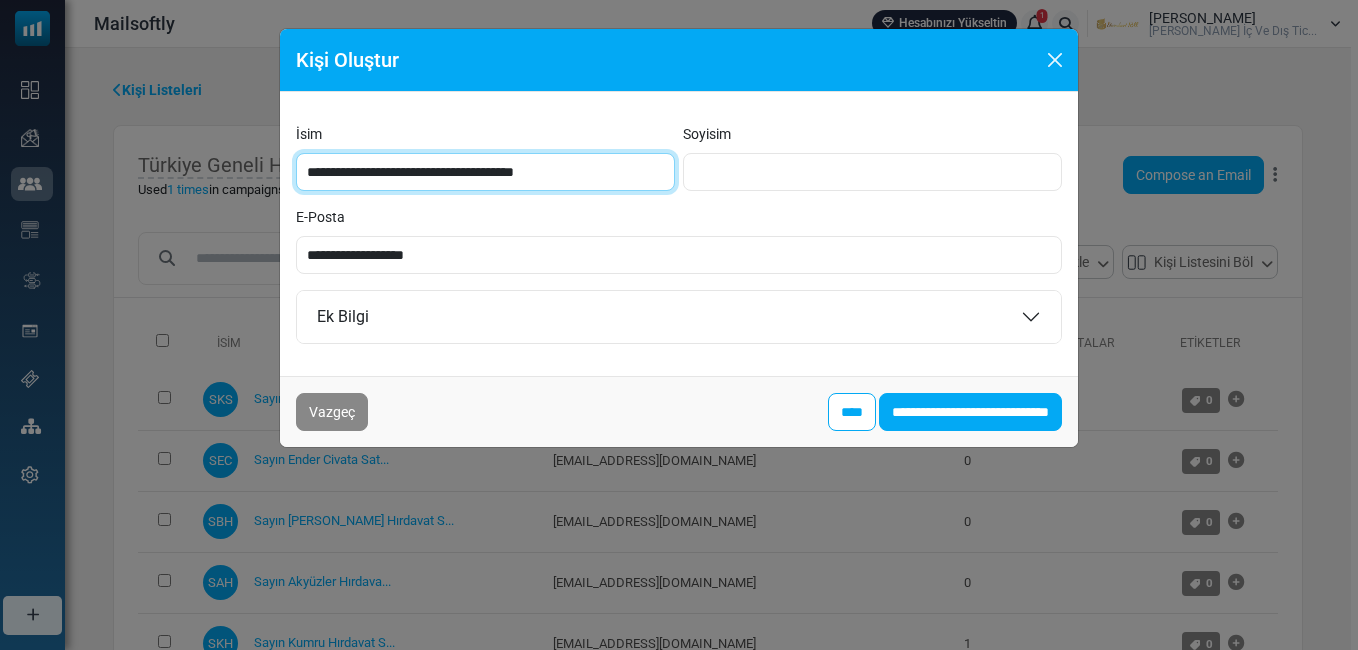 click on "**********" at bounding box center [485, 172] 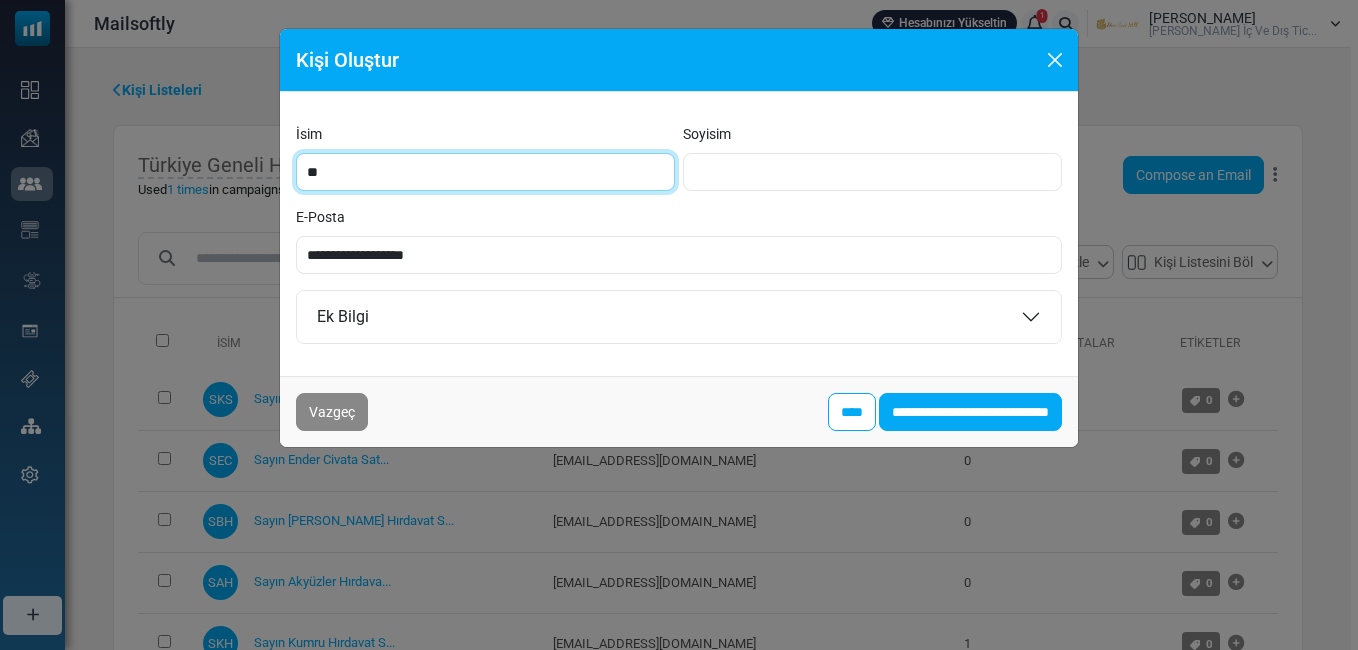 type on "*" 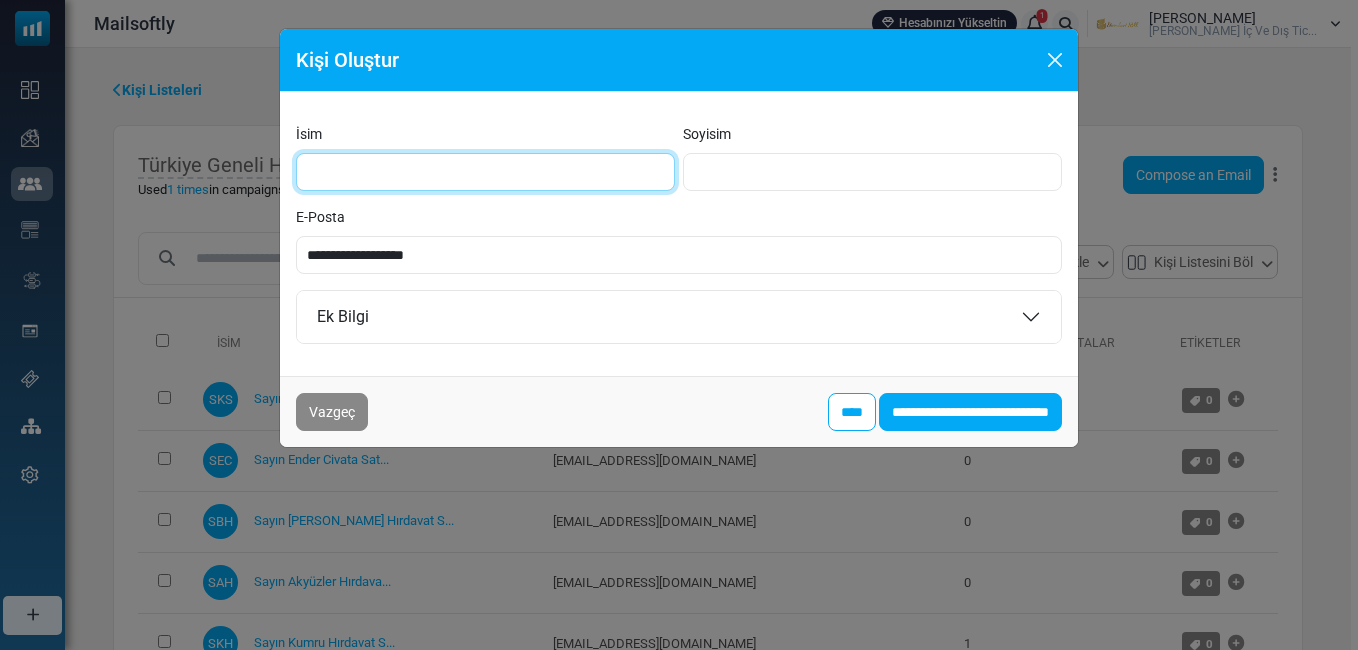 click on "İsim" at bounding box center [485, 172] 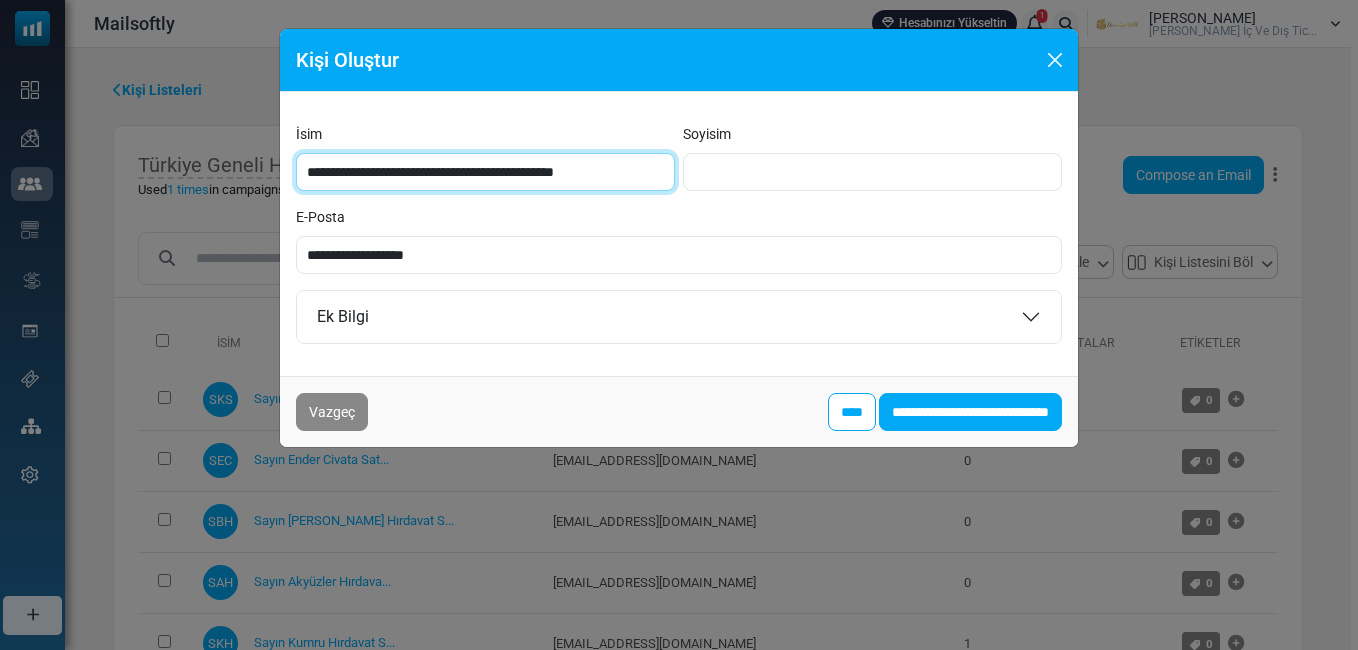 type on "**********" 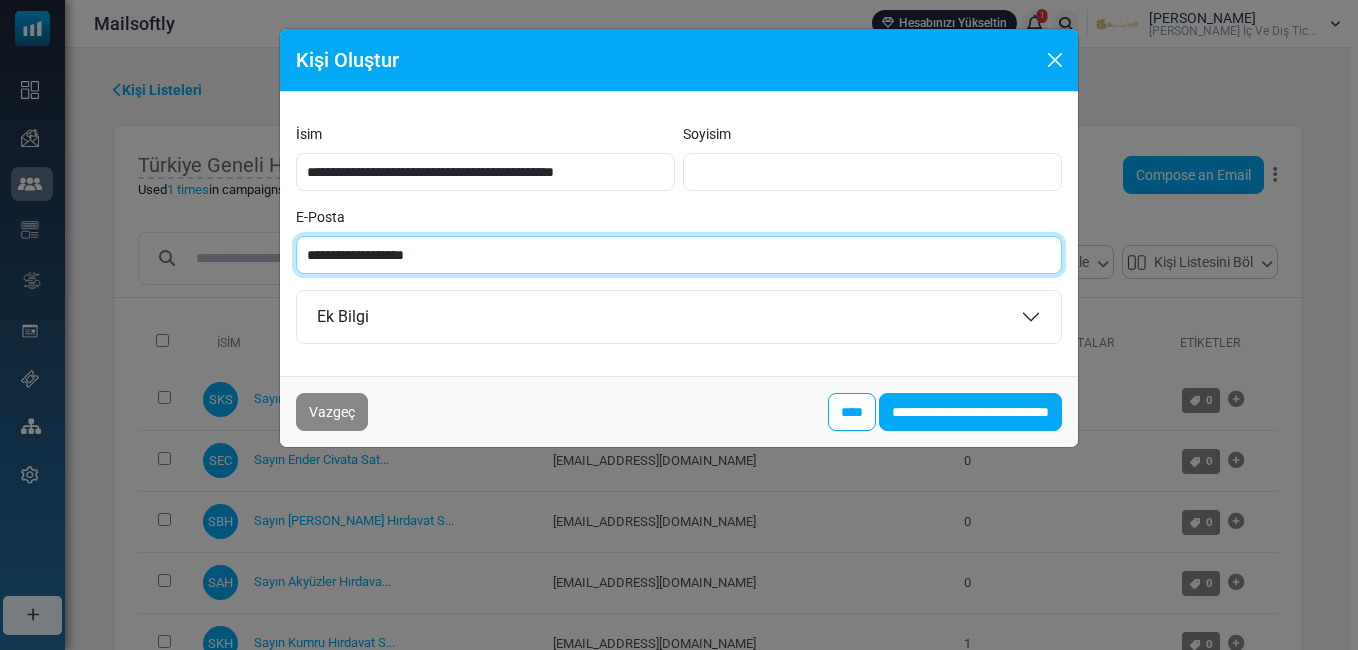 click on "**********" at bounding box center (679, 255) 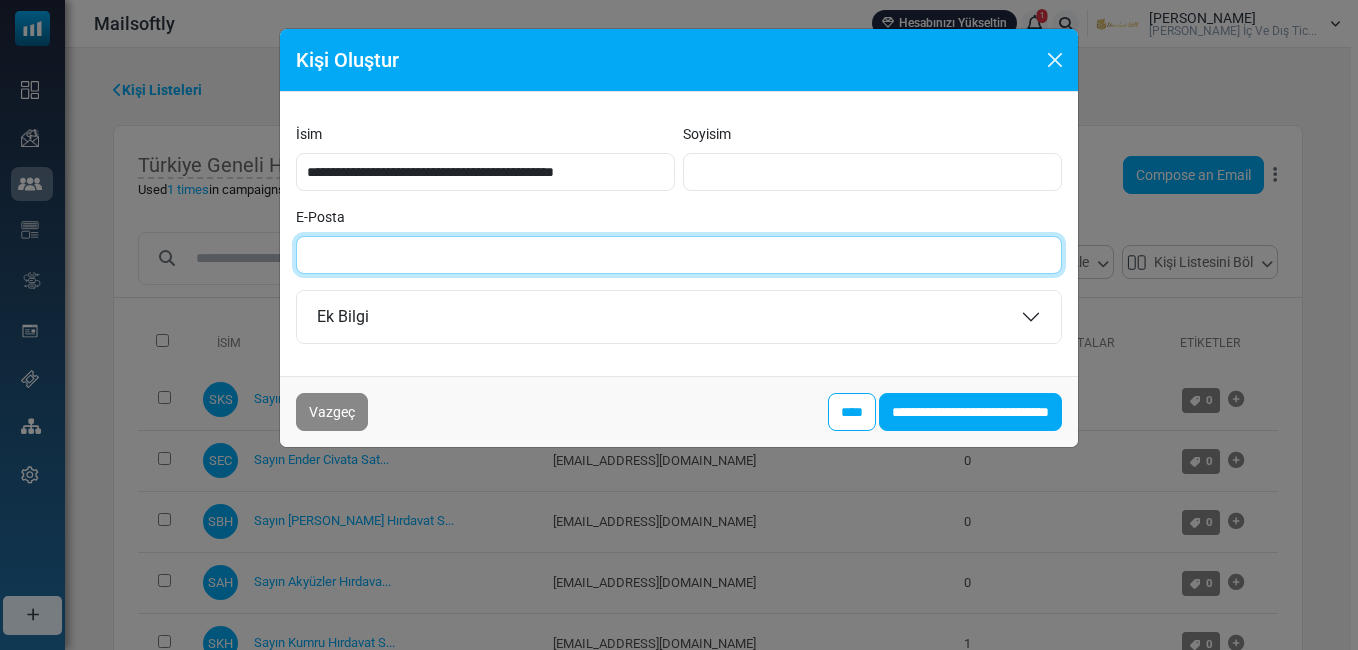 paste on "**********" 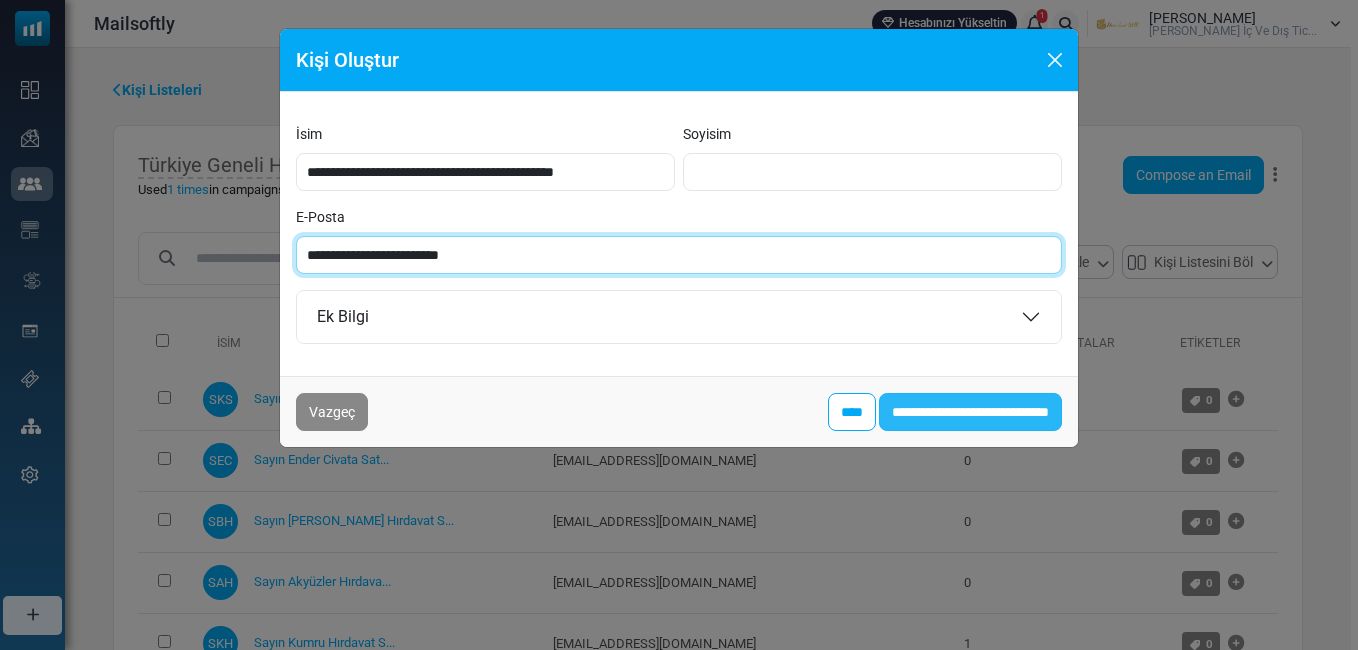 type on "**********" 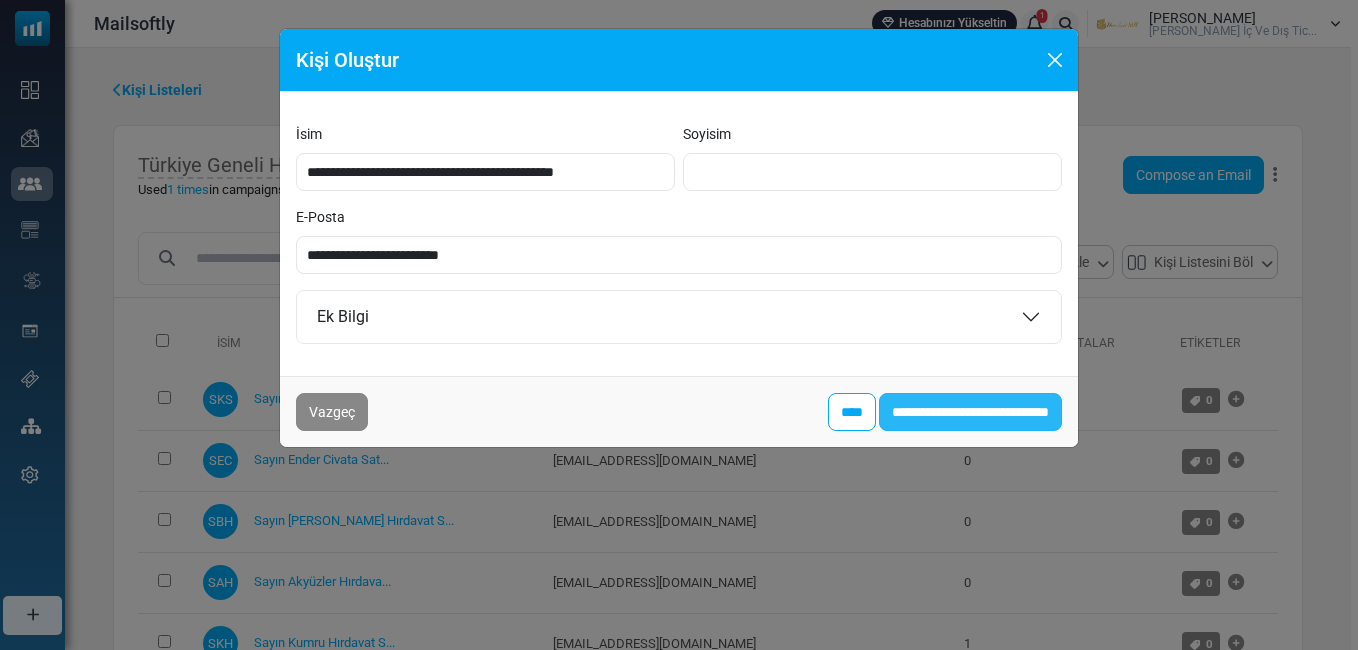 click on "**********" at bounding box center [970, 412] 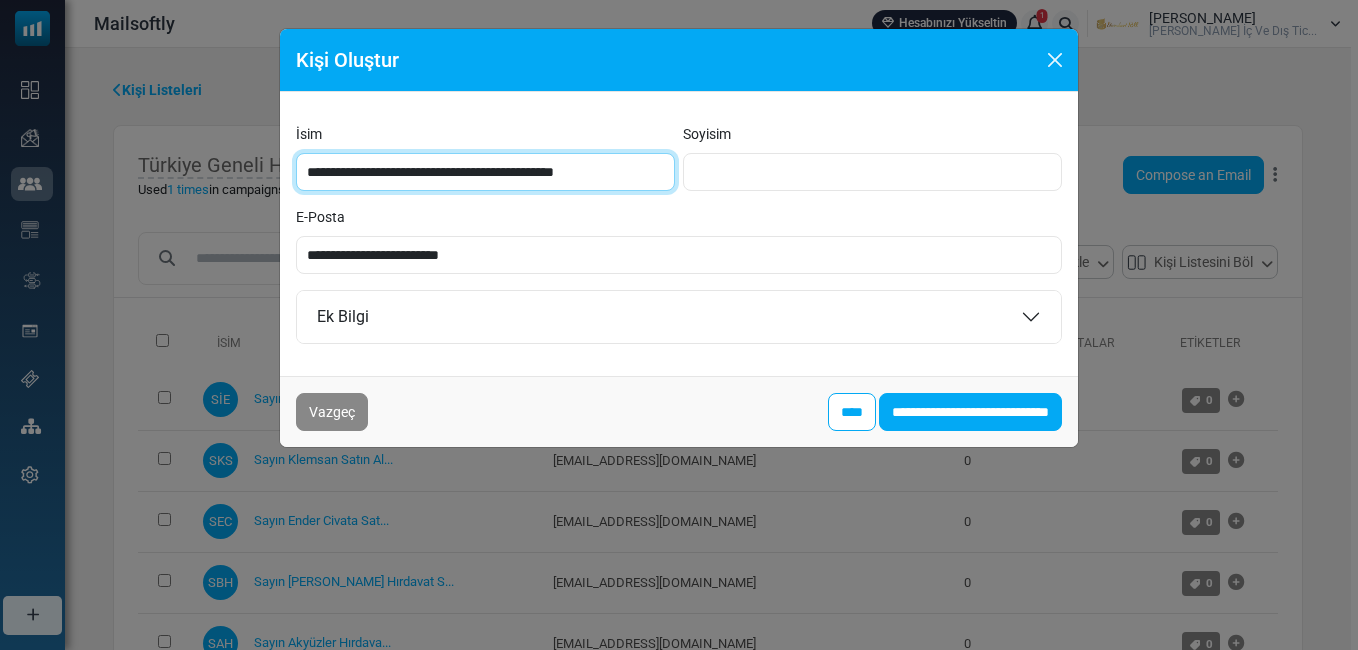 click on "**********" at bounding box center [485, 172] 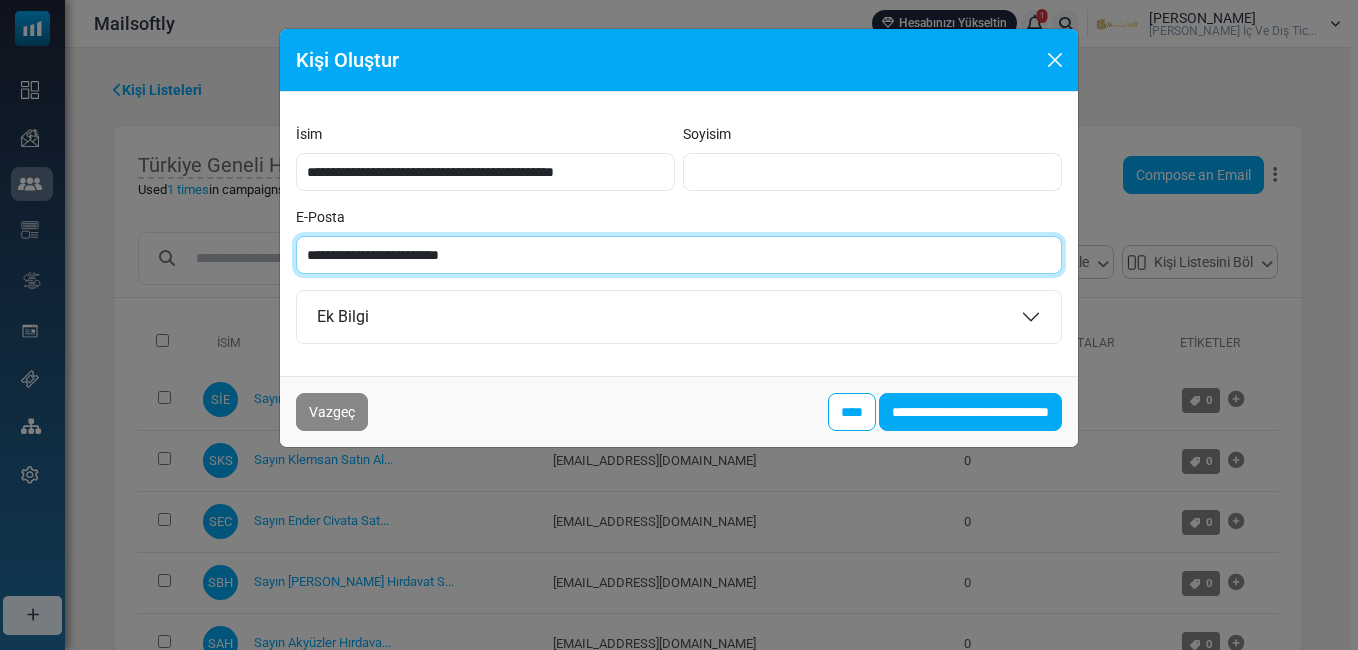 click on "**********" at bounding box center [679, 255] 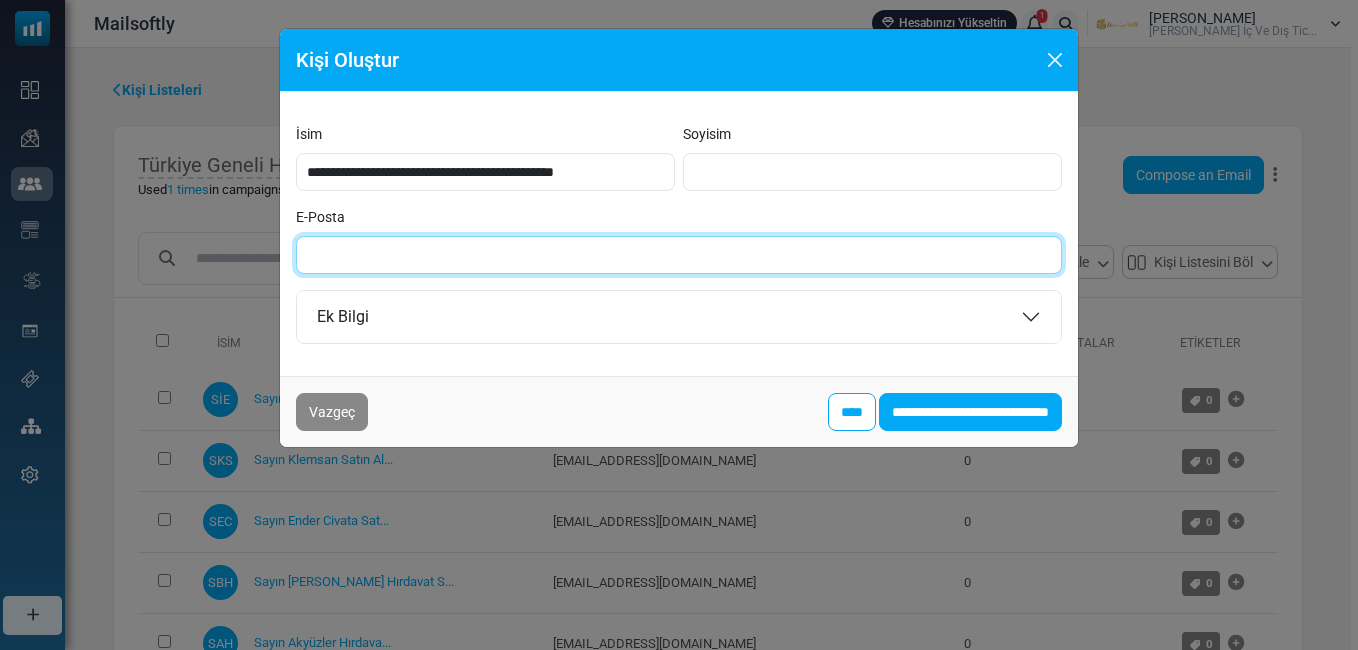 paste on "**********" 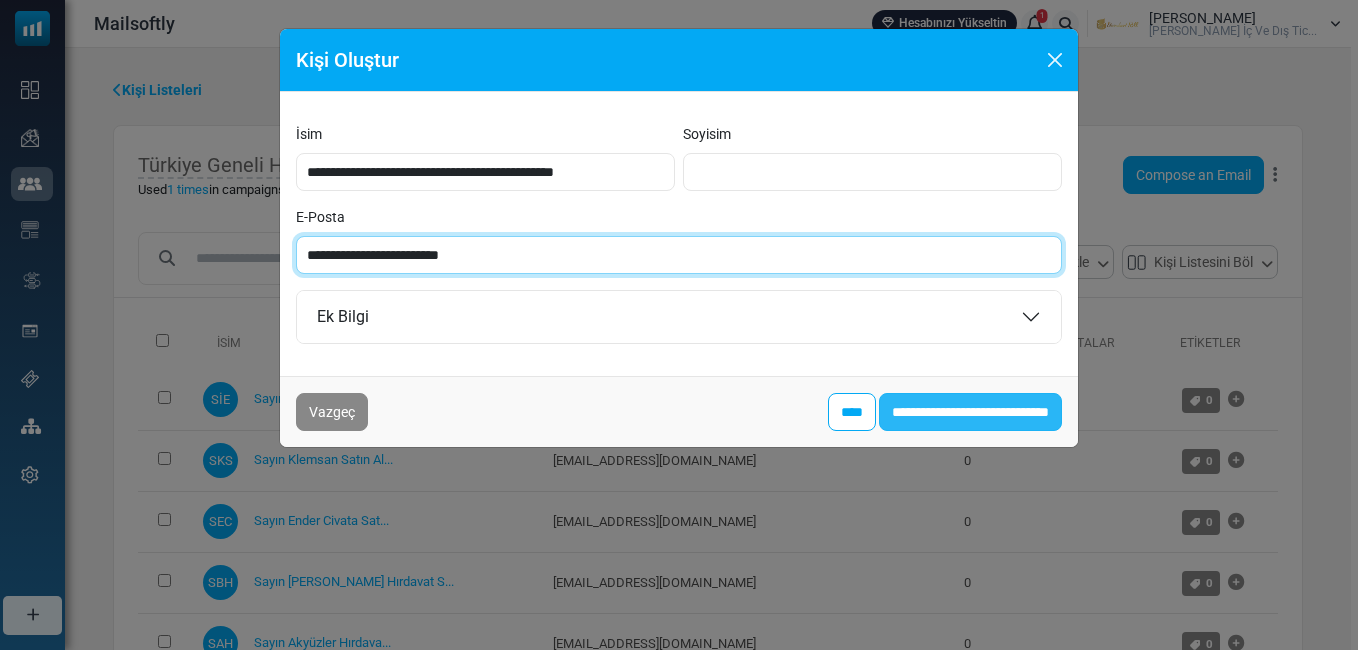 type on "**********" 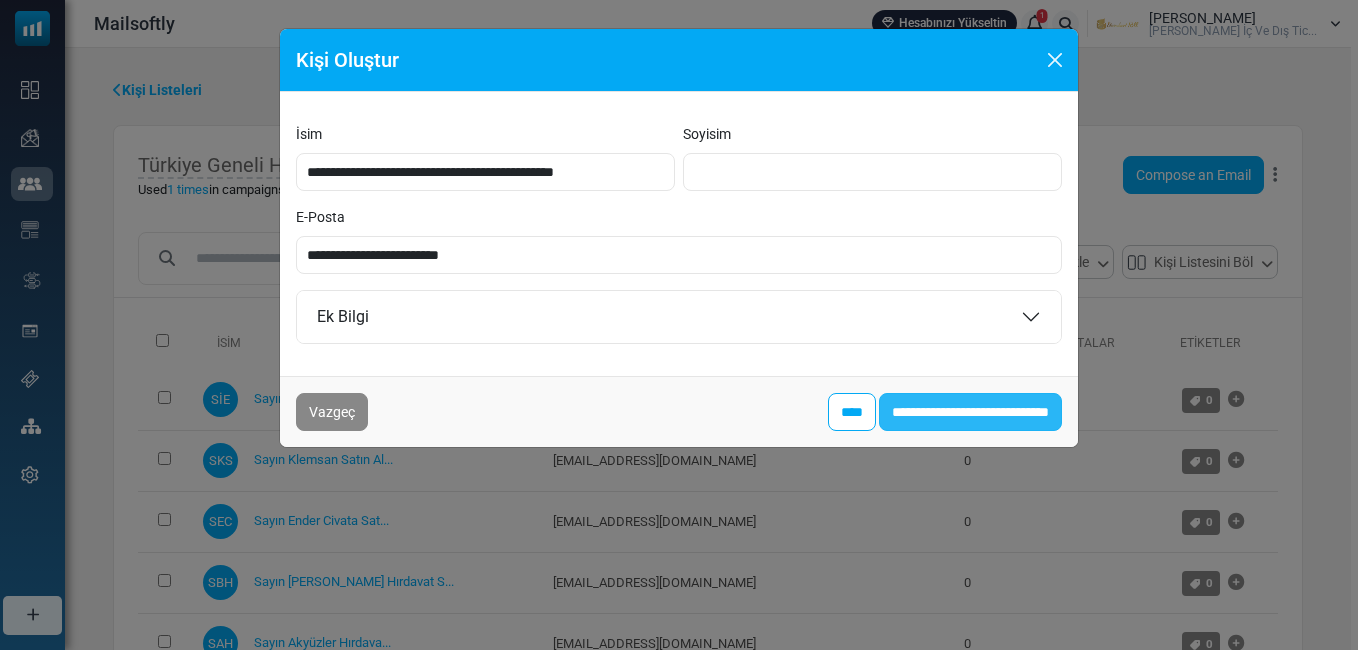 click on "**********" at bounding box center (970, 412) 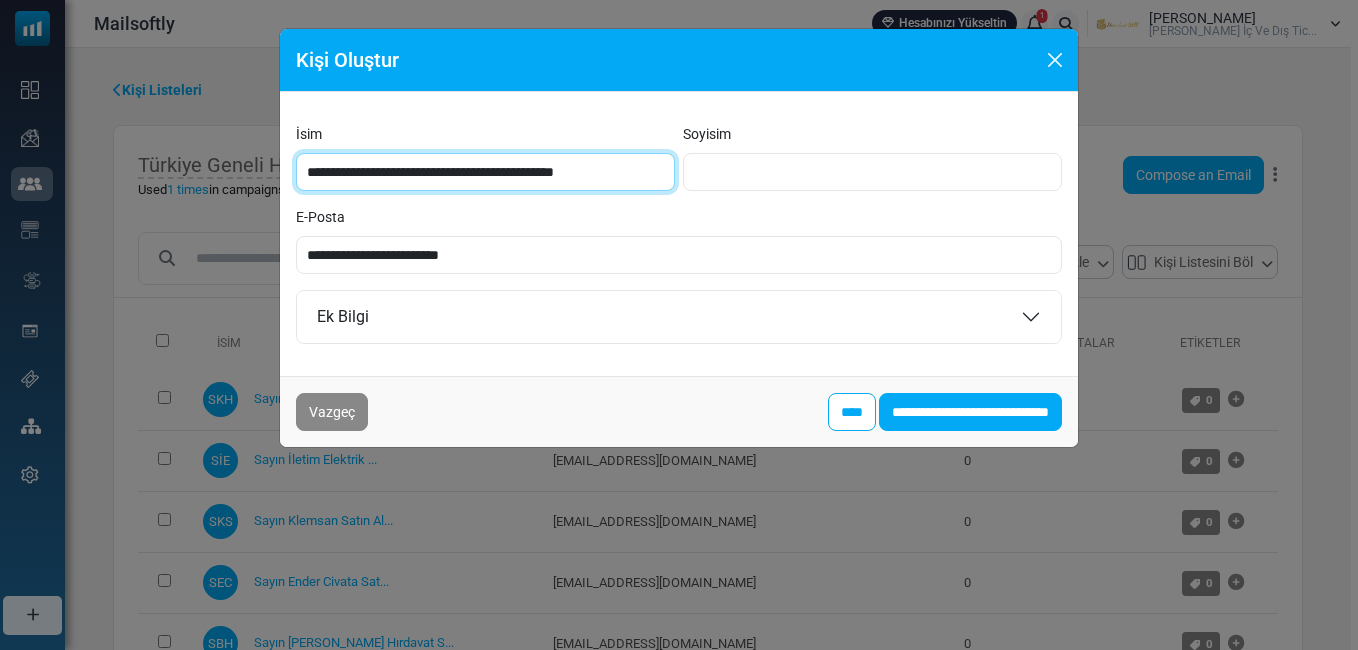 click on "**********" at bounding box center (485, 172) 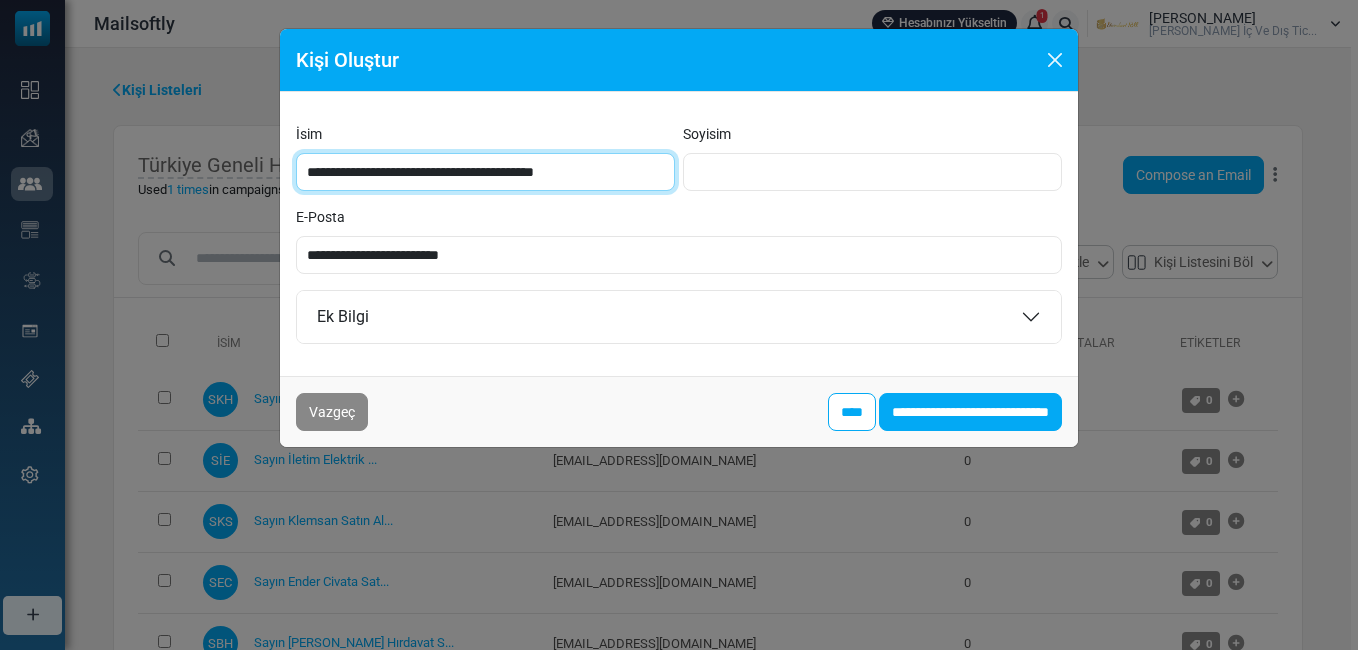 type on "**********" 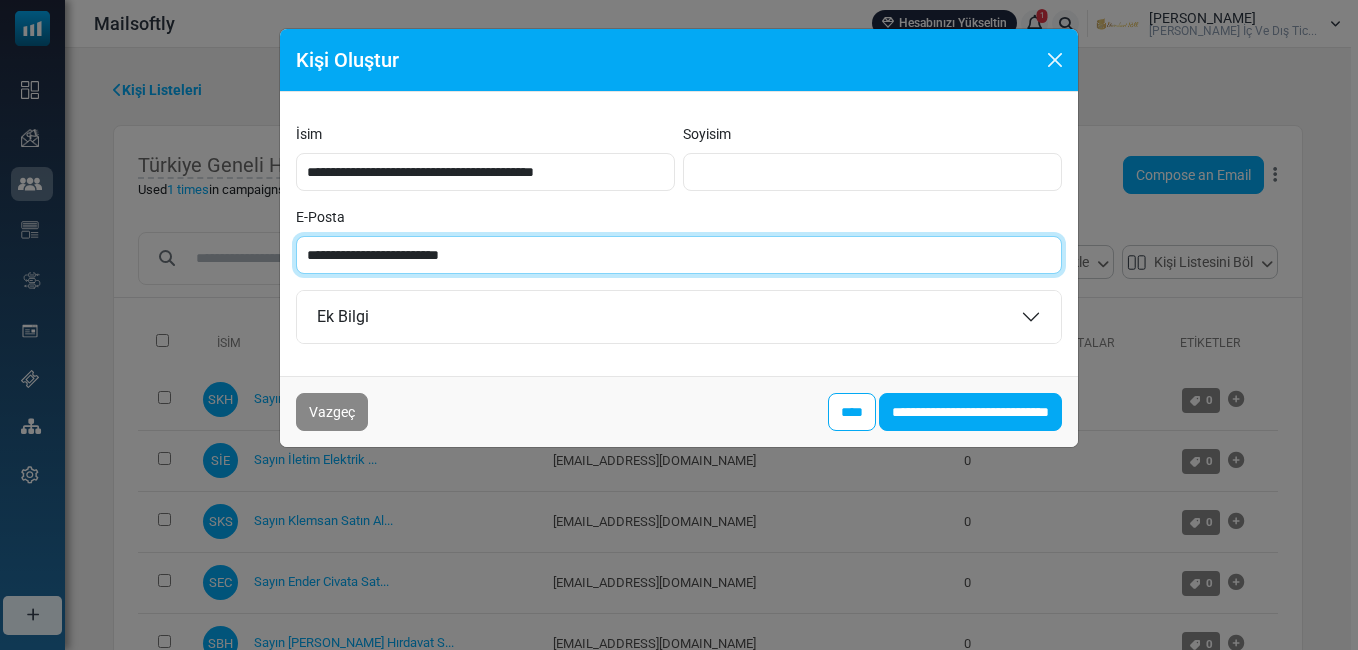 click on "**********" at bounding box center [679, 255] 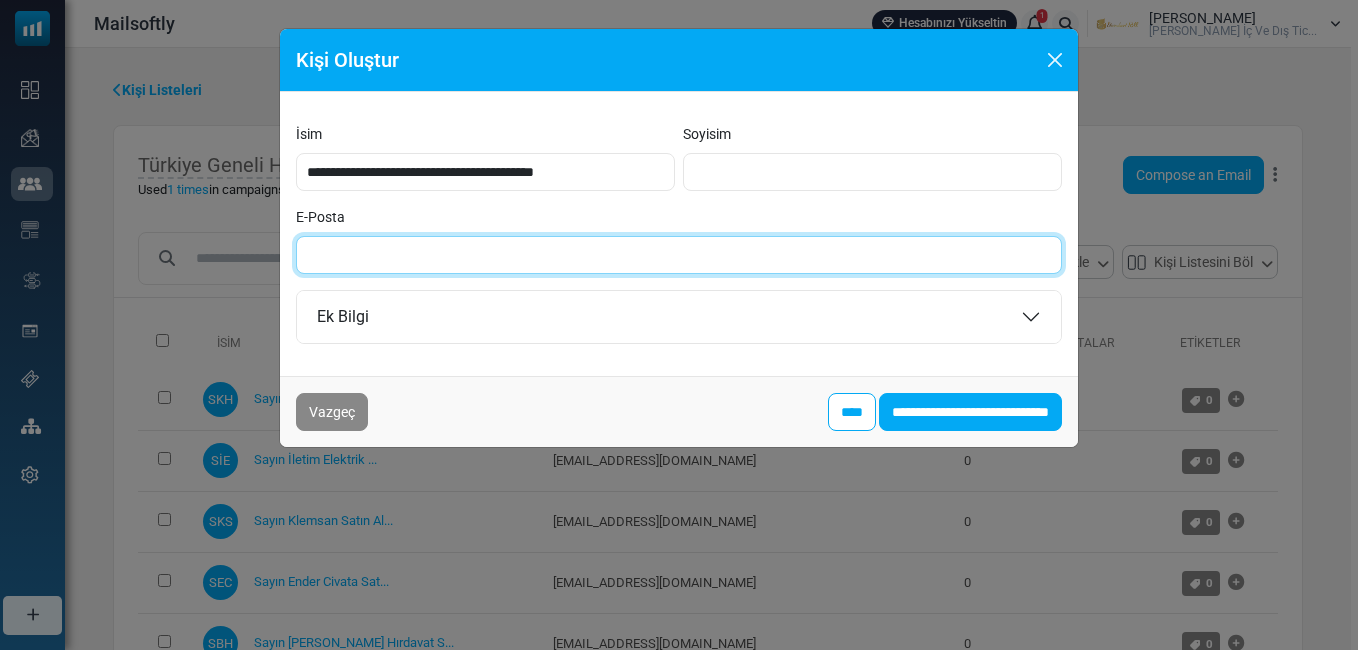 paste on "**********" 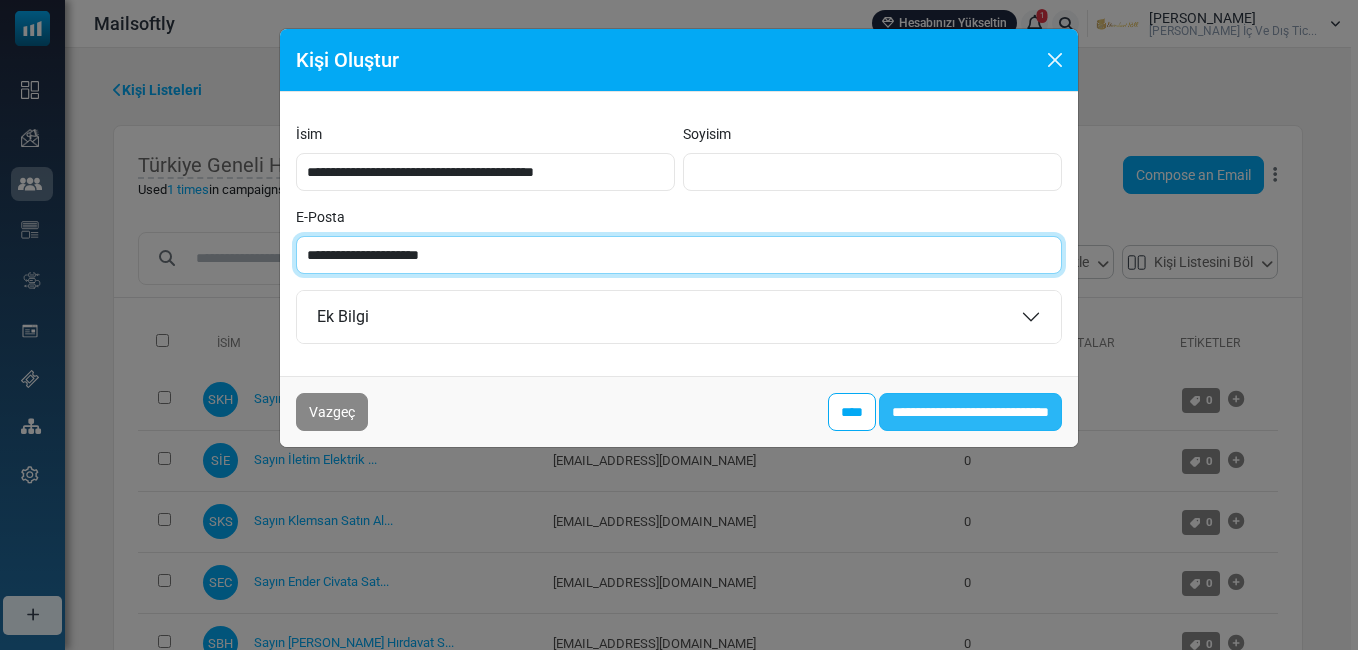 type on "**********" 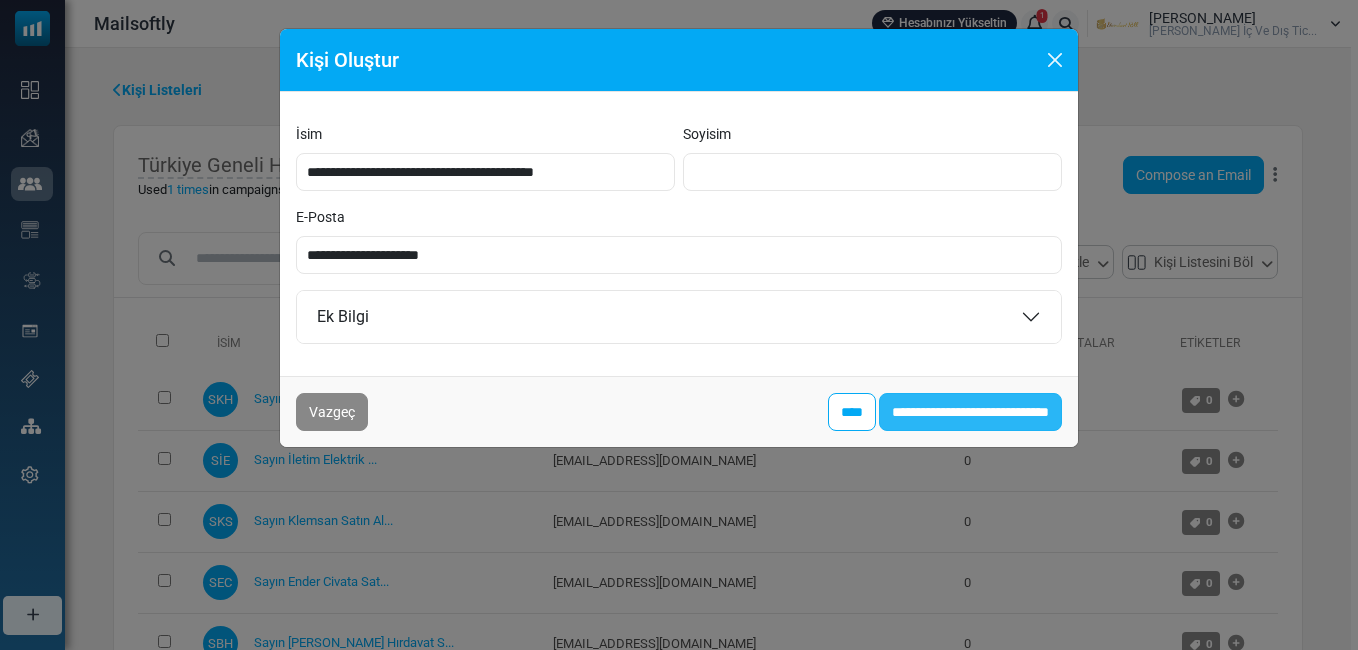 click on "**********" at bounding box center (970, 412) 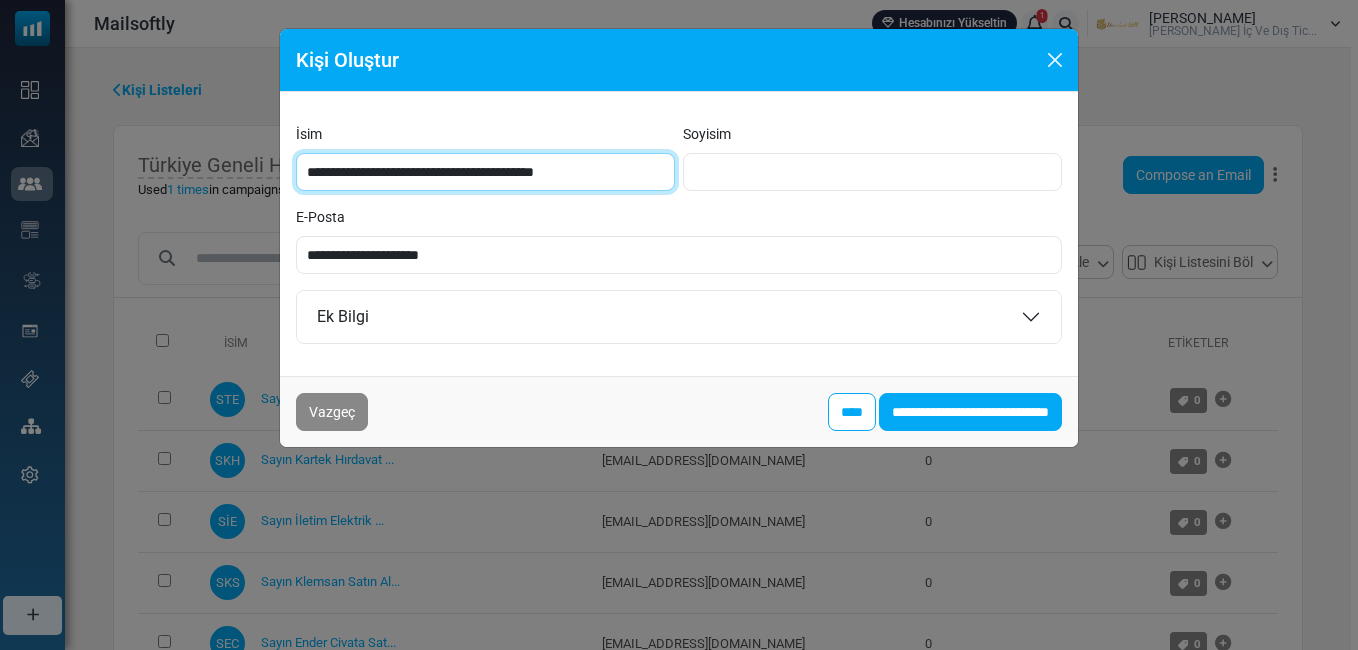 click on "**********" at bounding box center [485, 172] 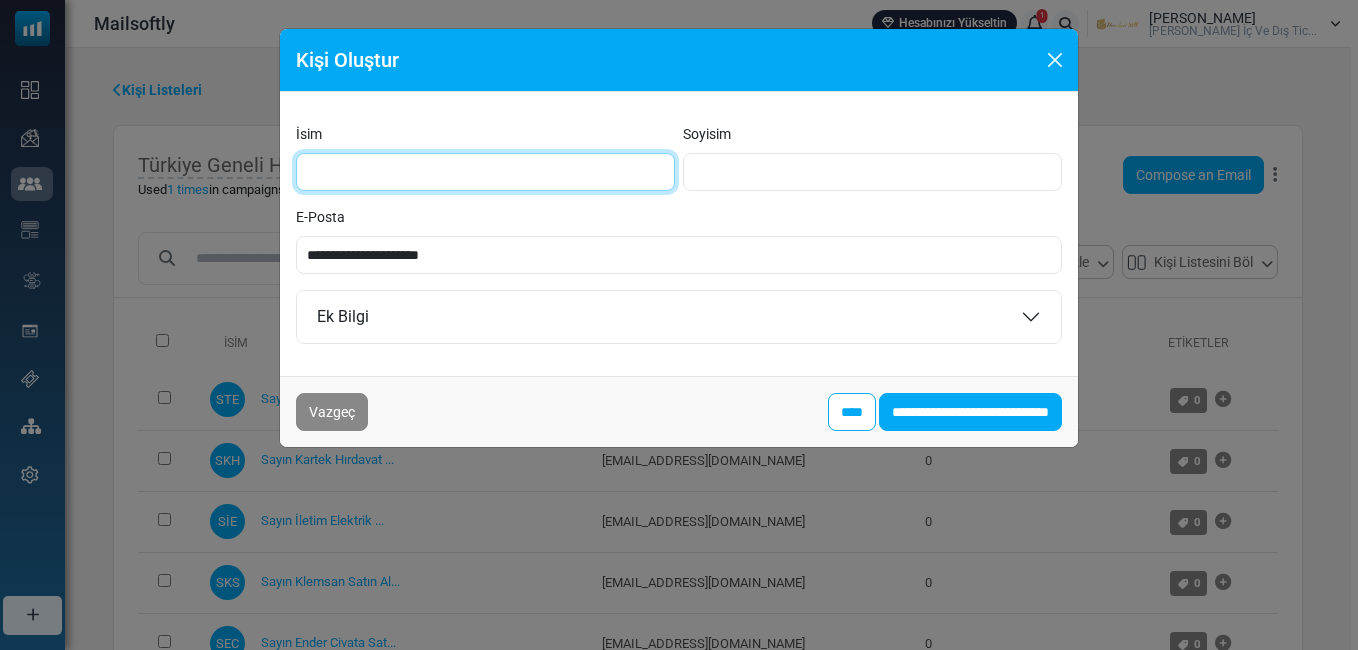 type on "**********" 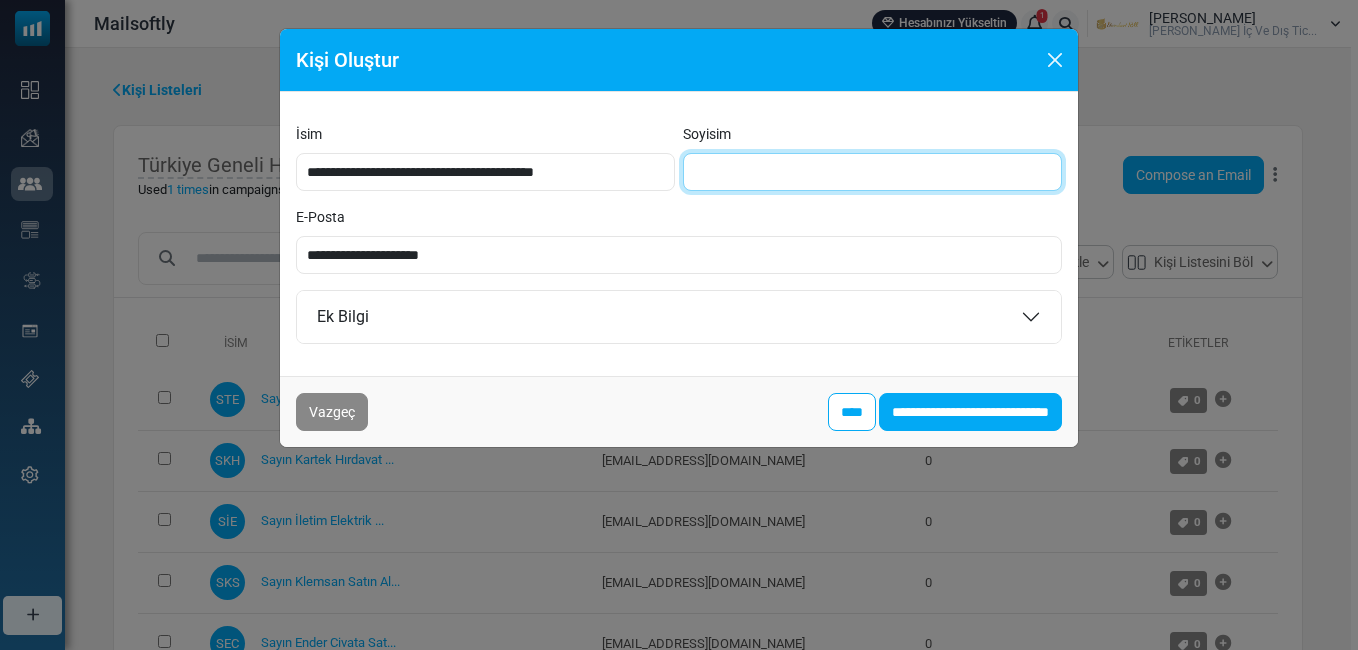 type on "**********" 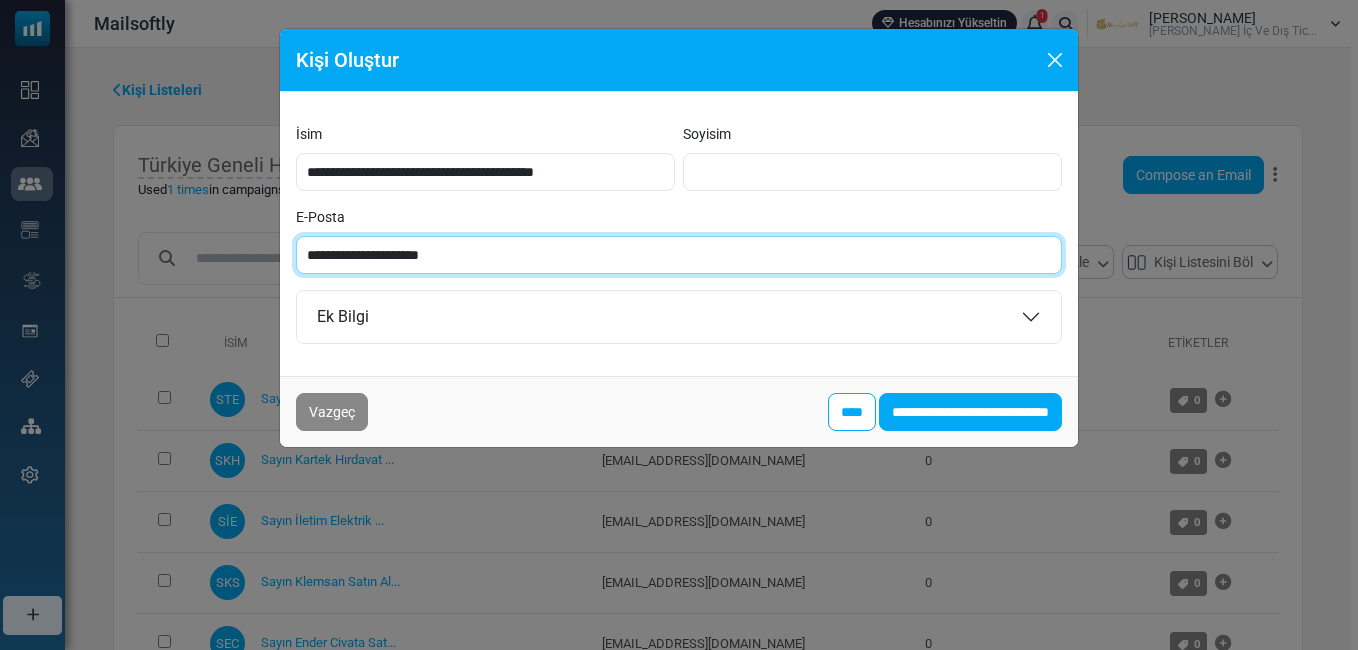 click on "**********" at bounding box center [679, 255] 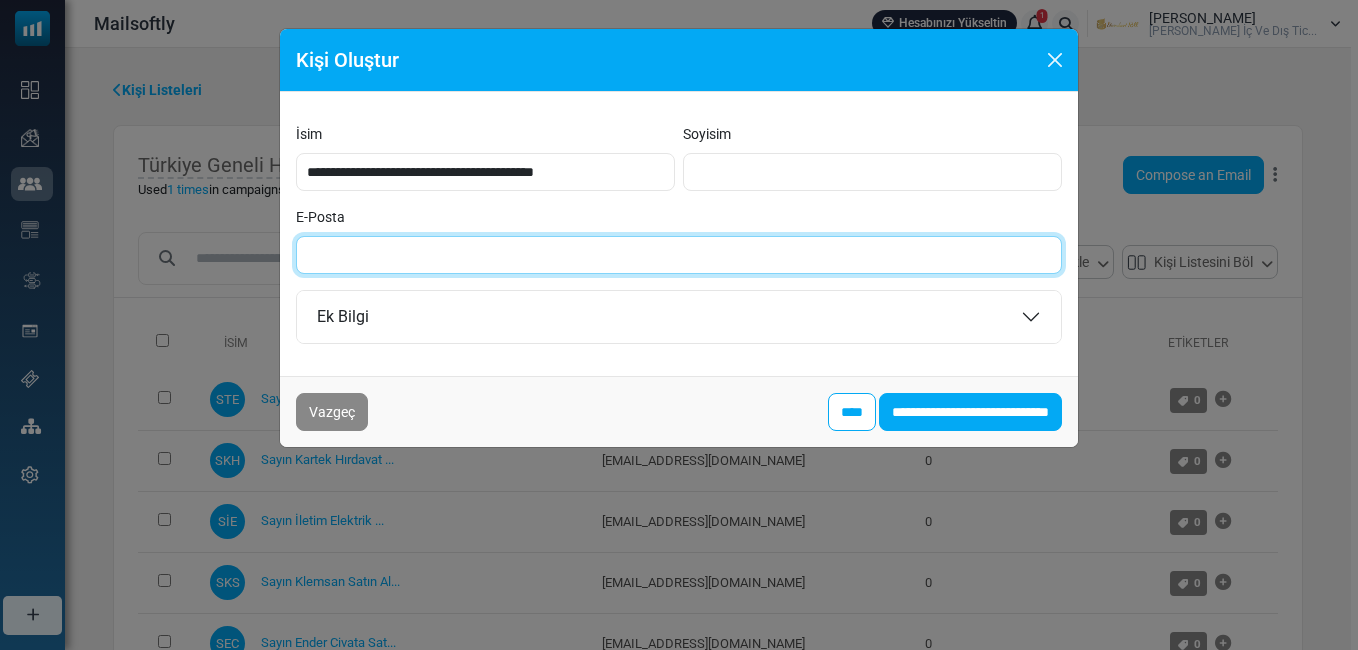 paste on "**********" 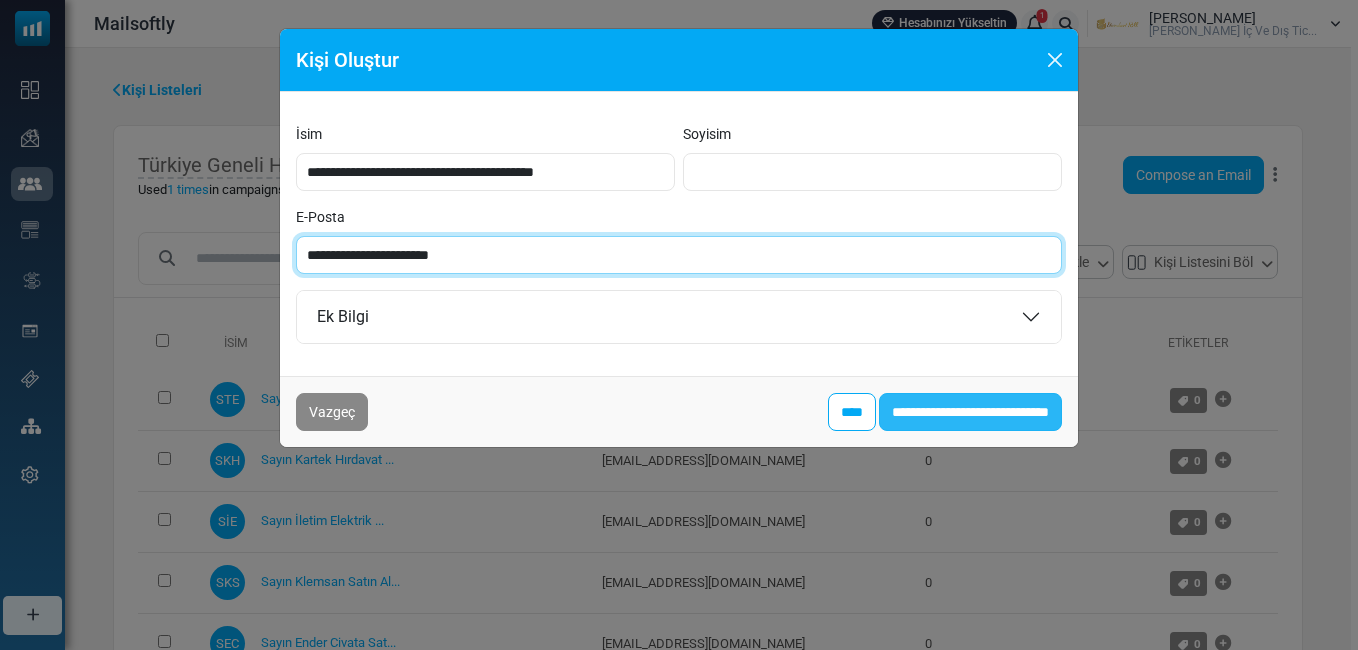 type on "**********" 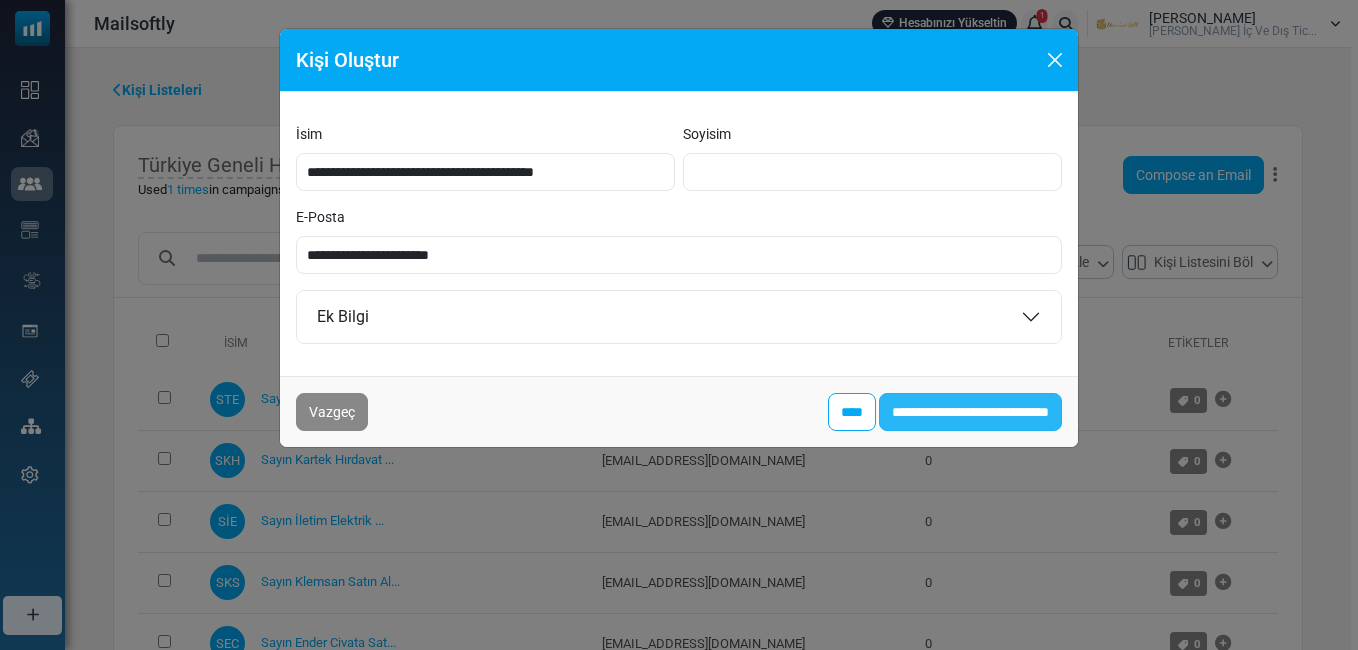 click on "**********" at bounding box center [970, 412] 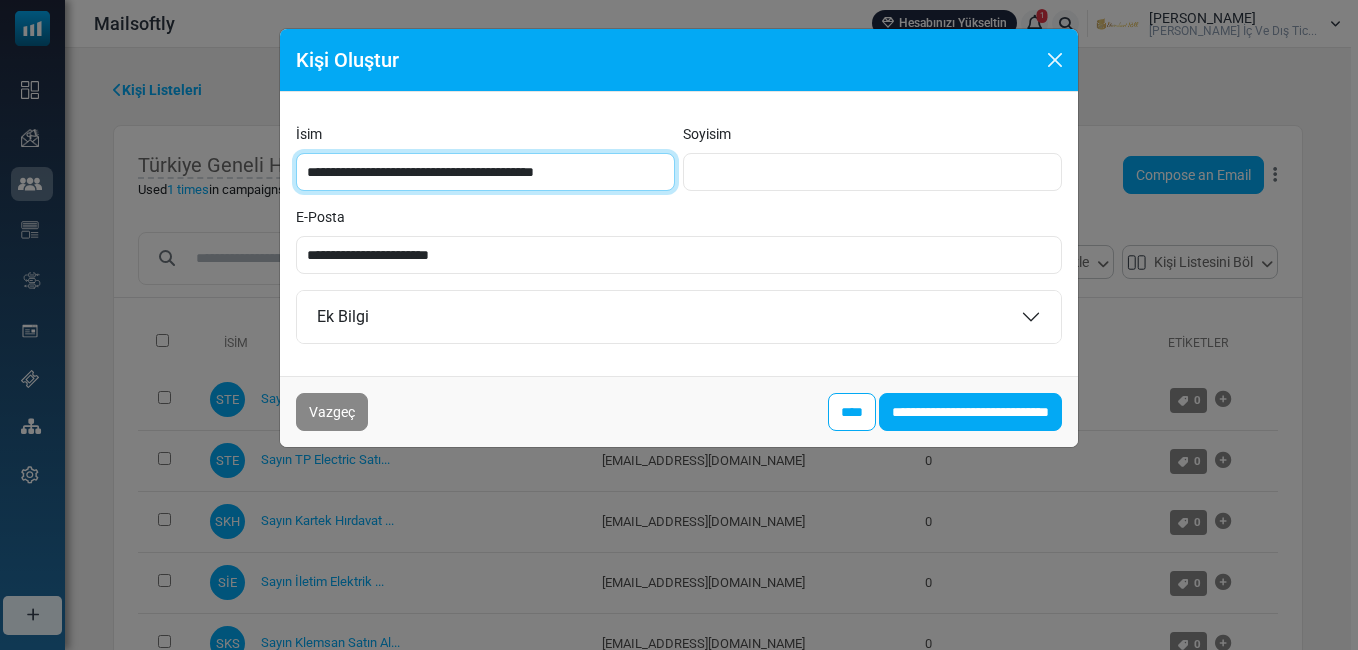 click on "**********" at bounding box center [485, 172] 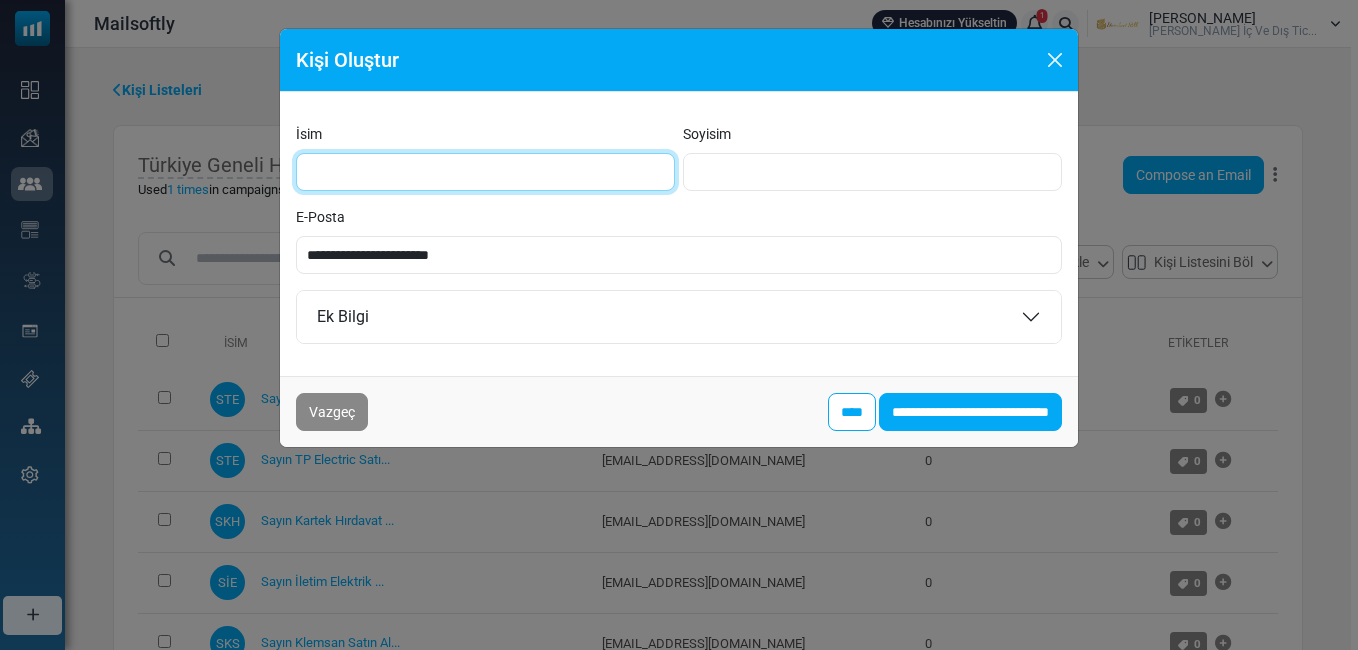 type on "**********" 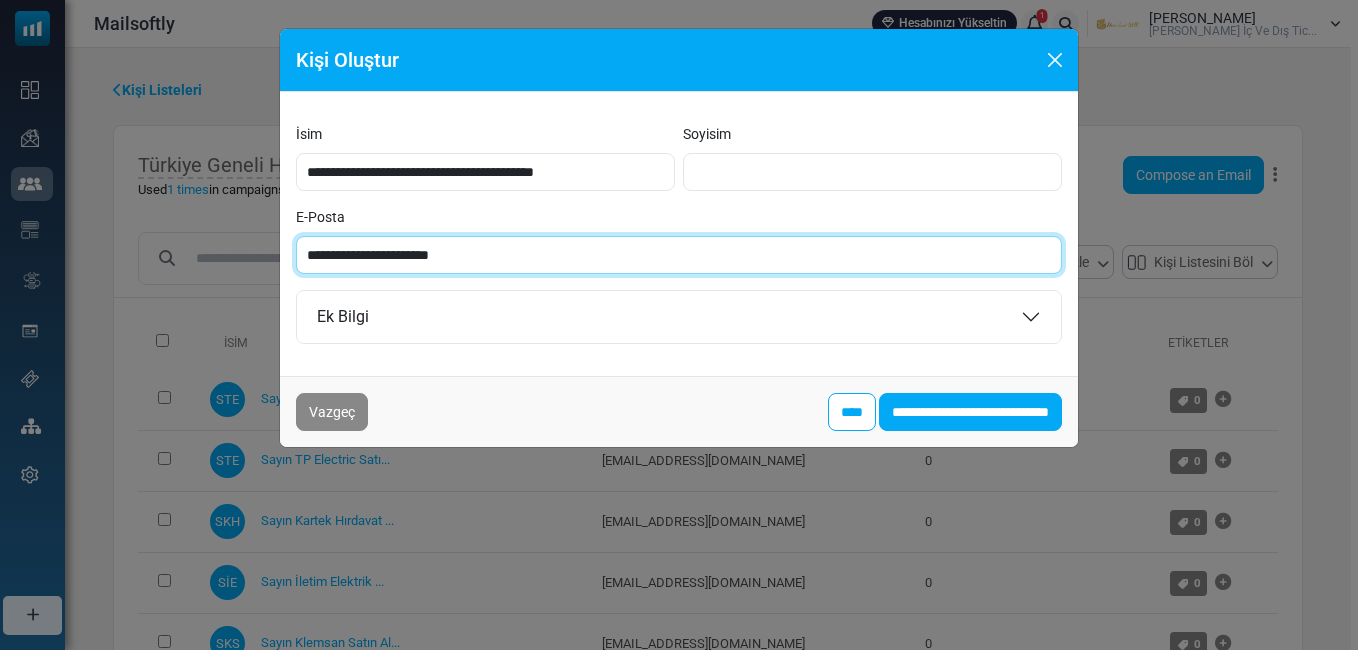 type on "**********" 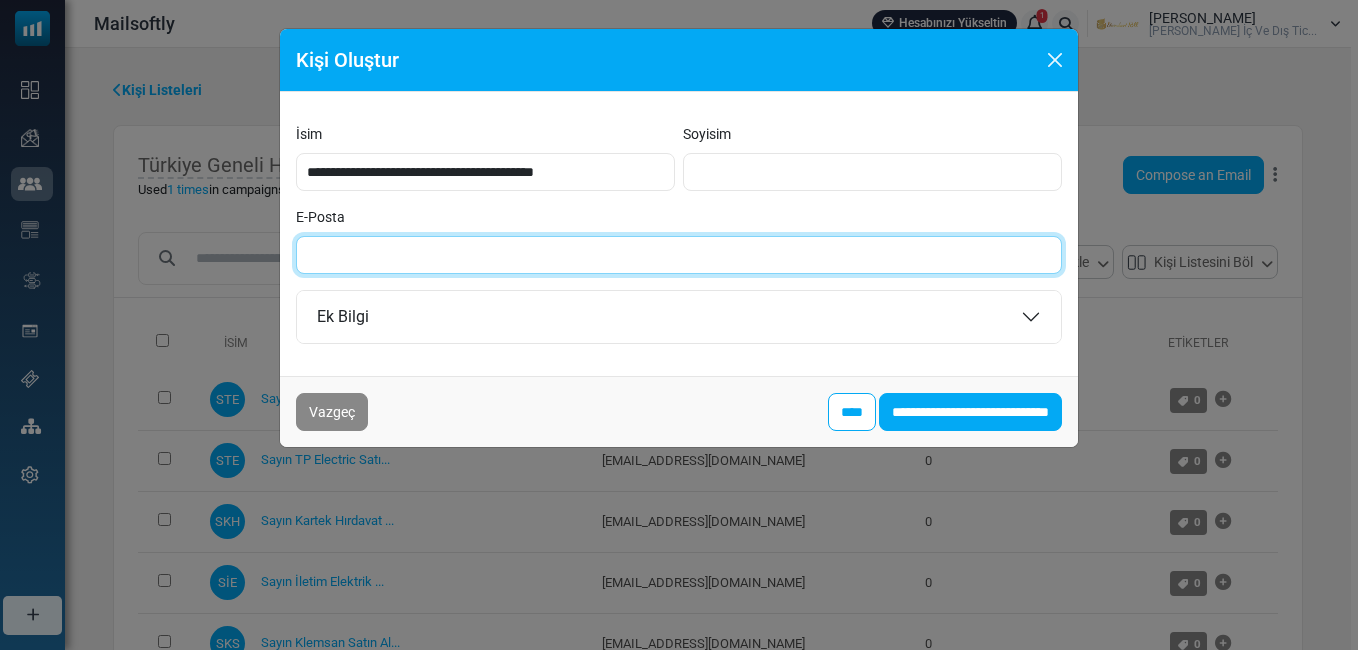 paste on "**********" 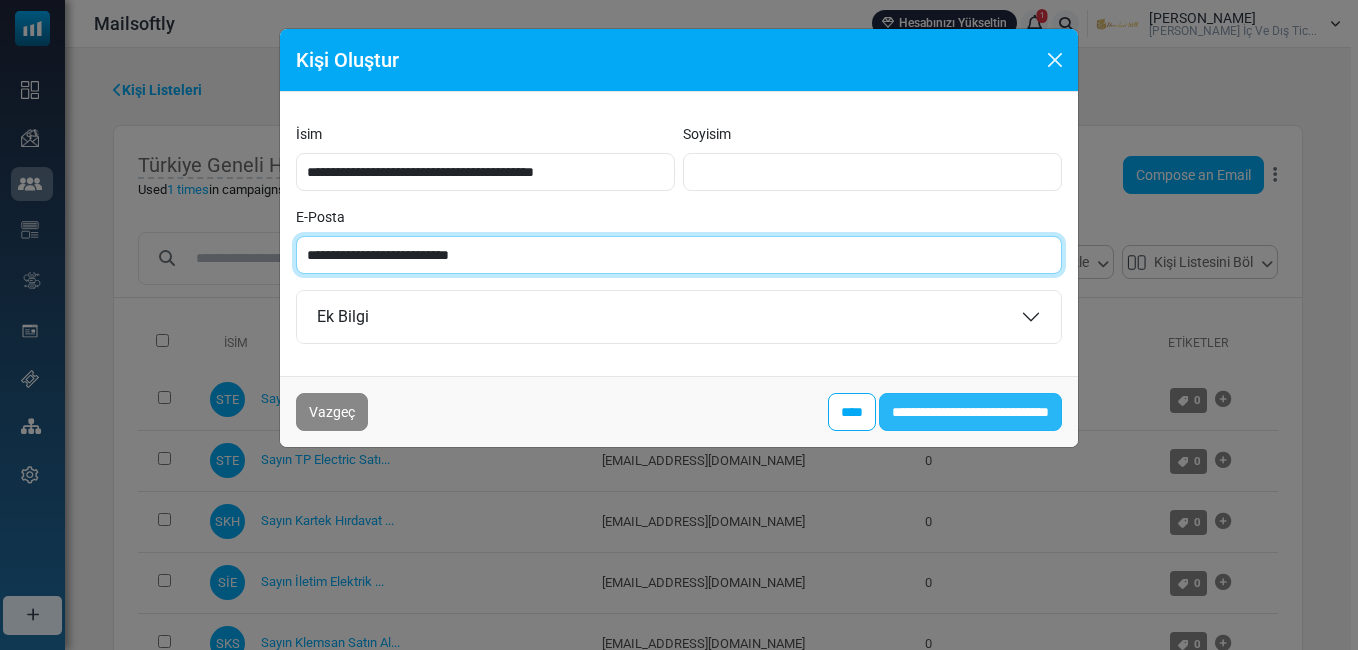type on "**********" 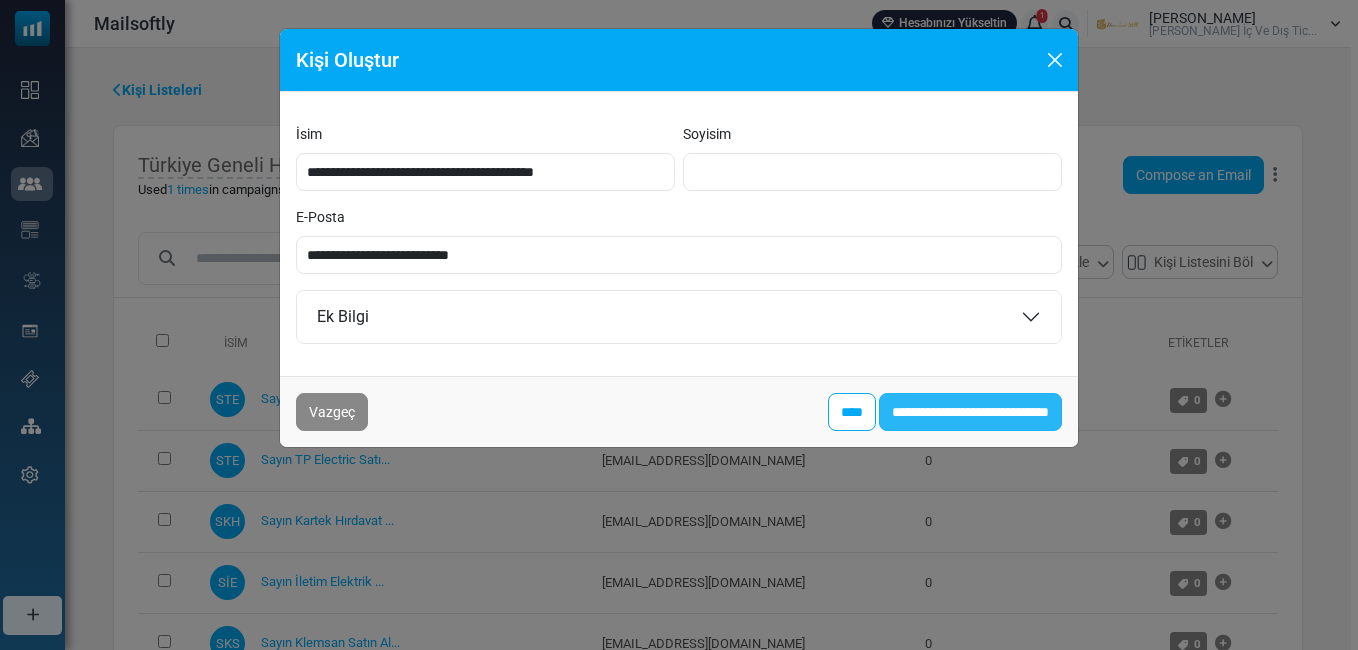 click on "**********" at bounding box center [970, 412] 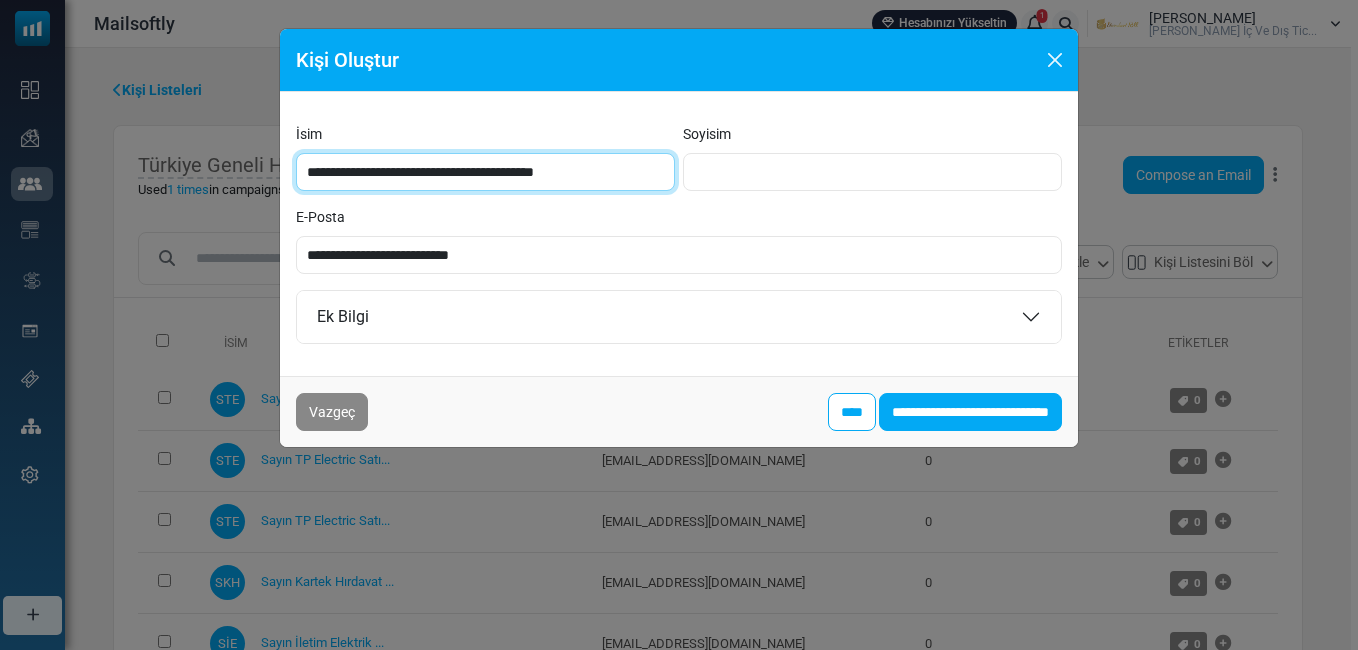 click on "**********" at bounding box center [485, 172] 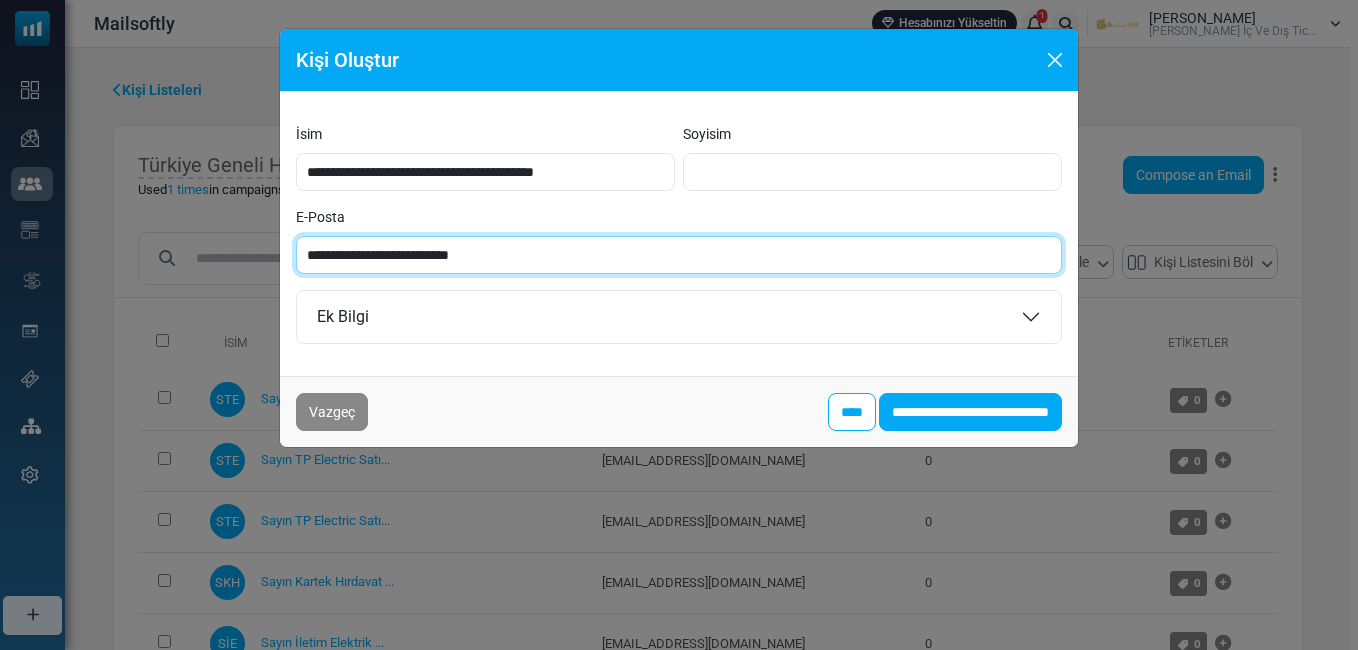 type on "**********" 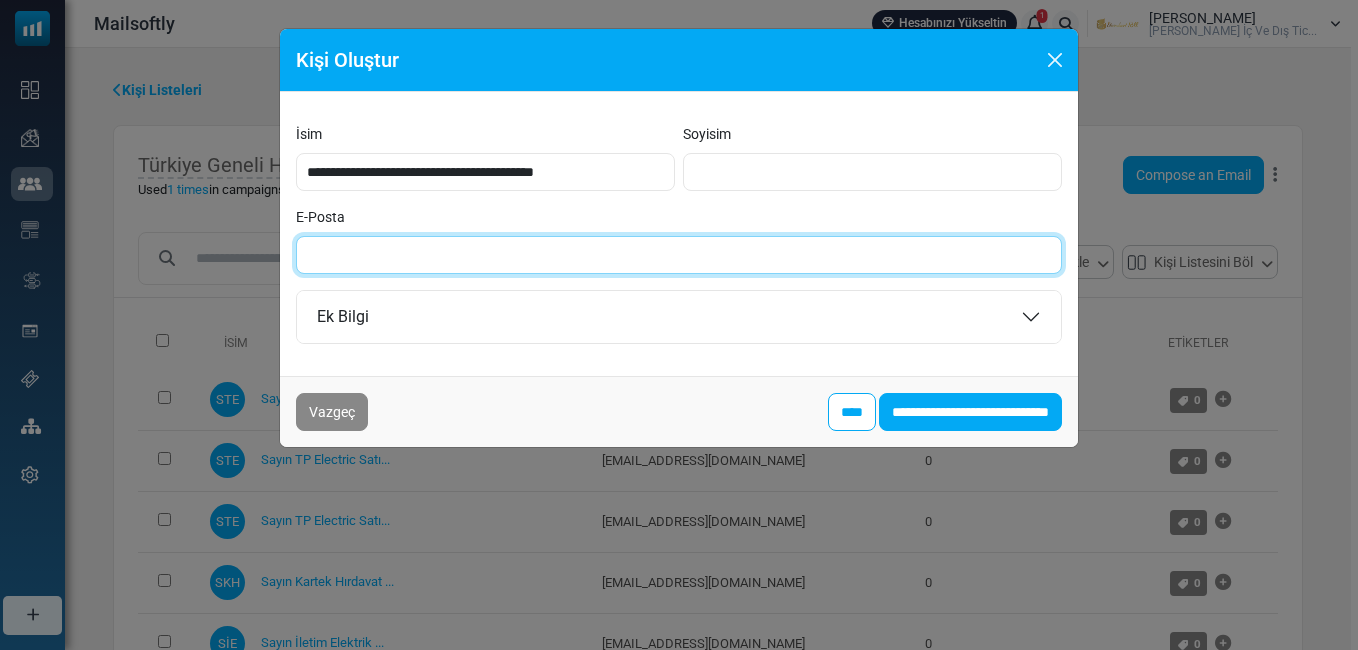 paste on "**********" 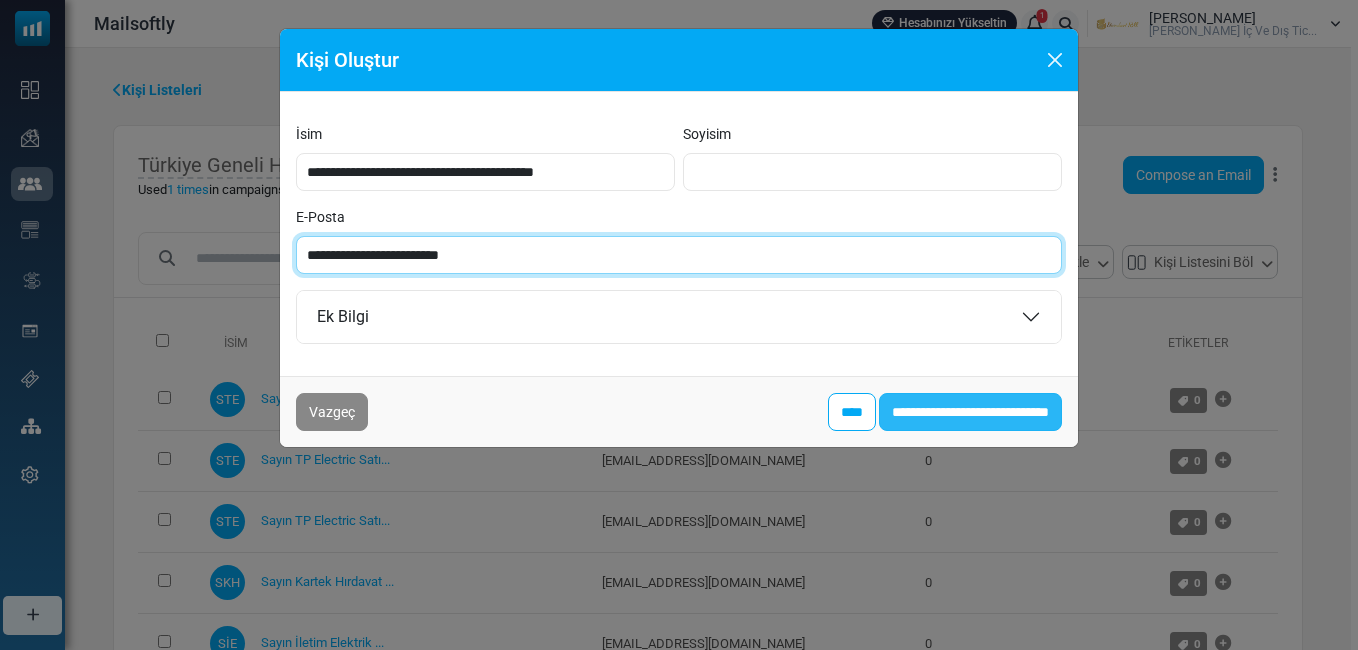 type on "**********" 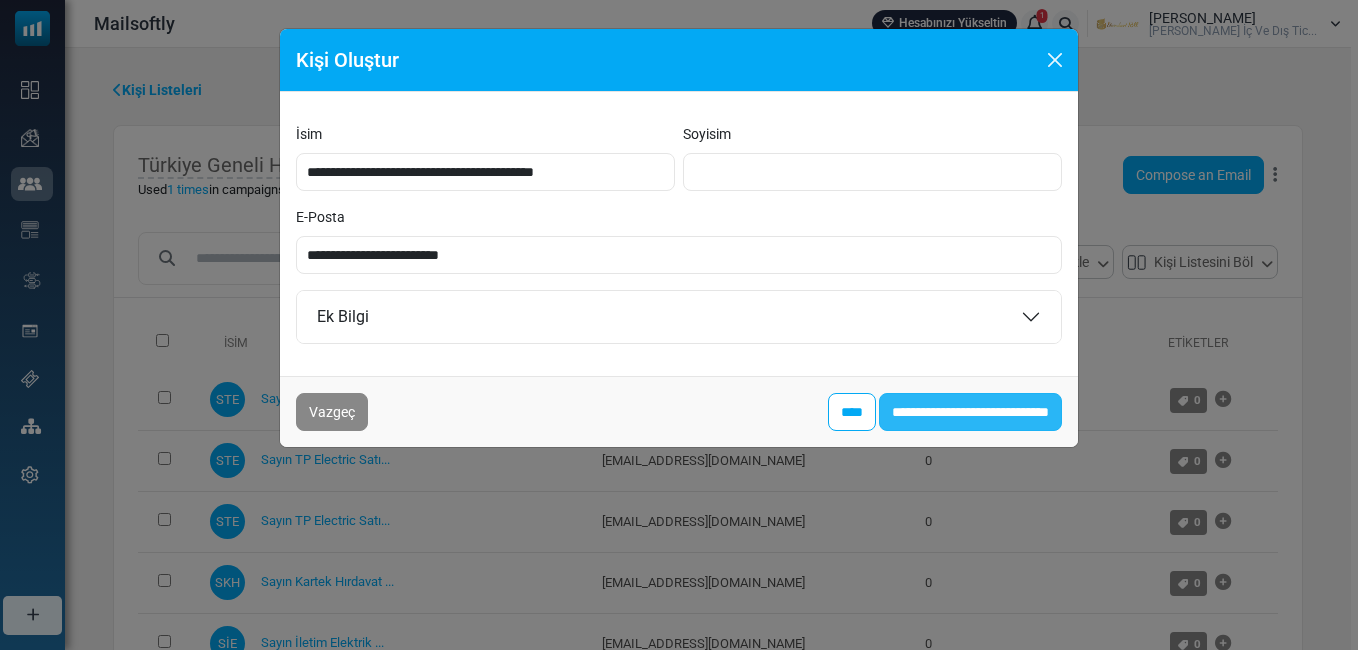 click on "**********" at bounding box center (970, 412) 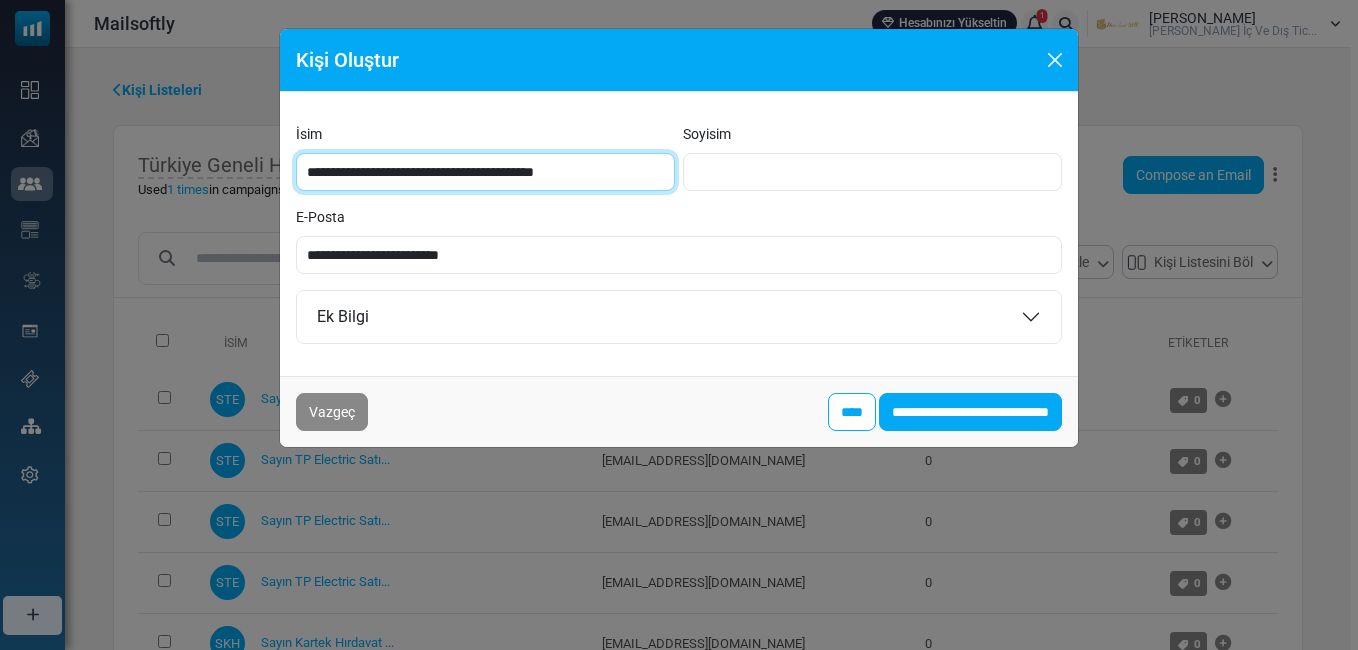 click on "**********" at bounding box center (485, 172) 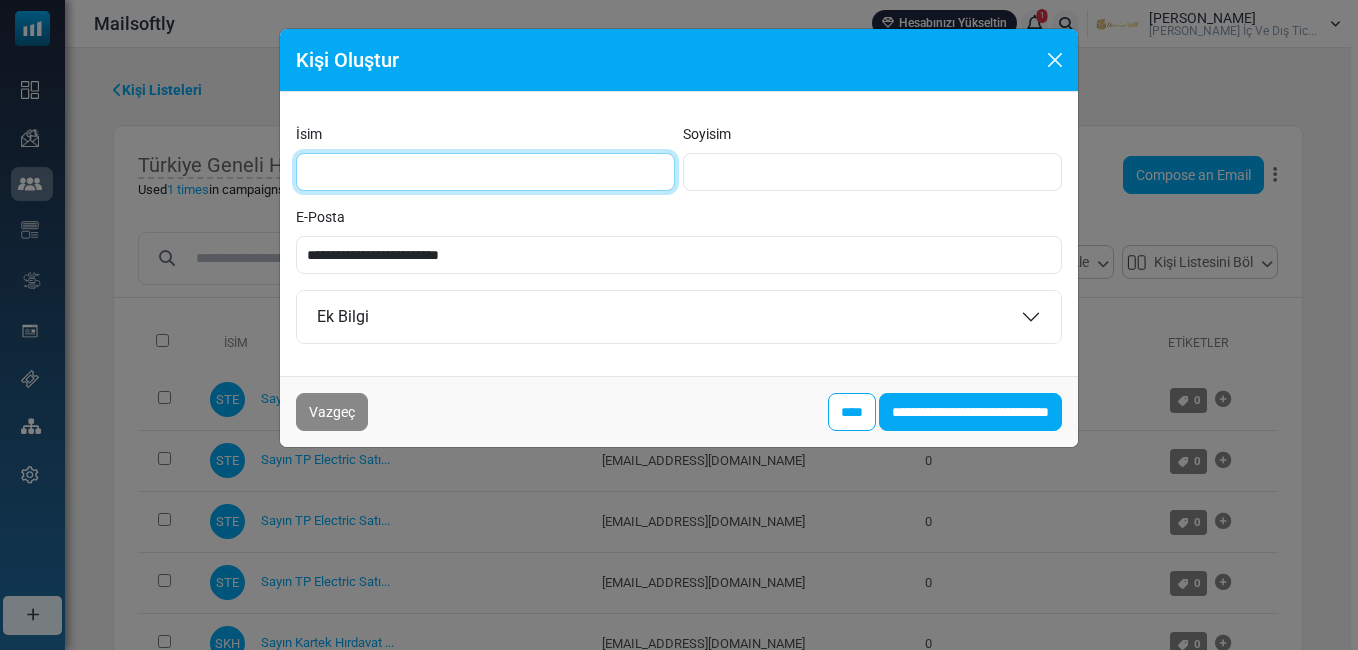 type on "**********" 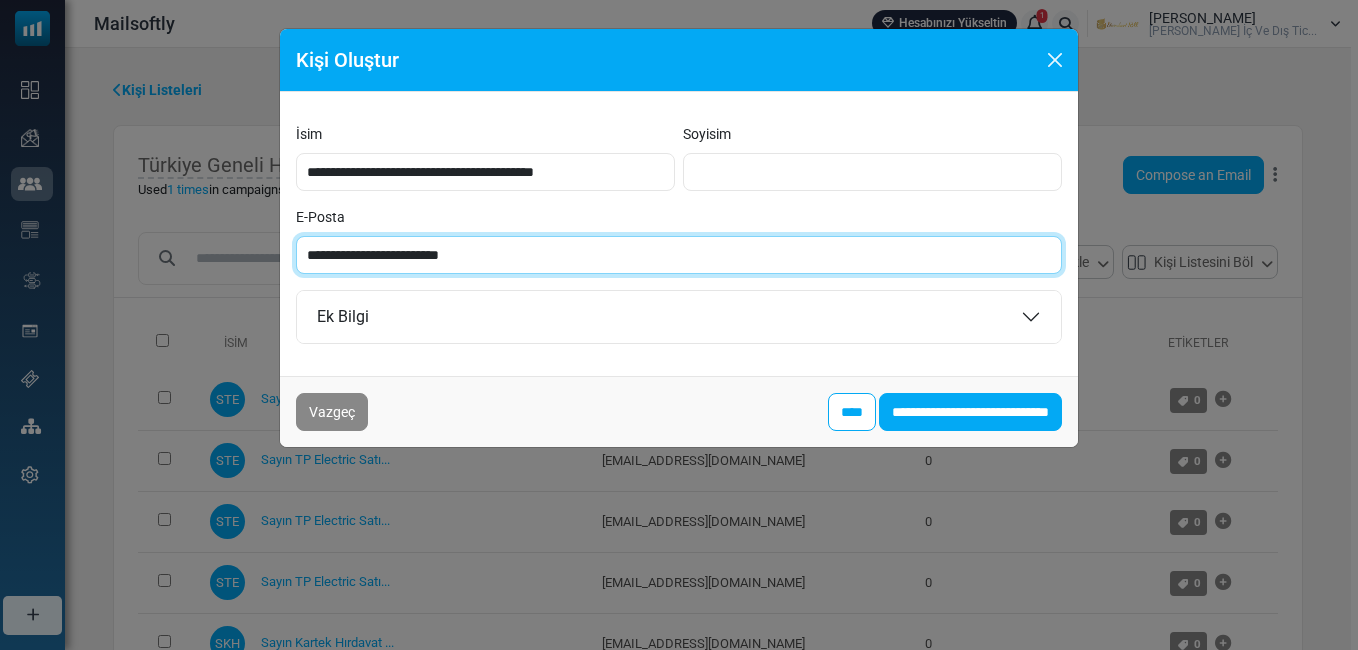 type on "**********" 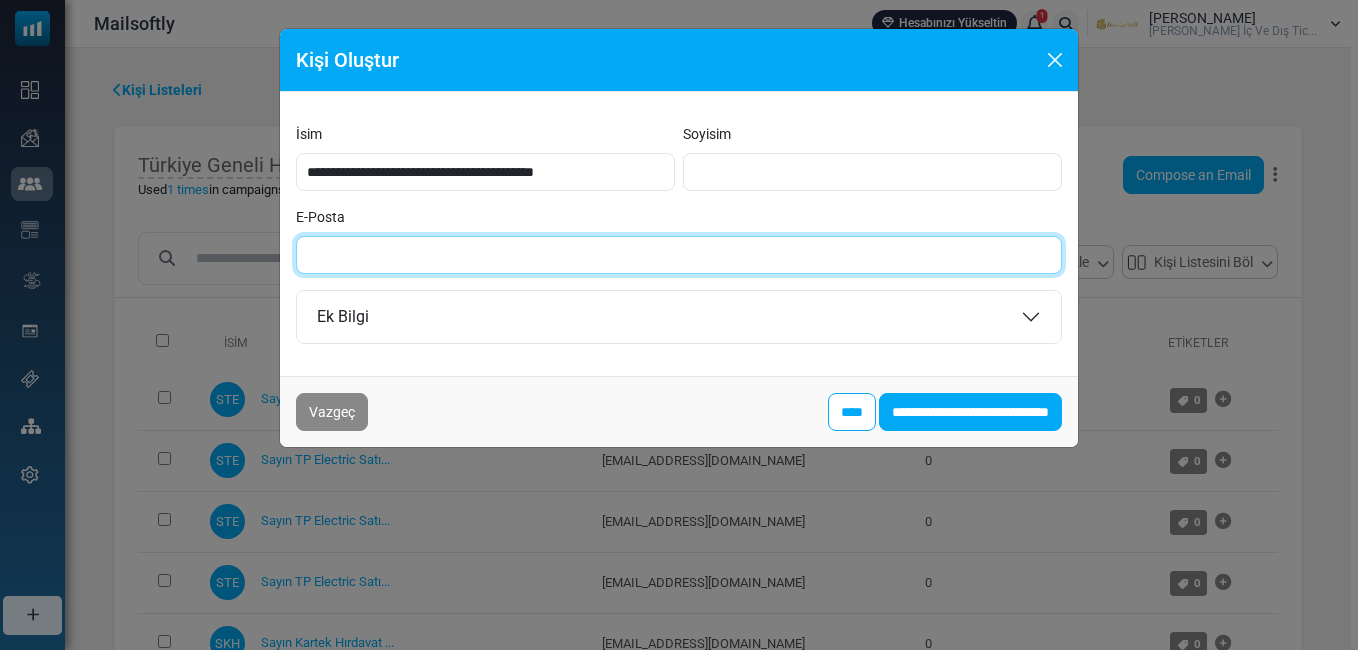 paste on "**********" 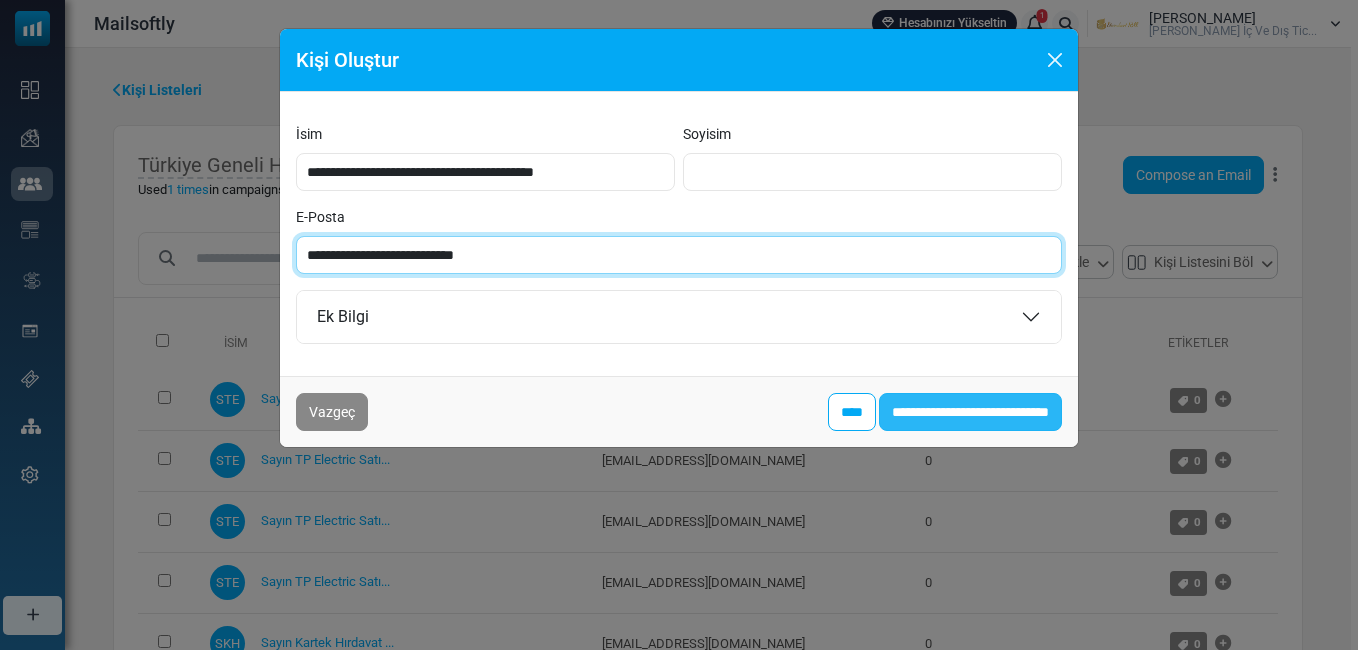 type on "**********" 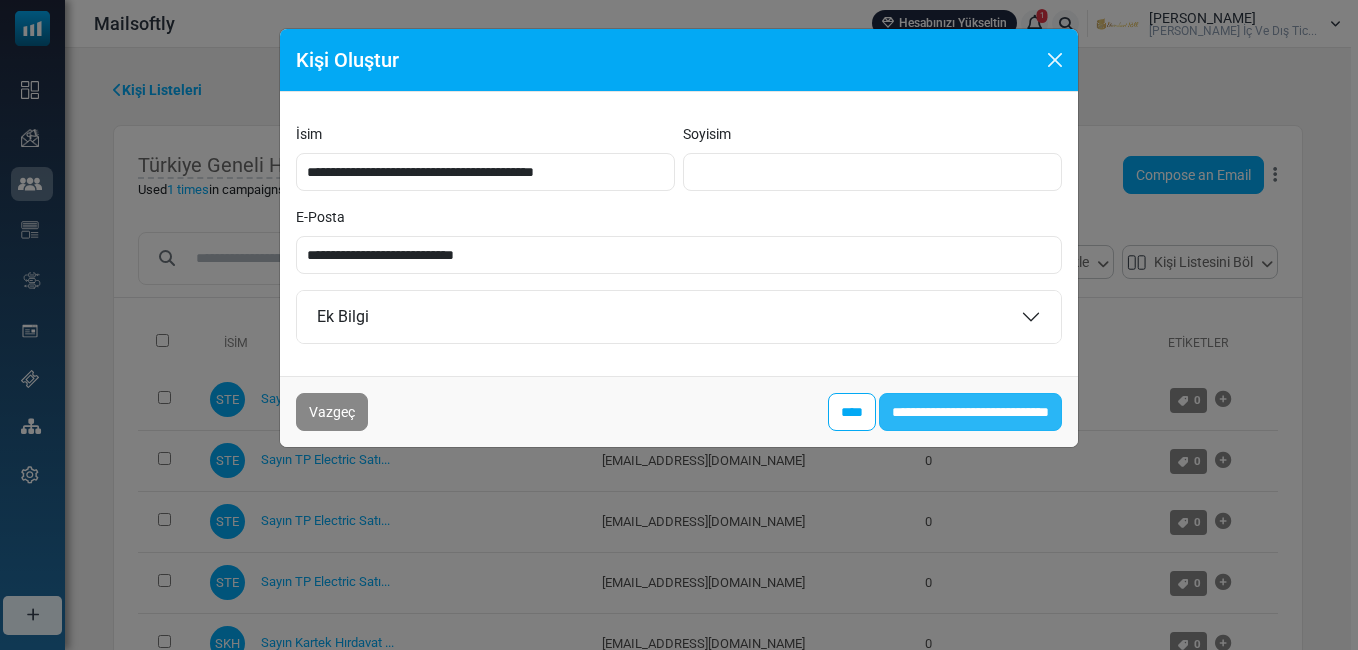click on "**********" at bounding box center [970, 412] 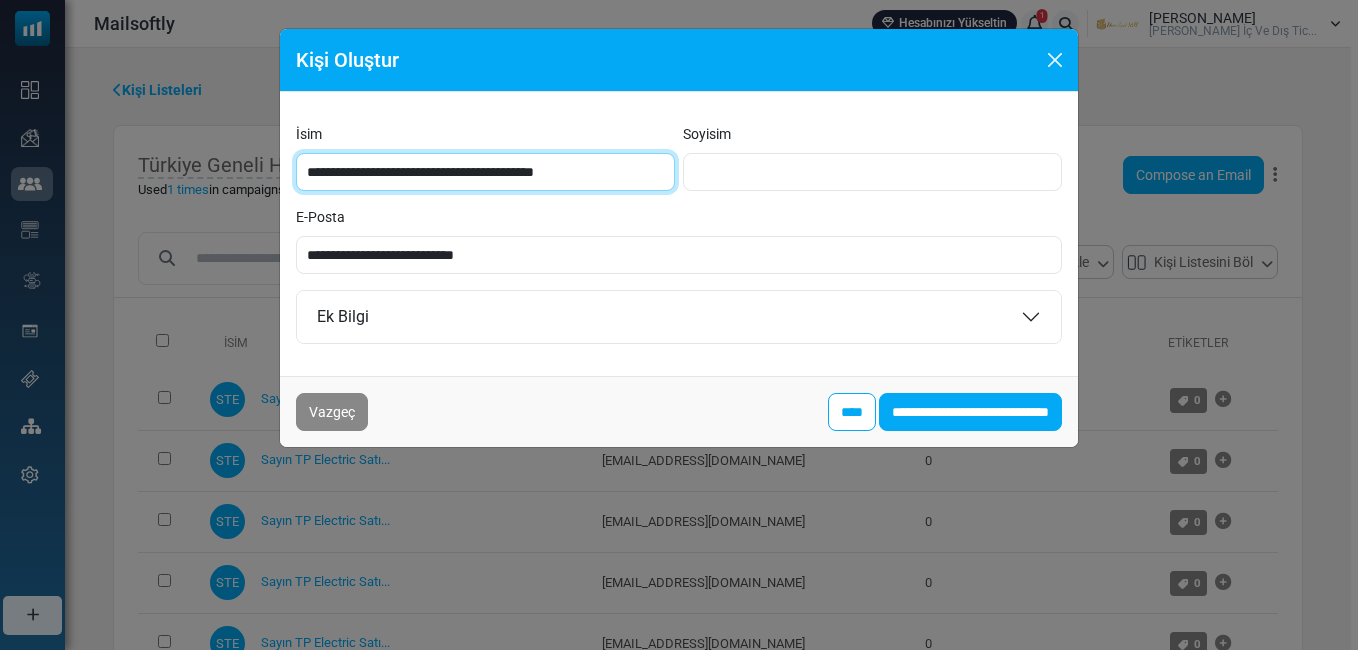click on "**********" at bounding box center (485, 172) 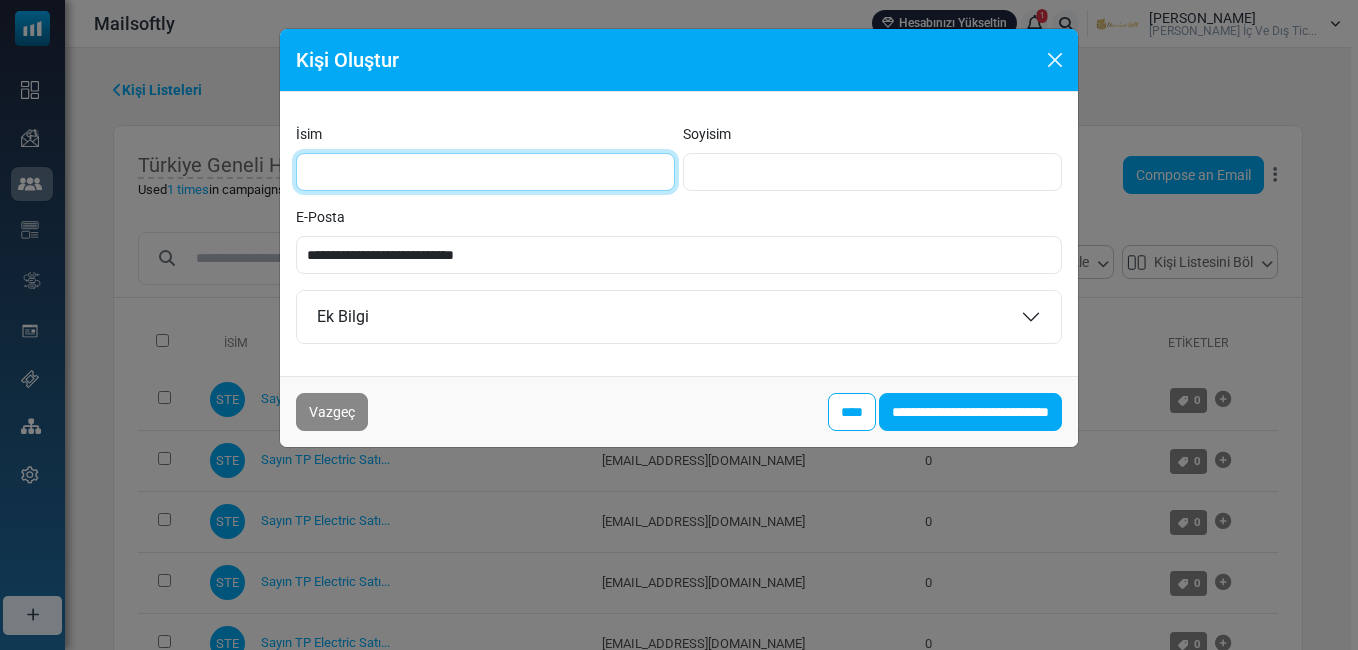 type on "**********" 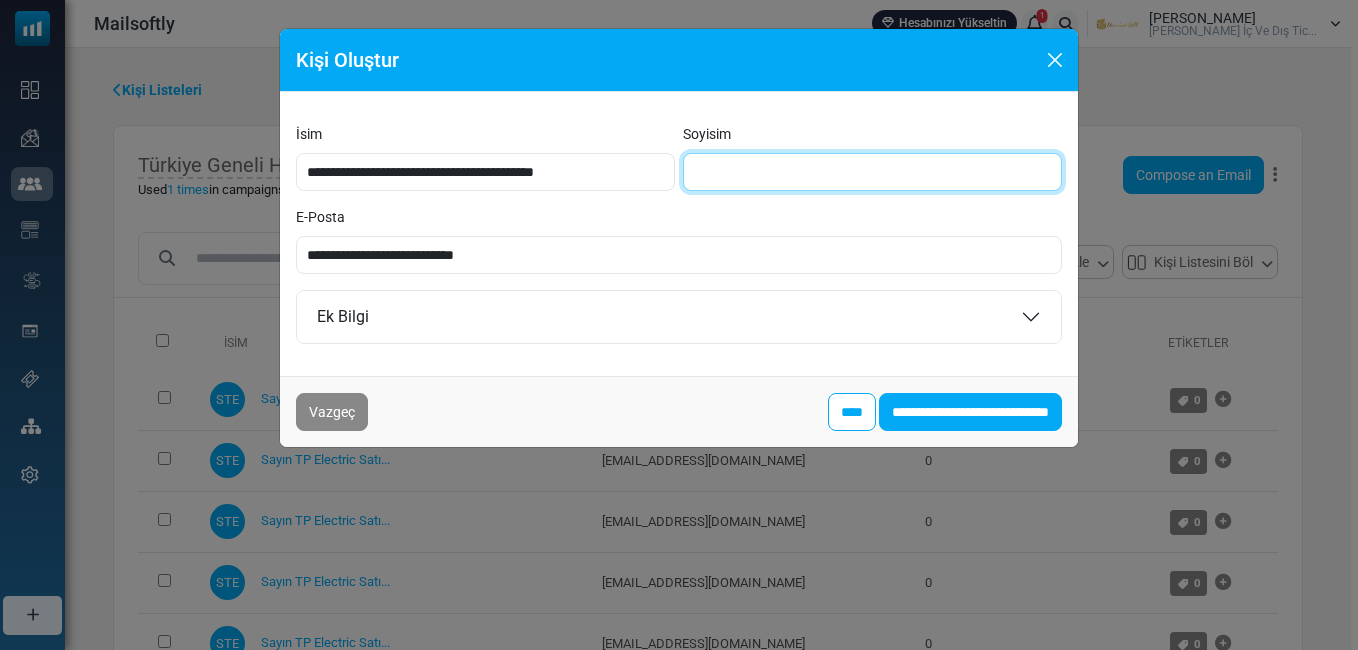 type on "**********" 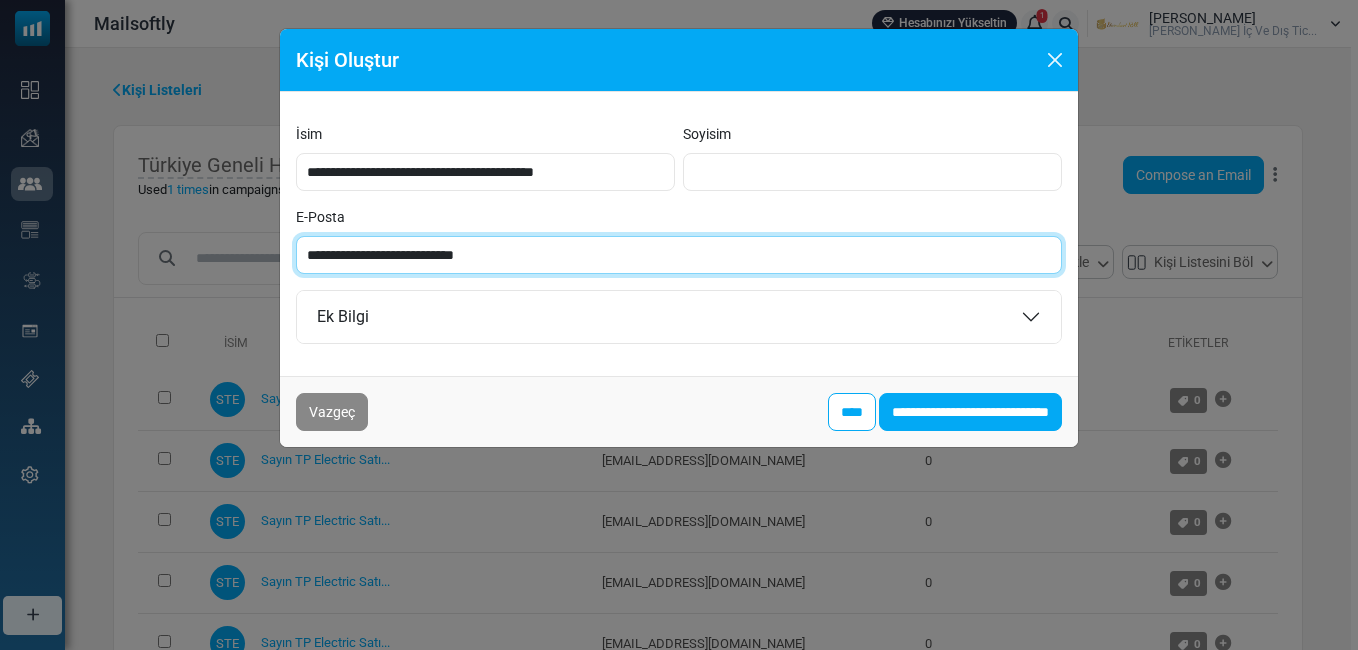 click on "**********" at bounding box center (679, 255) 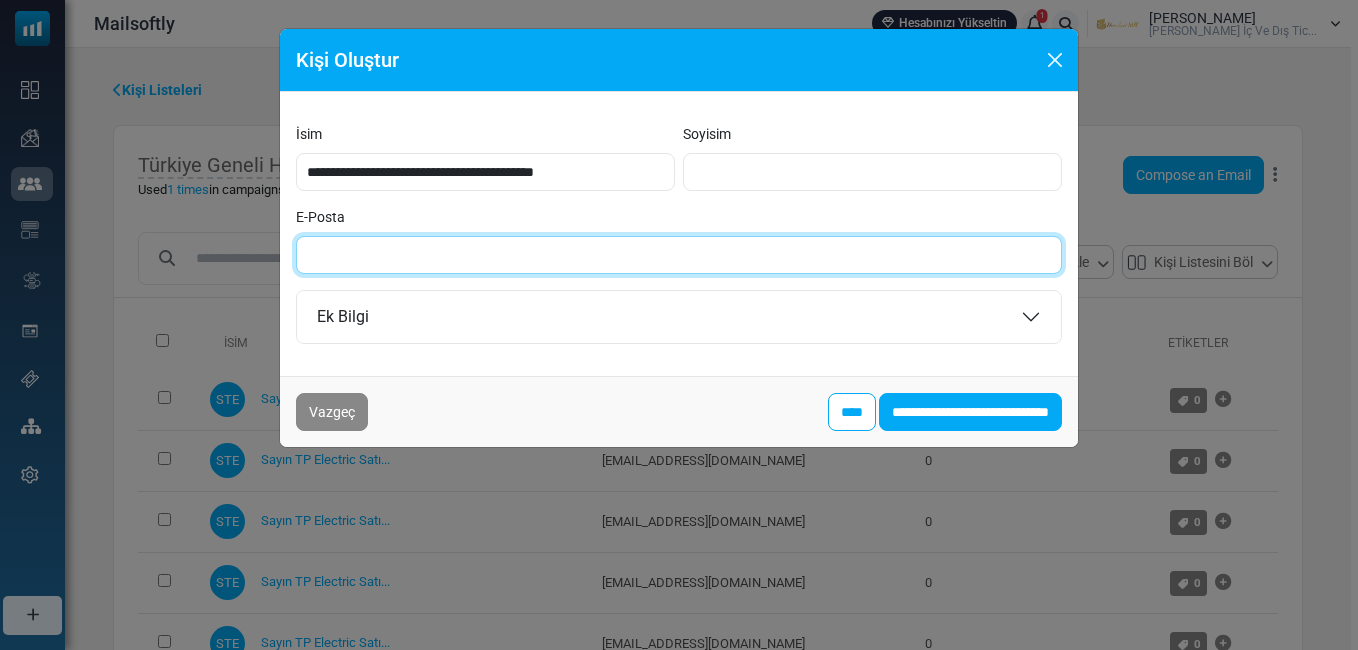 paste on "**********" 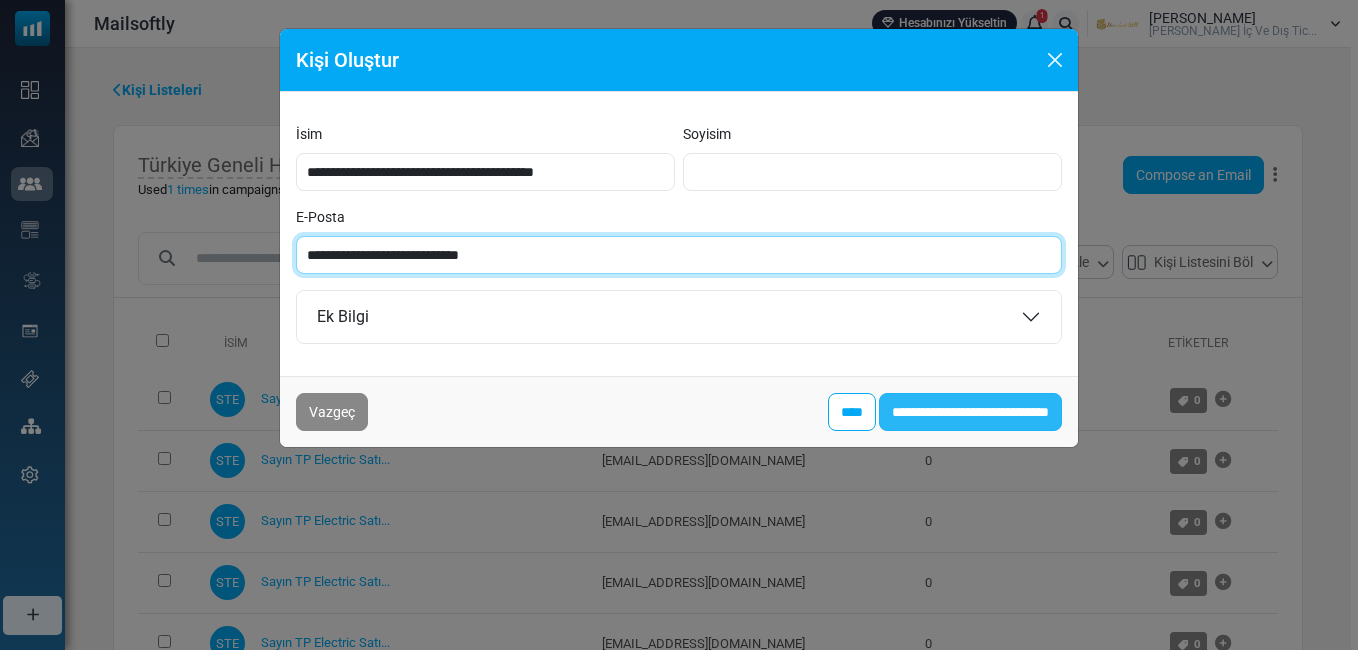 type on "**********" 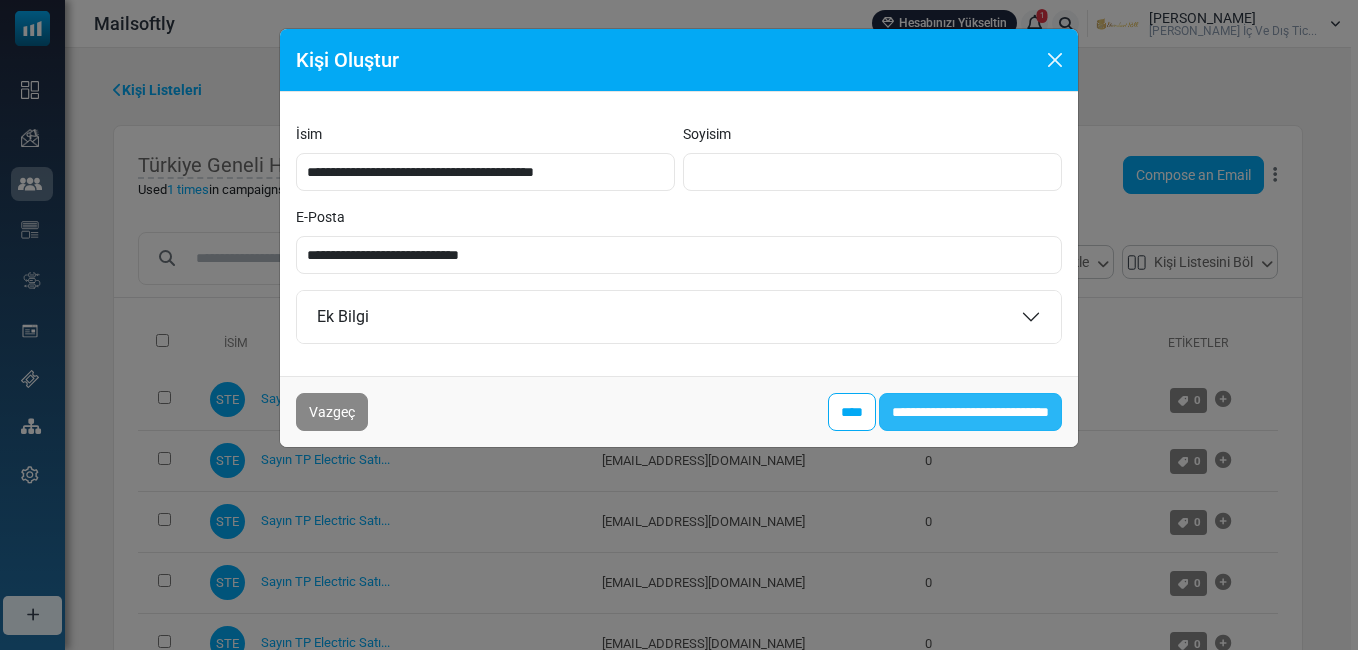 click on "**********" at bounding box center (970, 412) 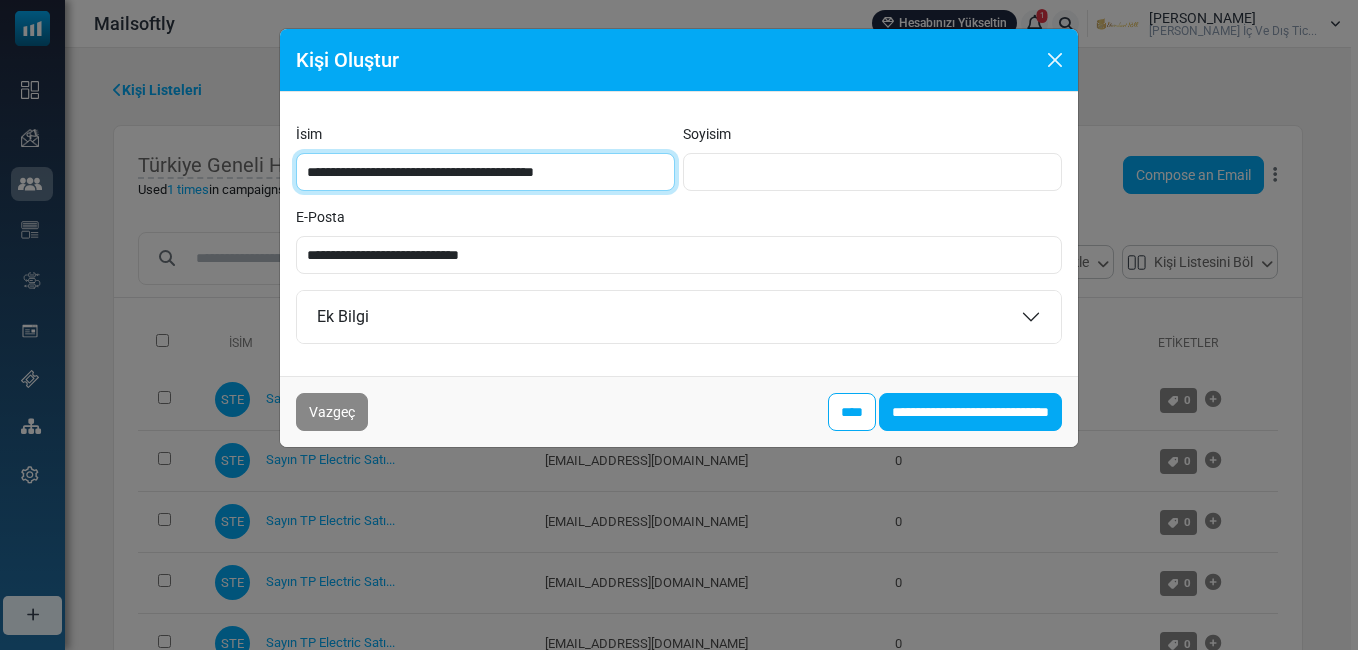 click on "**********" at bounding box center [485, 172] 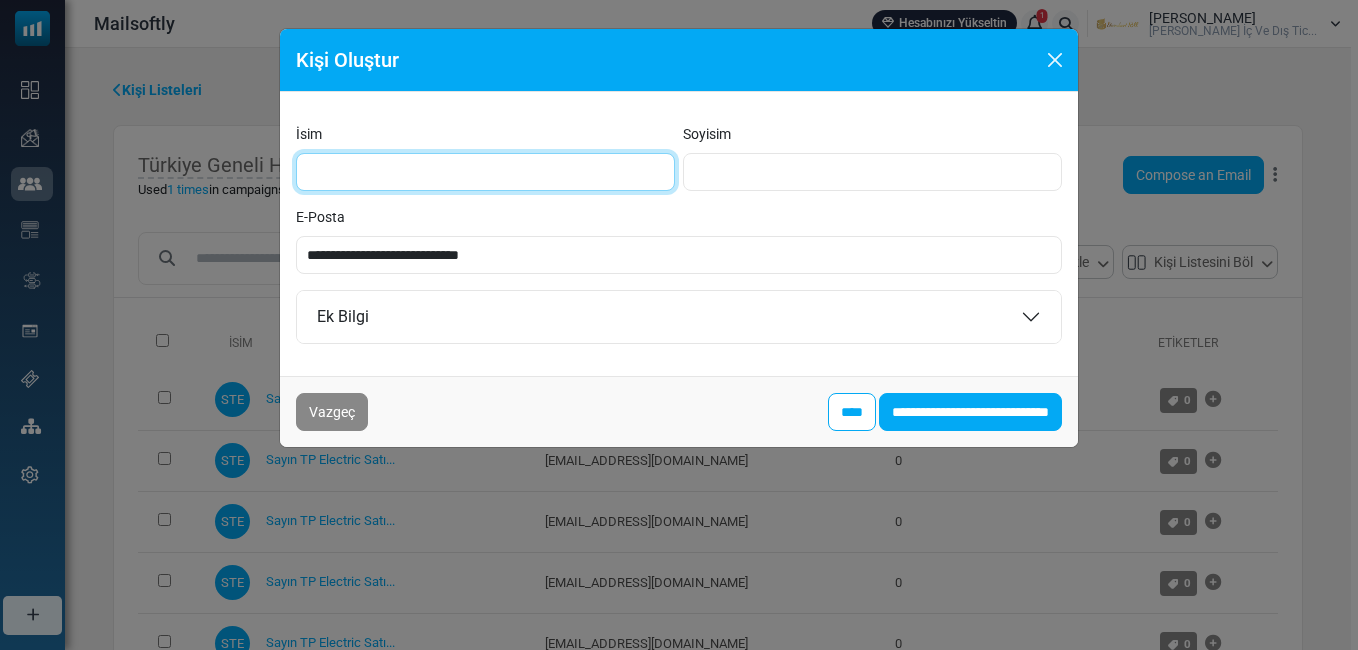 type on "**********" 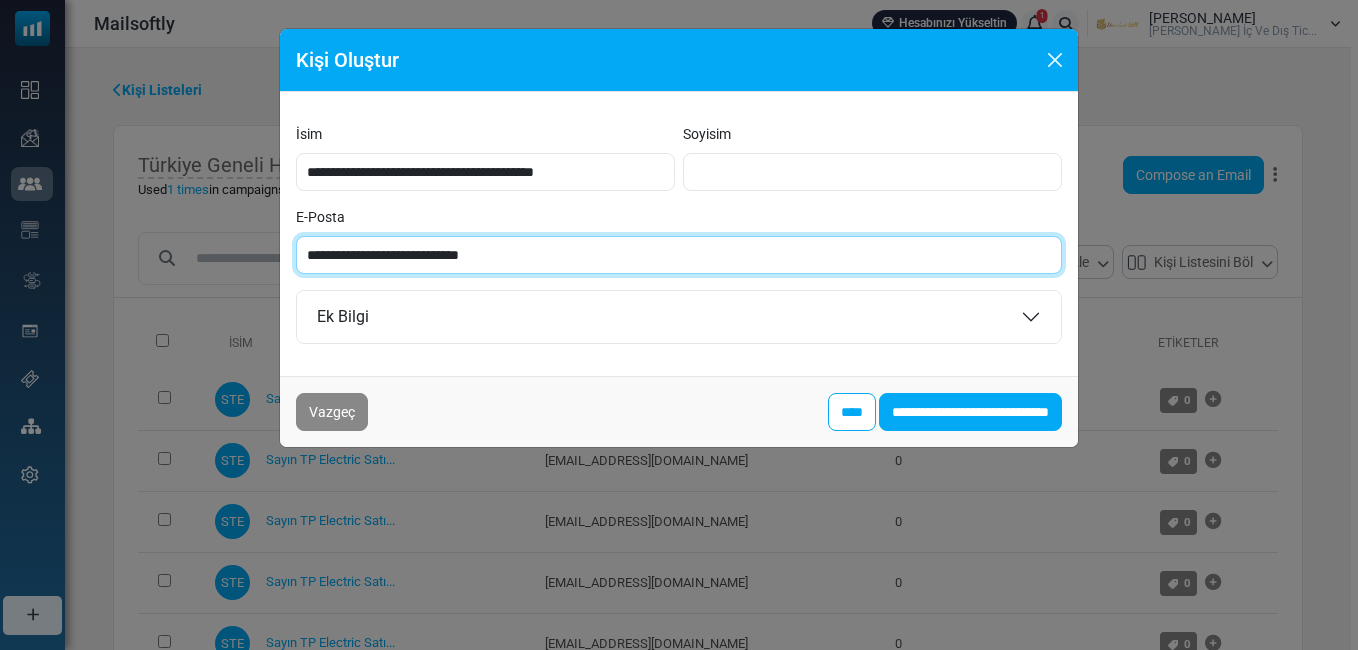 type on "**********" 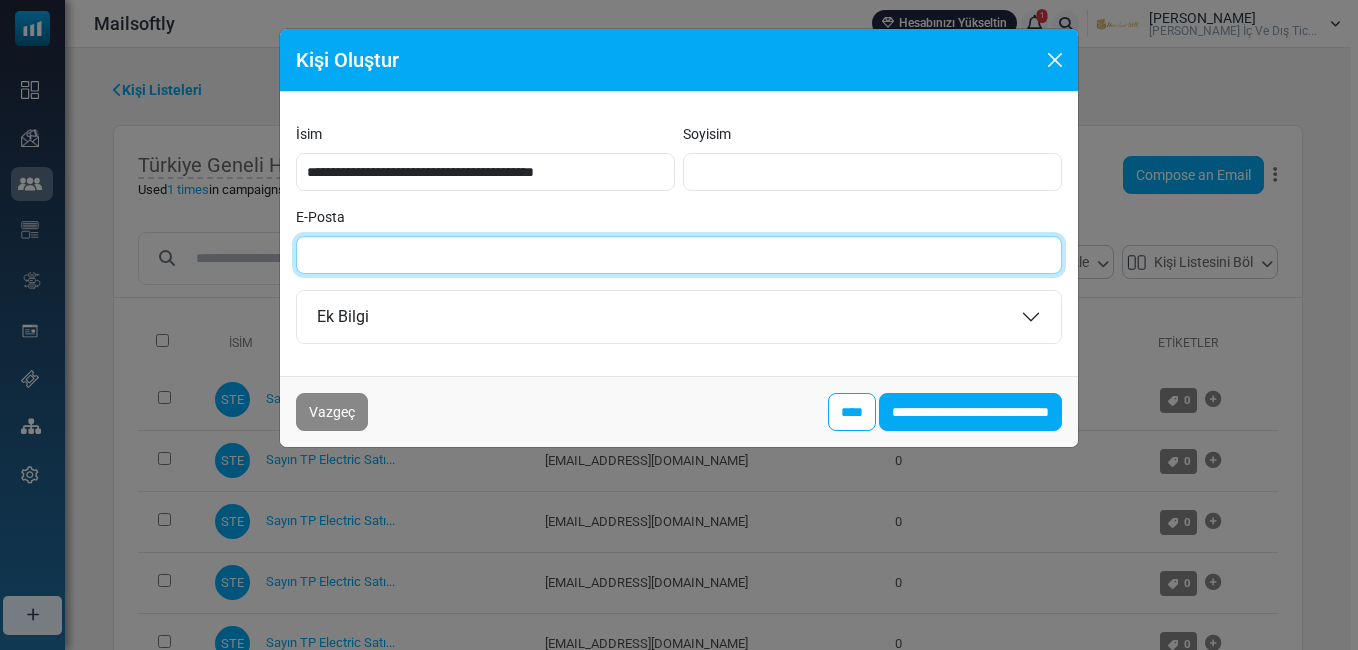 paste on "**********" 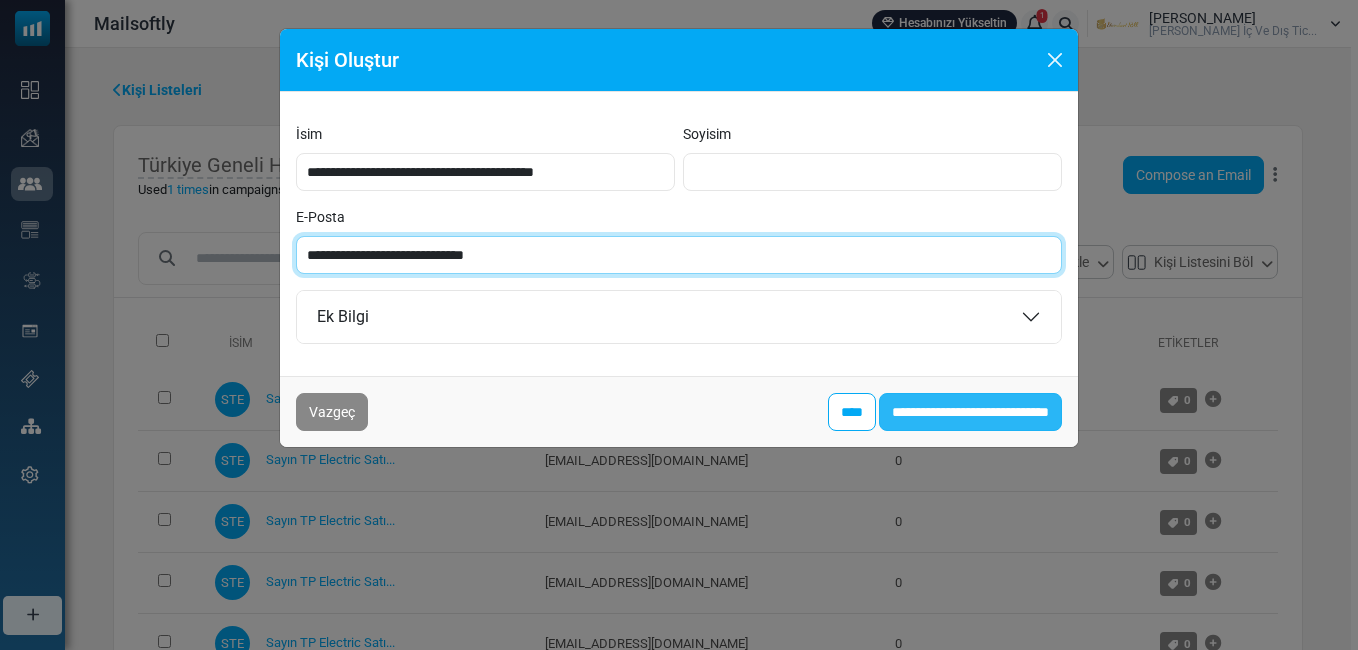 type on "**********" 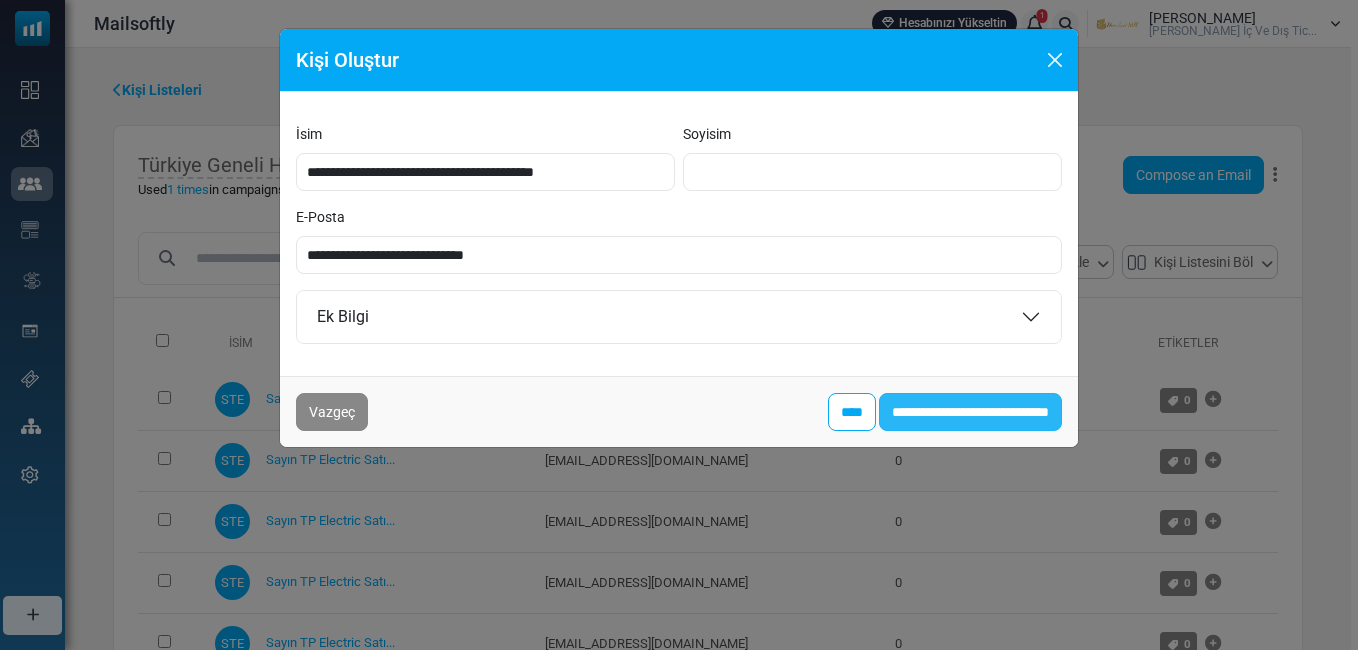 click on "**********" at bounding box center [970, 412] 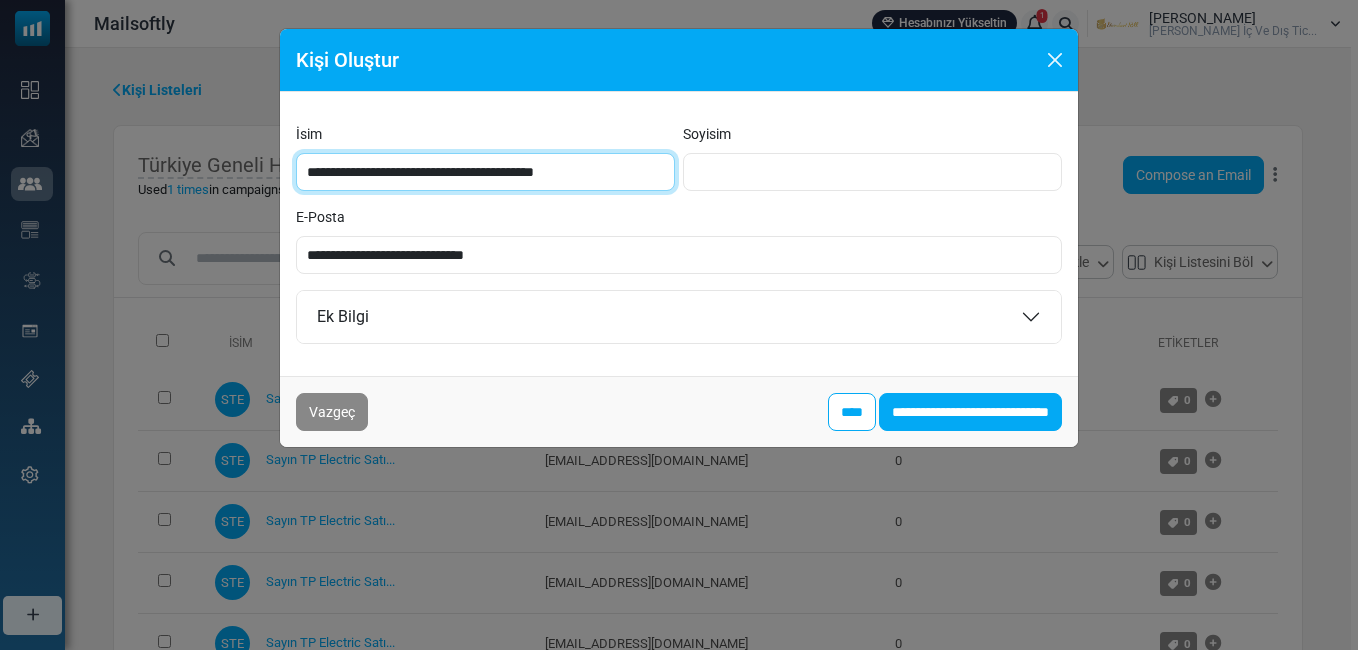 click on "**********" at bounding box center (485, 172) 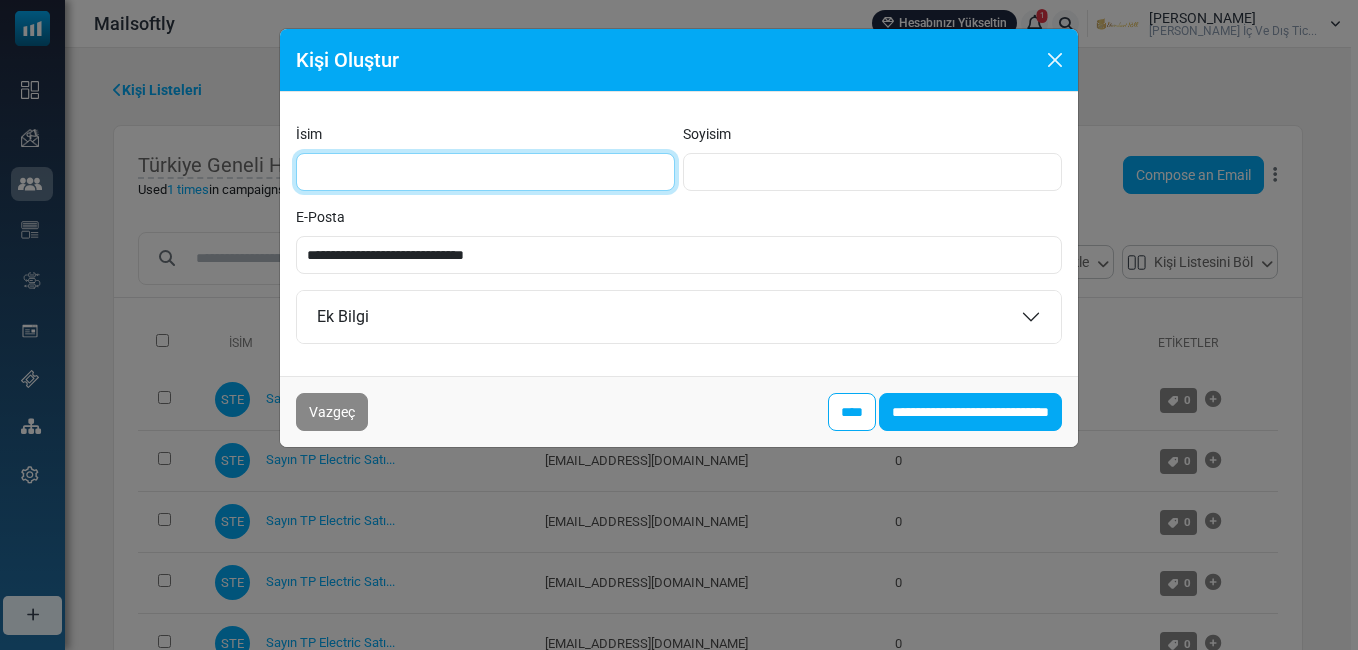 type on "**********" 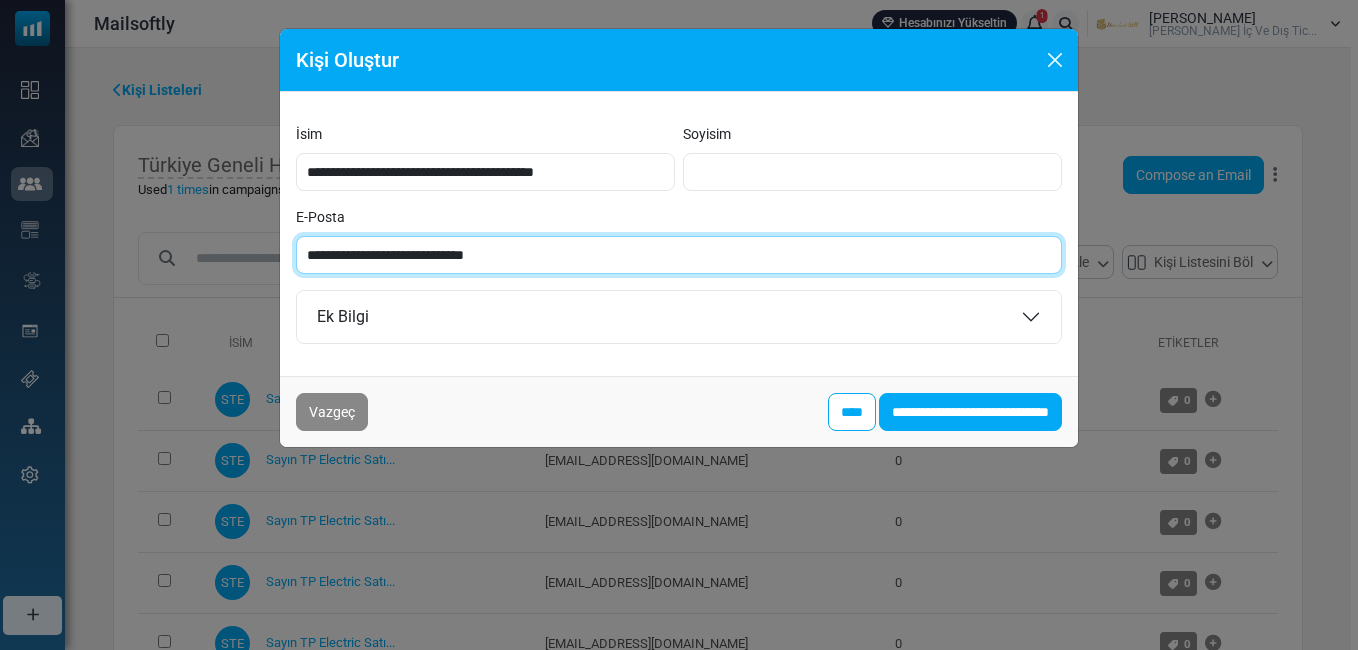 type on "**********" 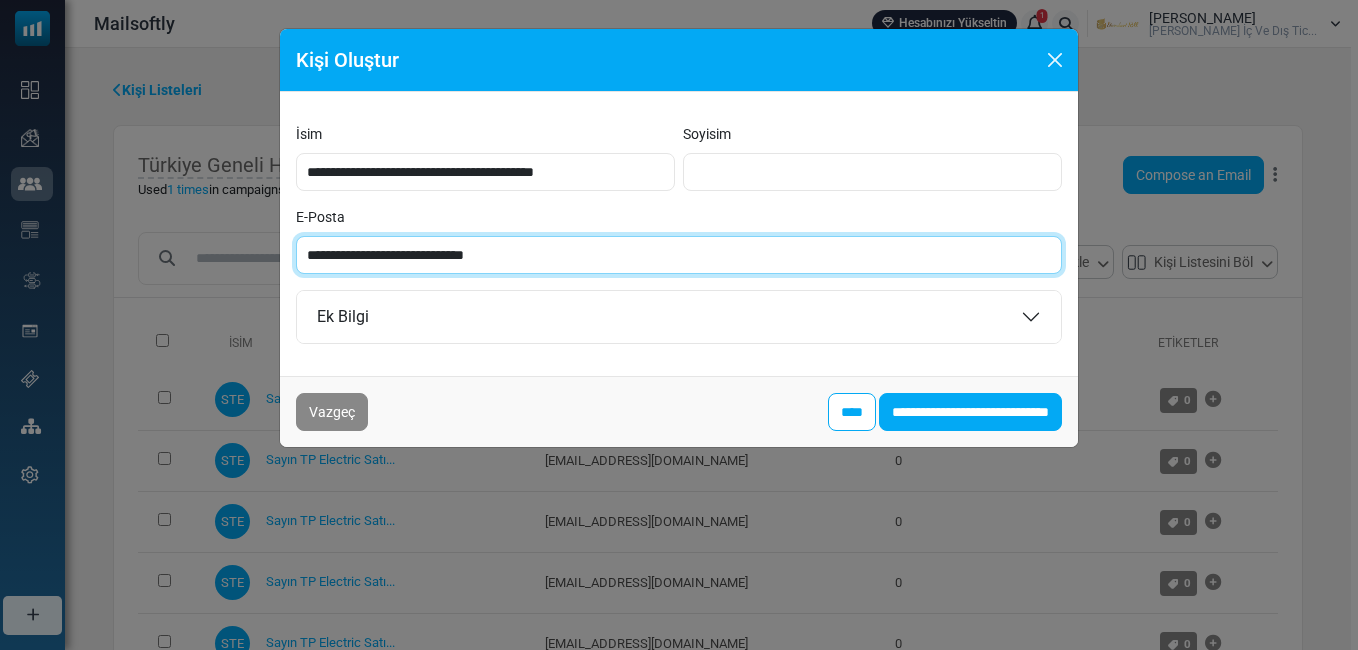 click on "**********" at bounding box center (679, 255) 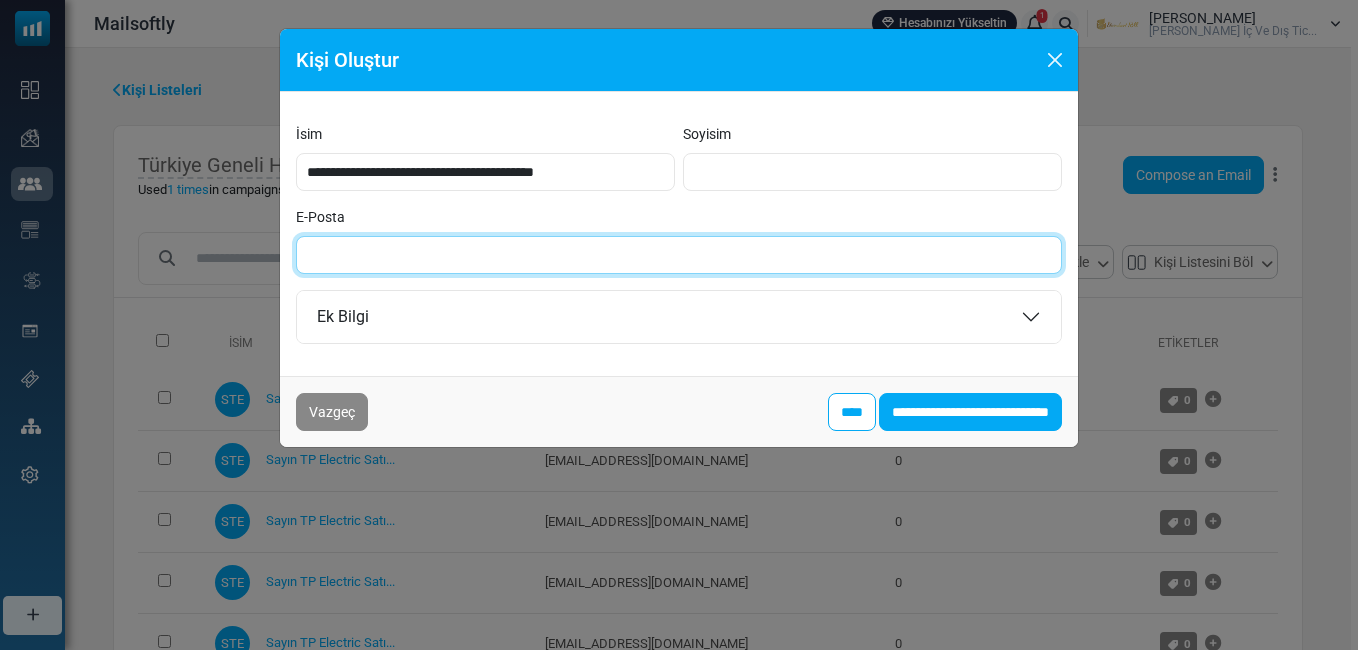 paste on "**********" 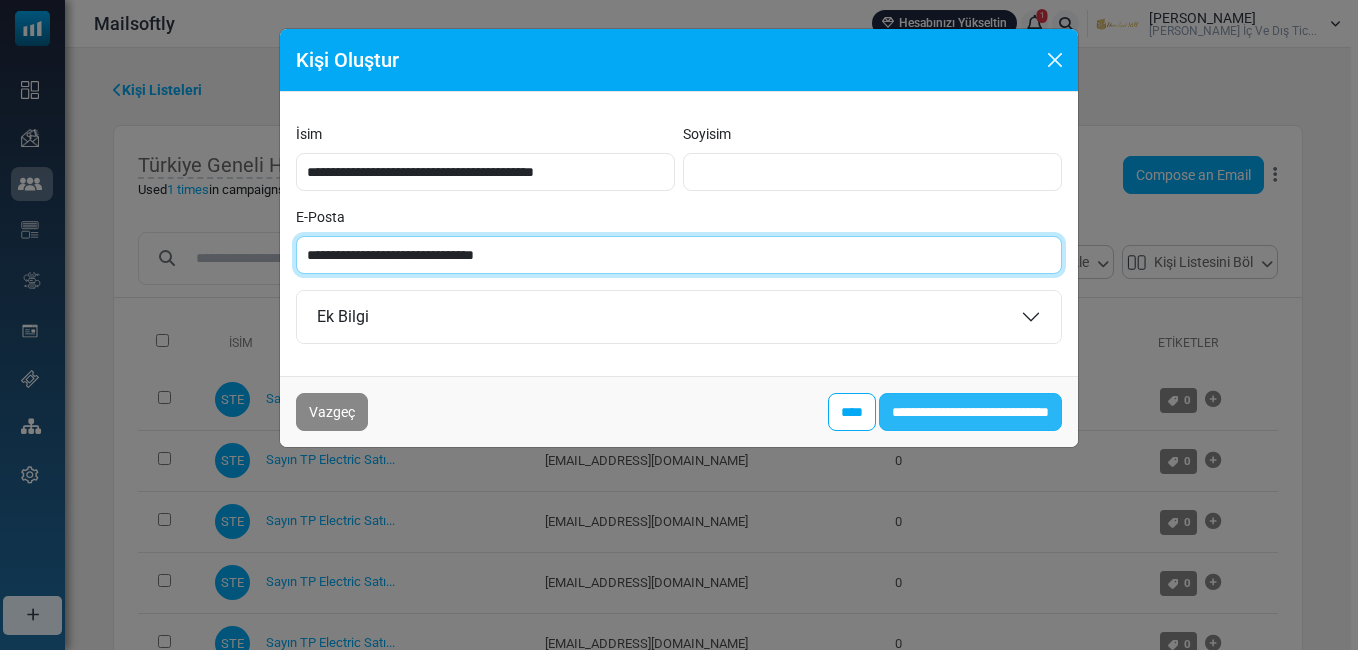 type on "**********" 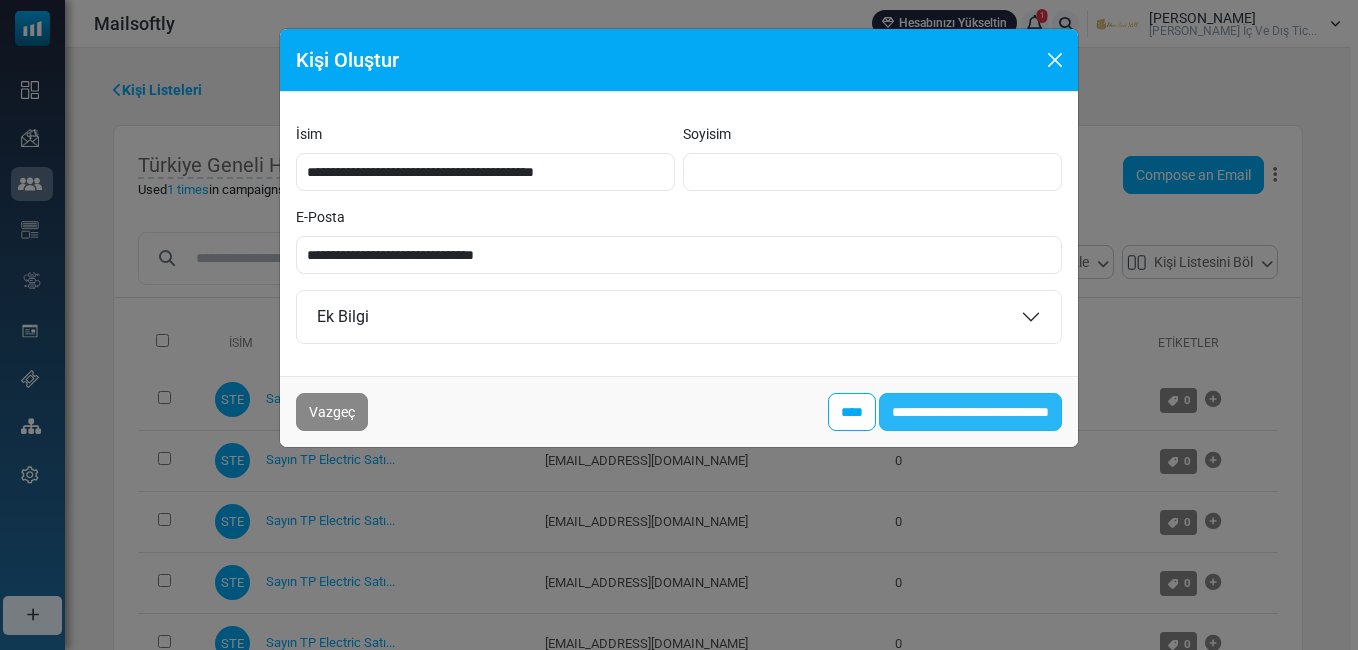 click on "**********" at bounding box center (970, 412) 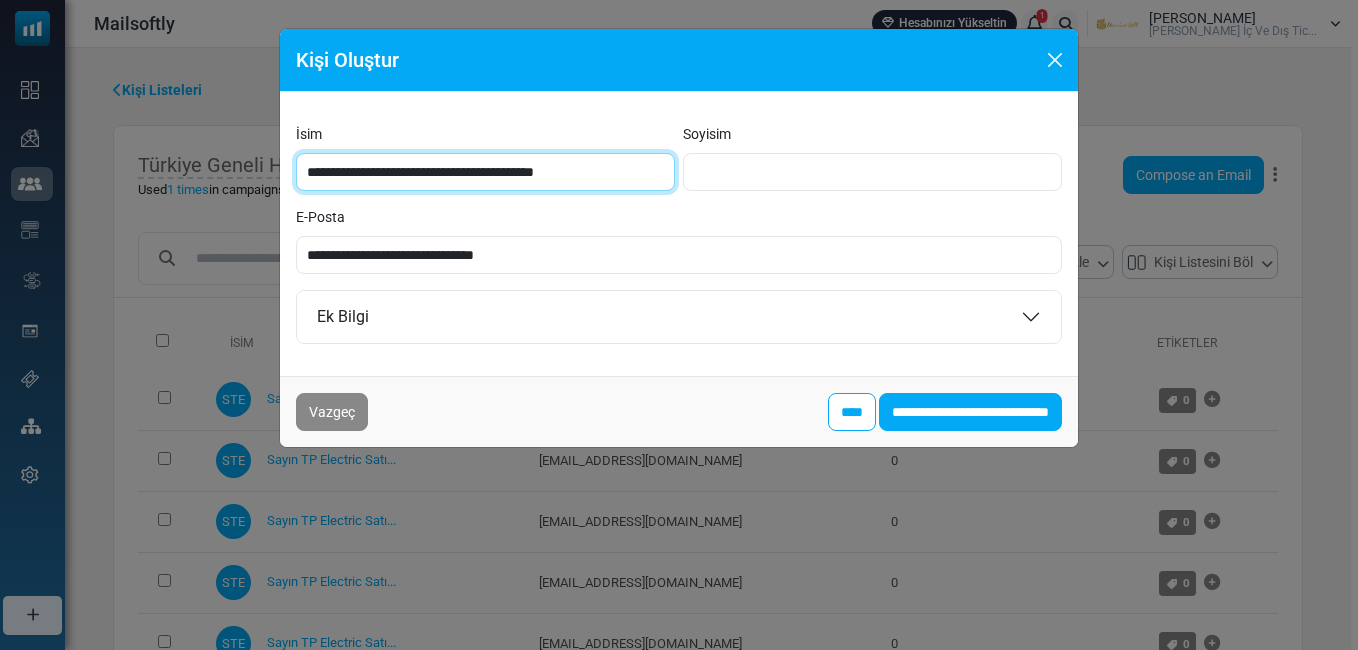click on "**********" at bounding box center (485, 172) 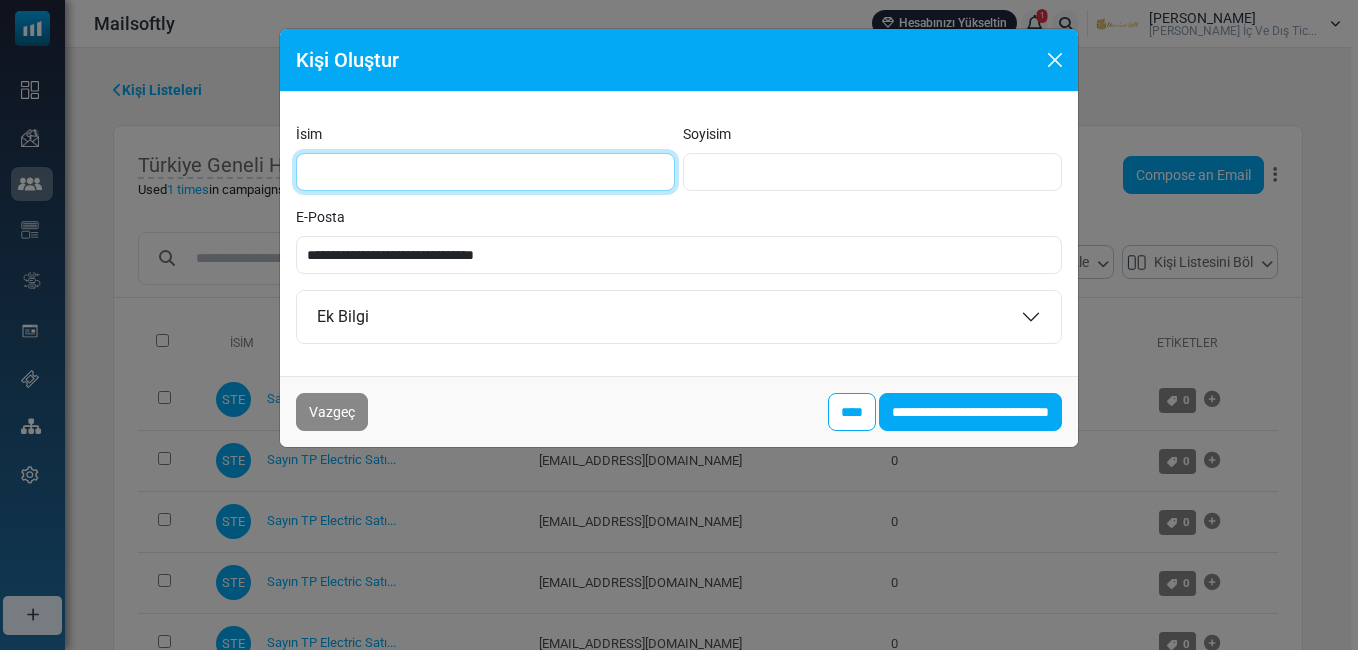type on "**********" 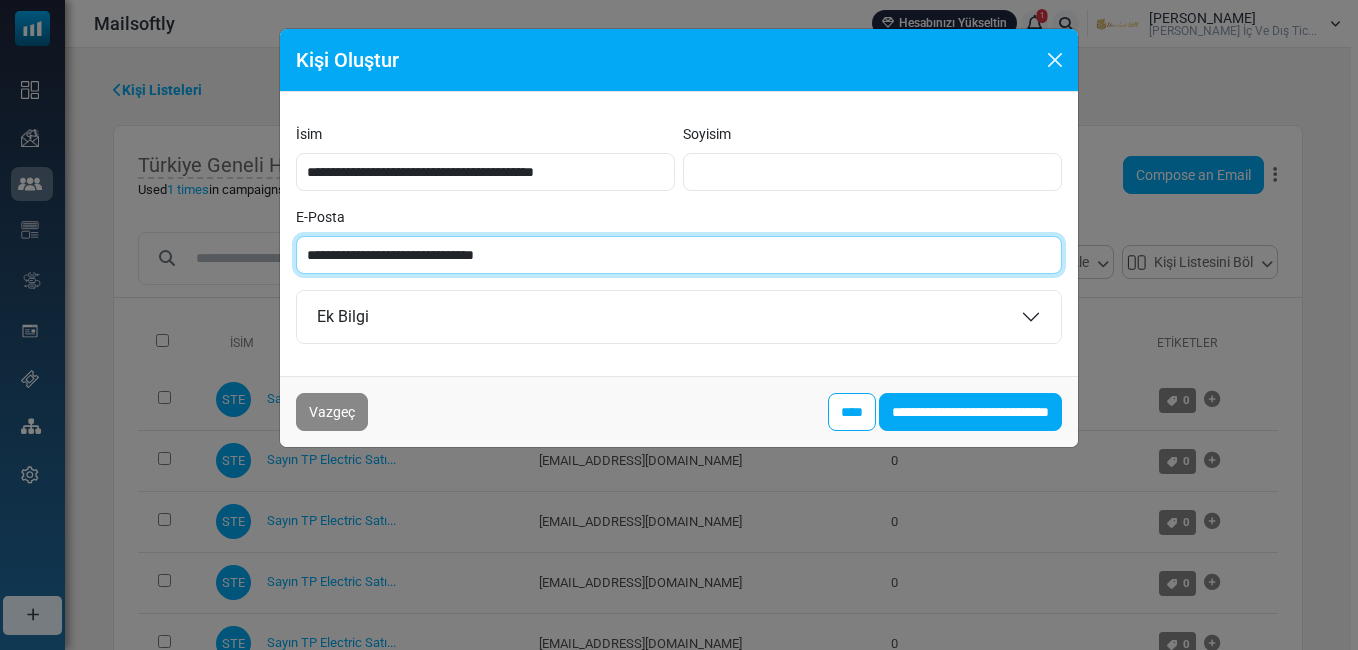 type on "**********" 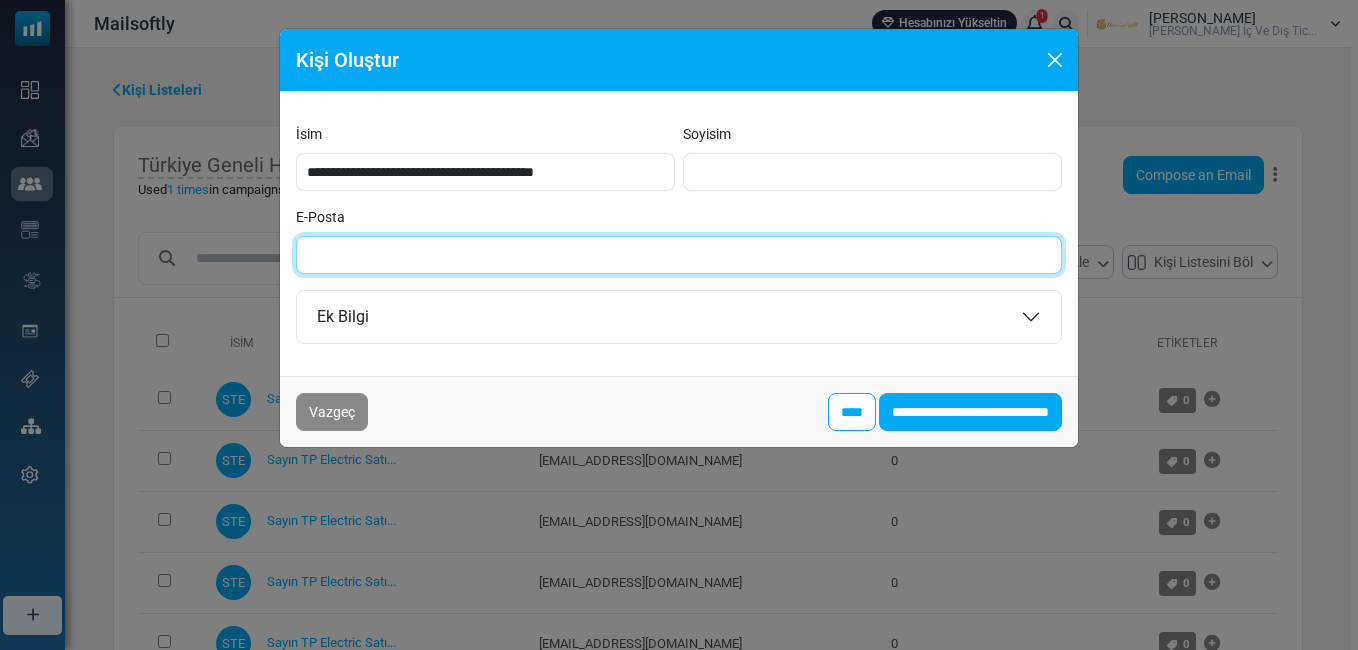 paste on "**********" 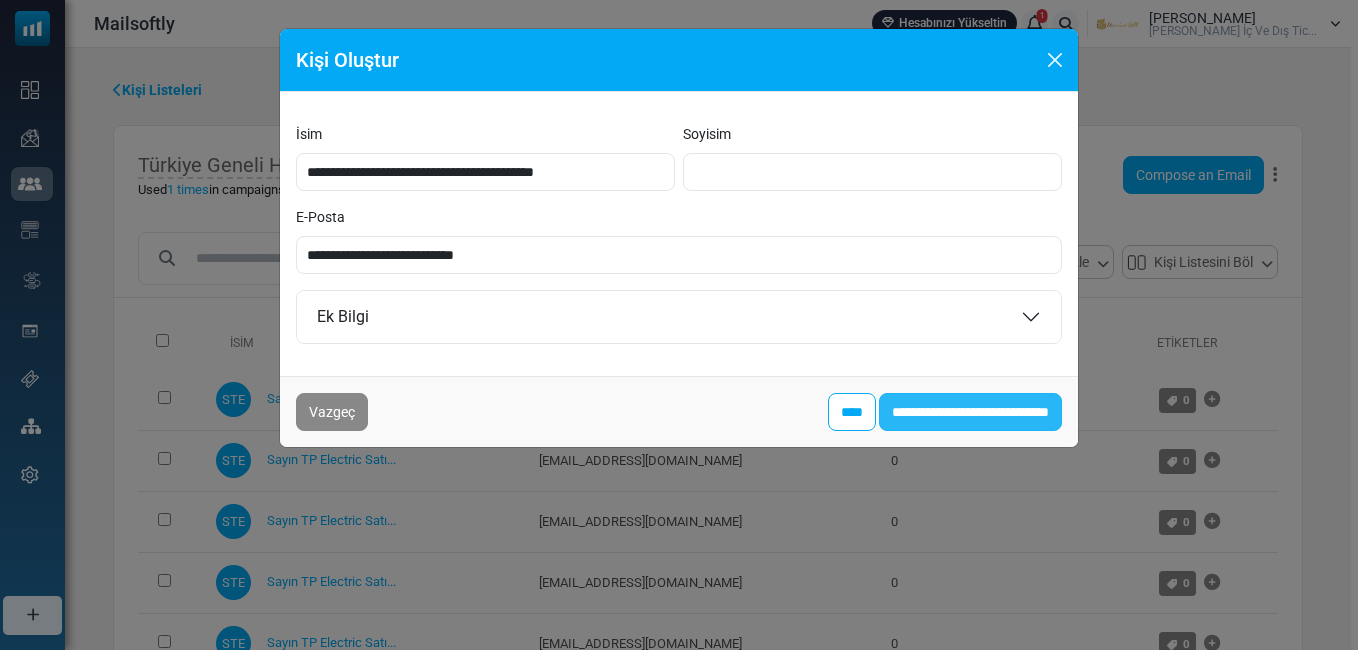 click on "**********" at bounding box center [970, 412] 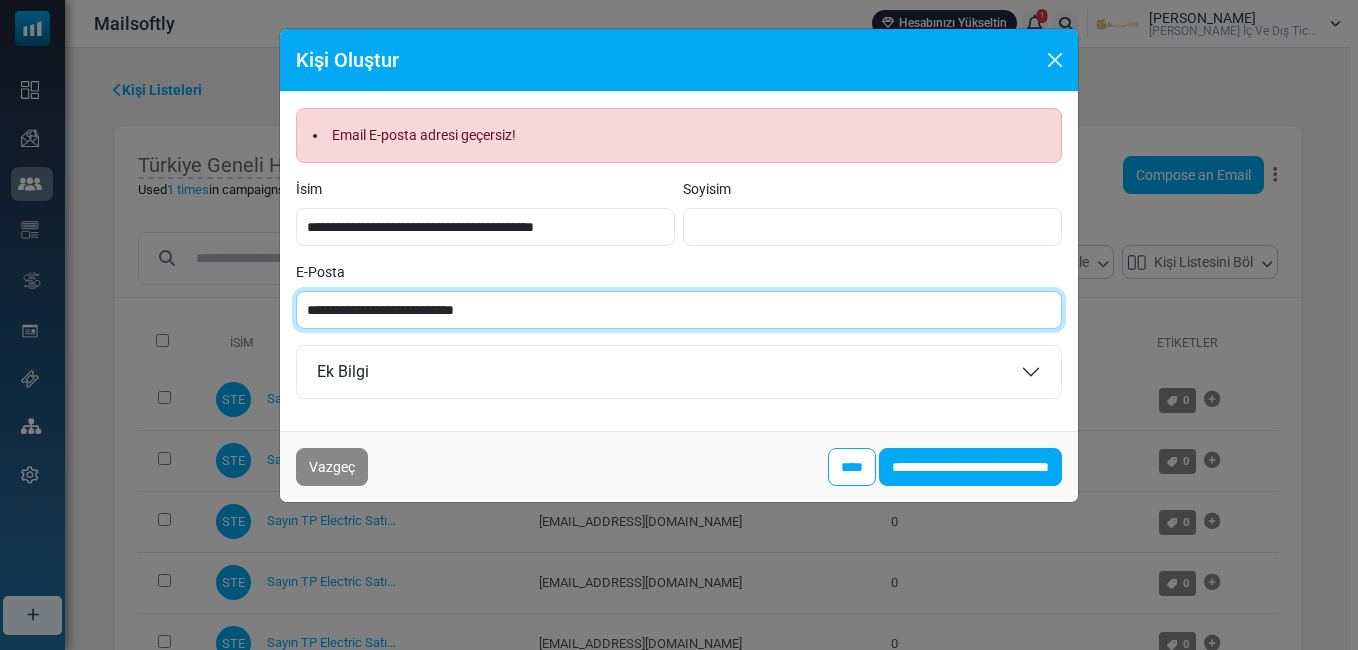 click on "**********" at bounding box center (679, 310) 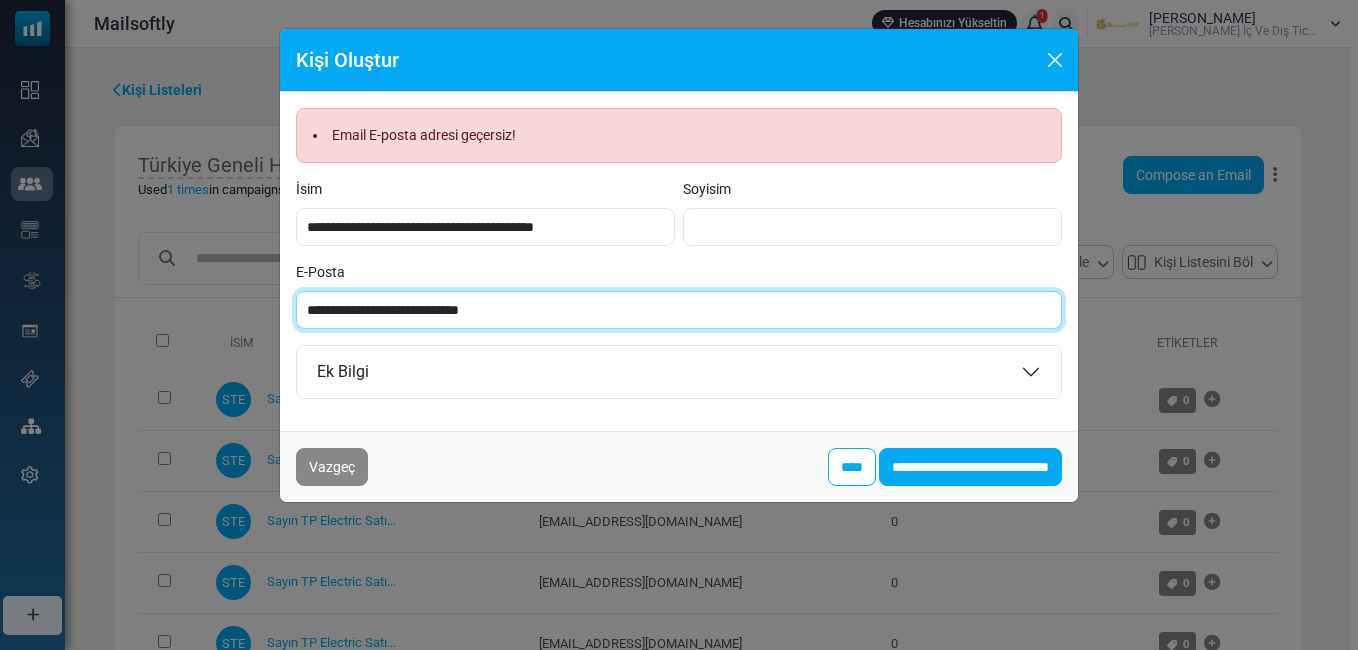 click on "**********" at bounding box center [679, 310] 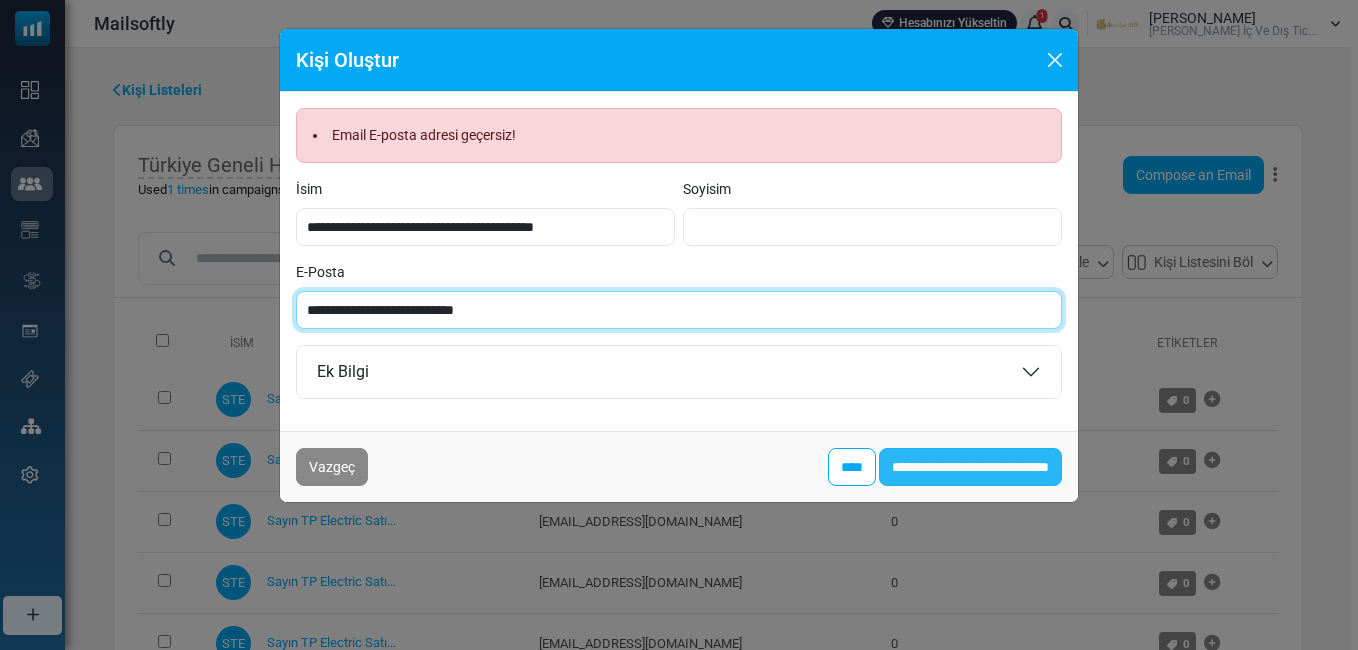 type on "**********" 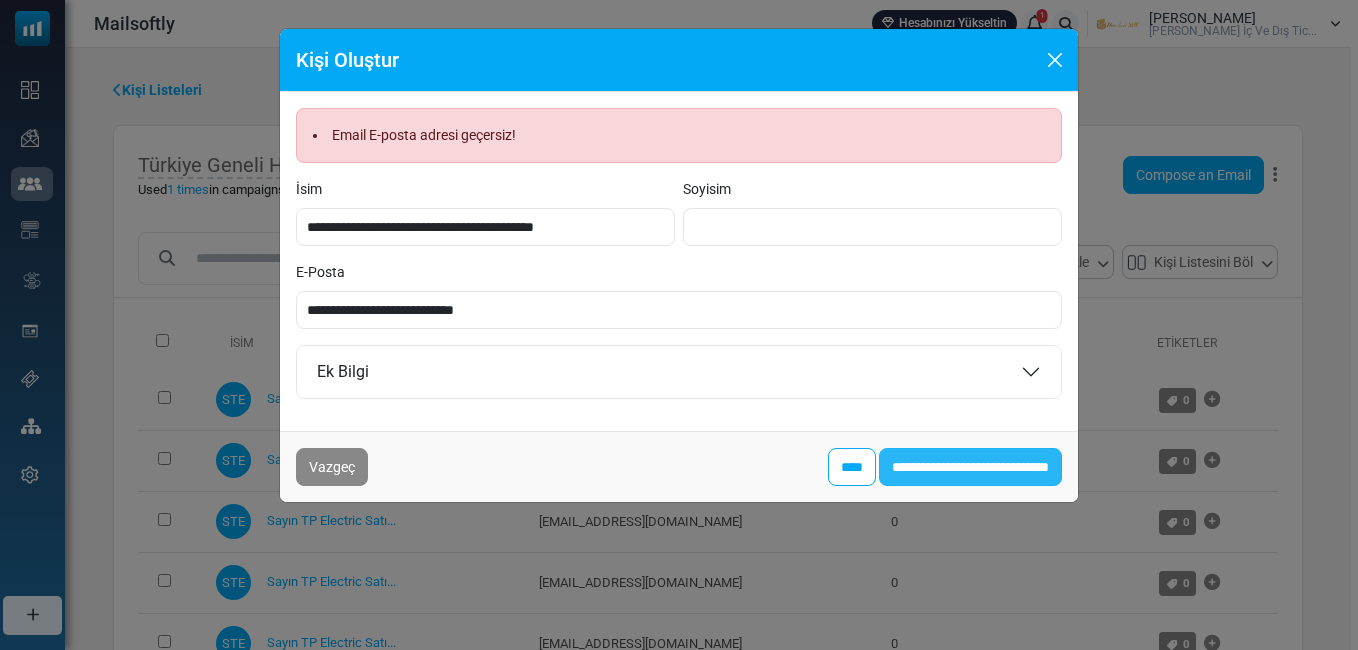 click on "**********" at bounding box center [970, 467] 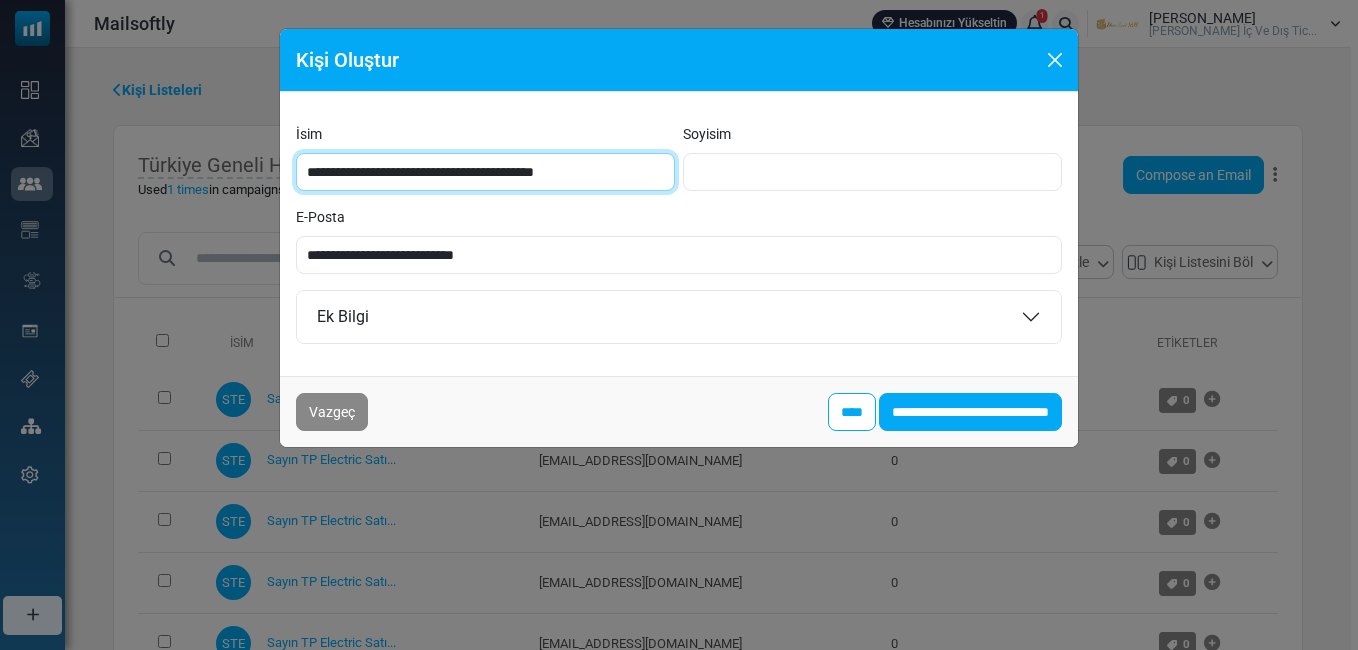click on "**********" at bounding box center (485, 172) 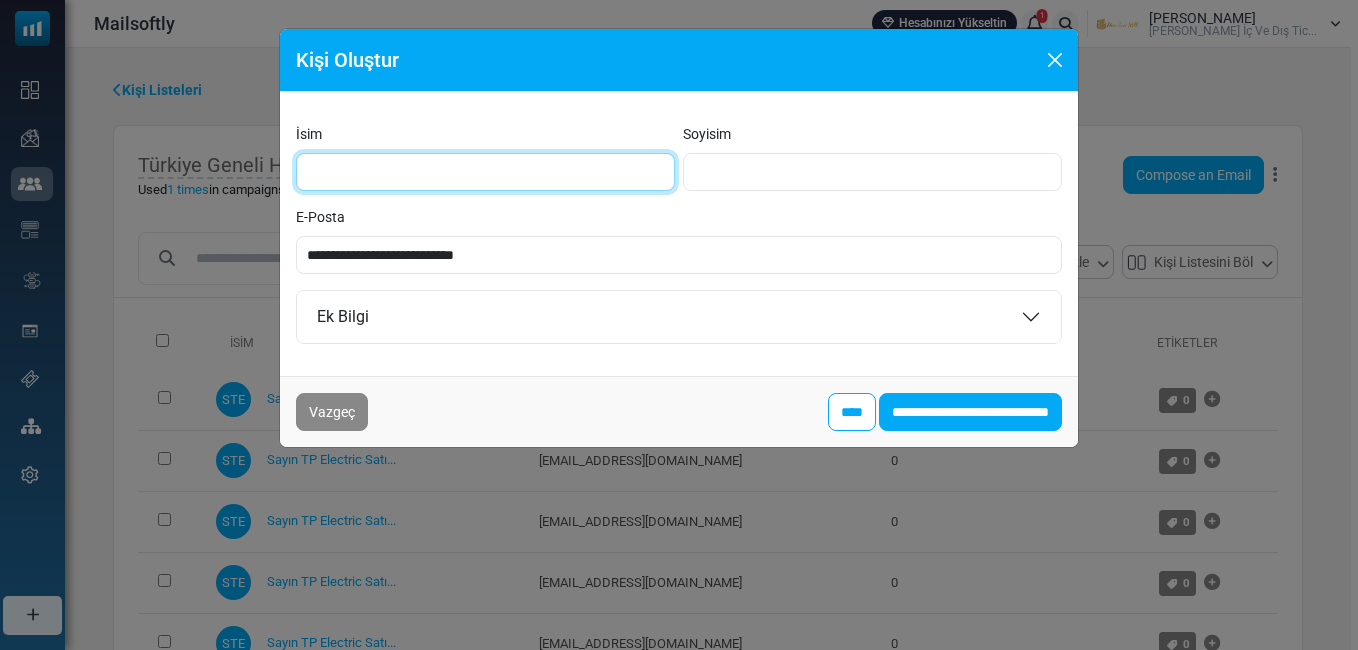 type on "**********" 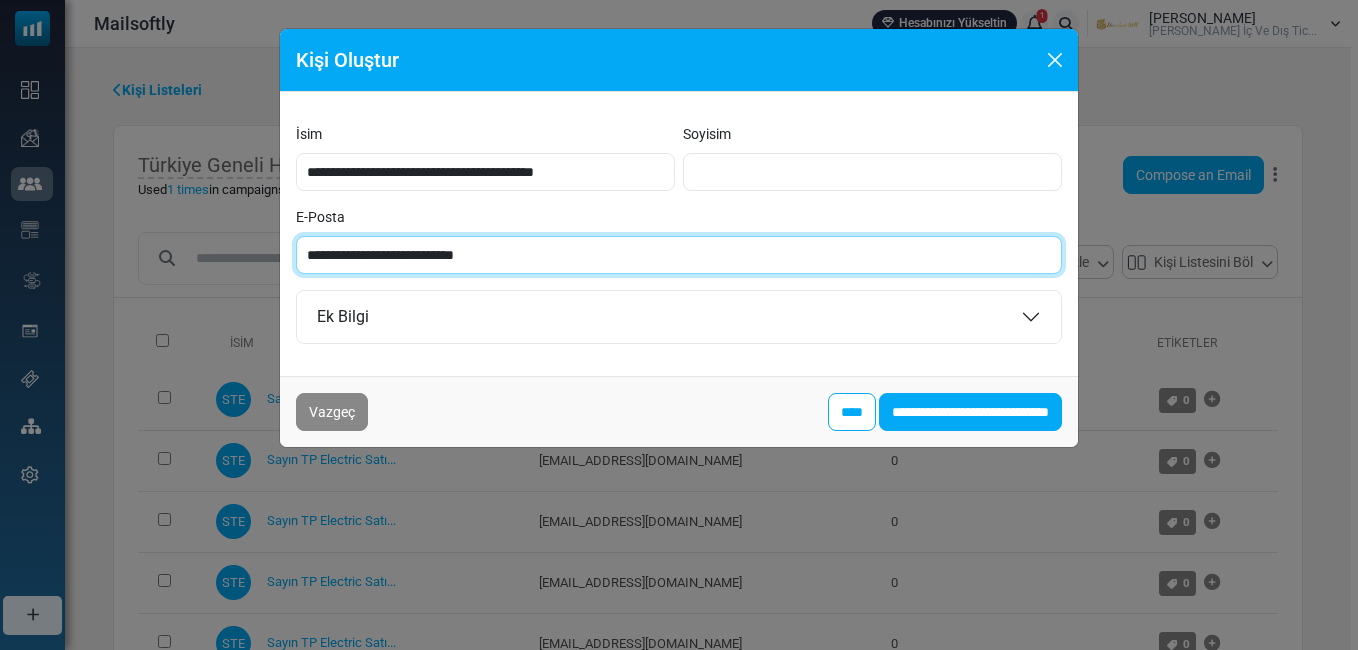 type on "**********" 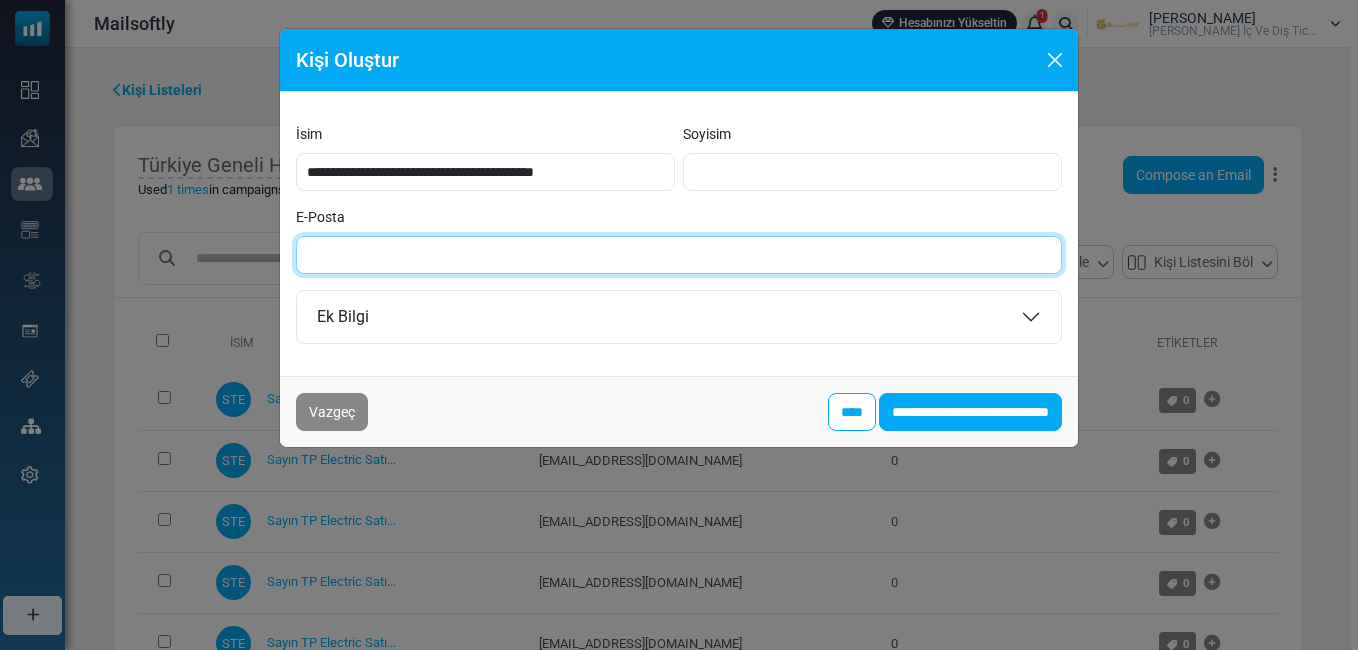 paste on "**********" 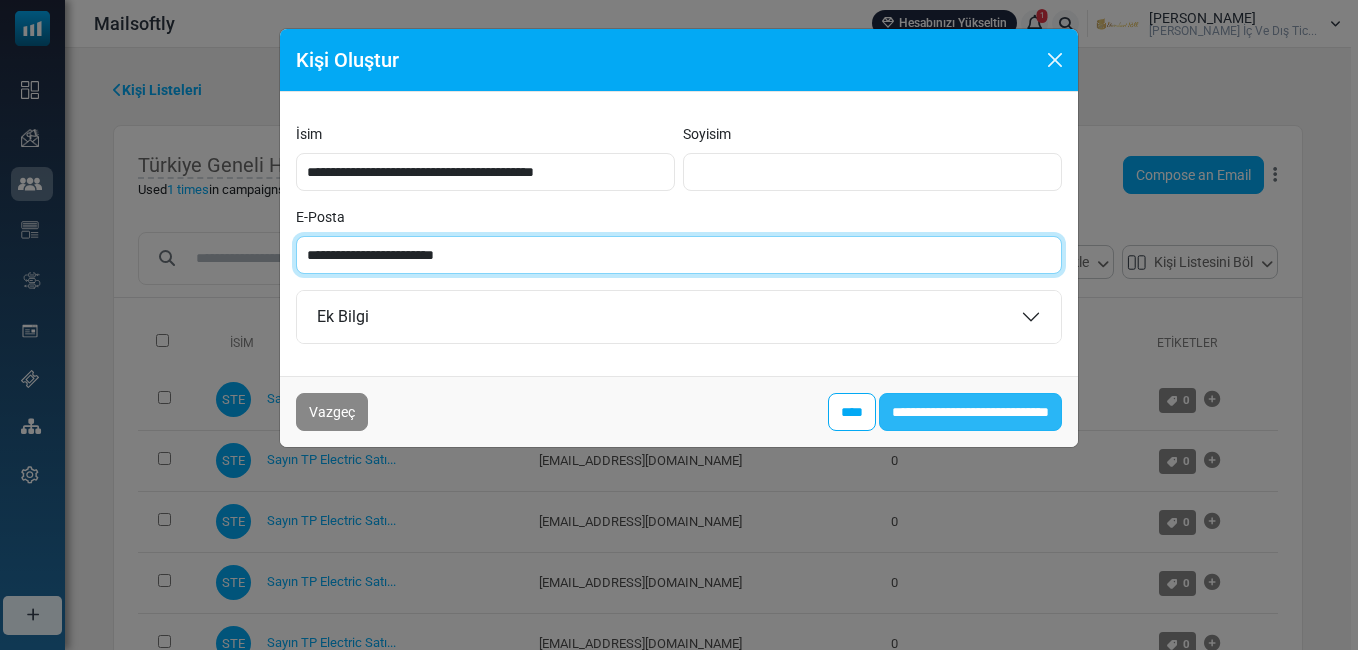 type on "**********" 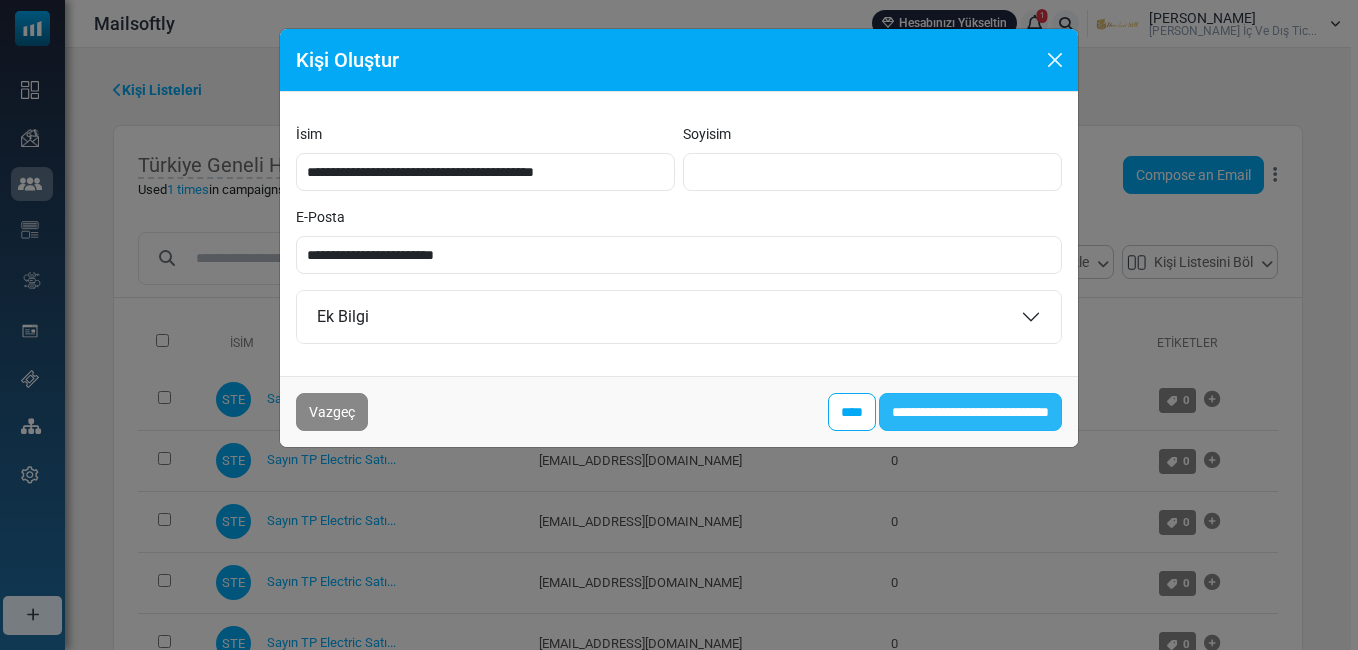 click on "**********" at bounding box center (970, 412) 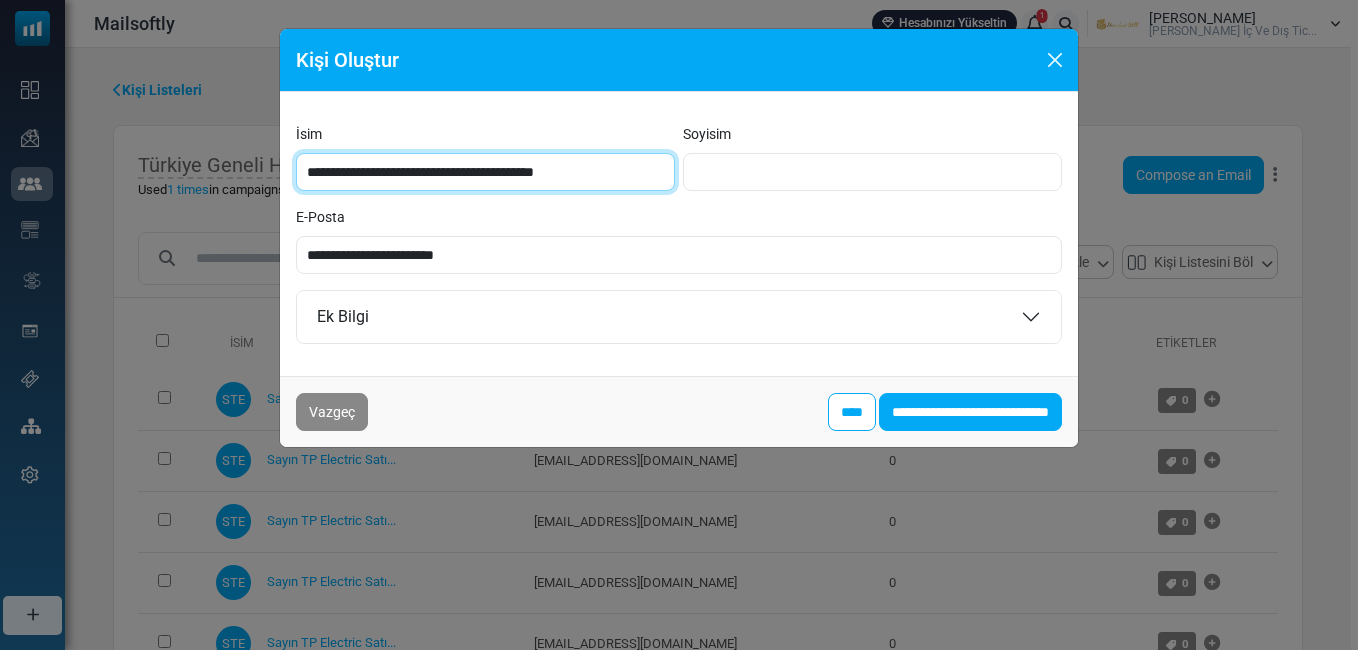 click on "**********" at bounding box center (485, 172) 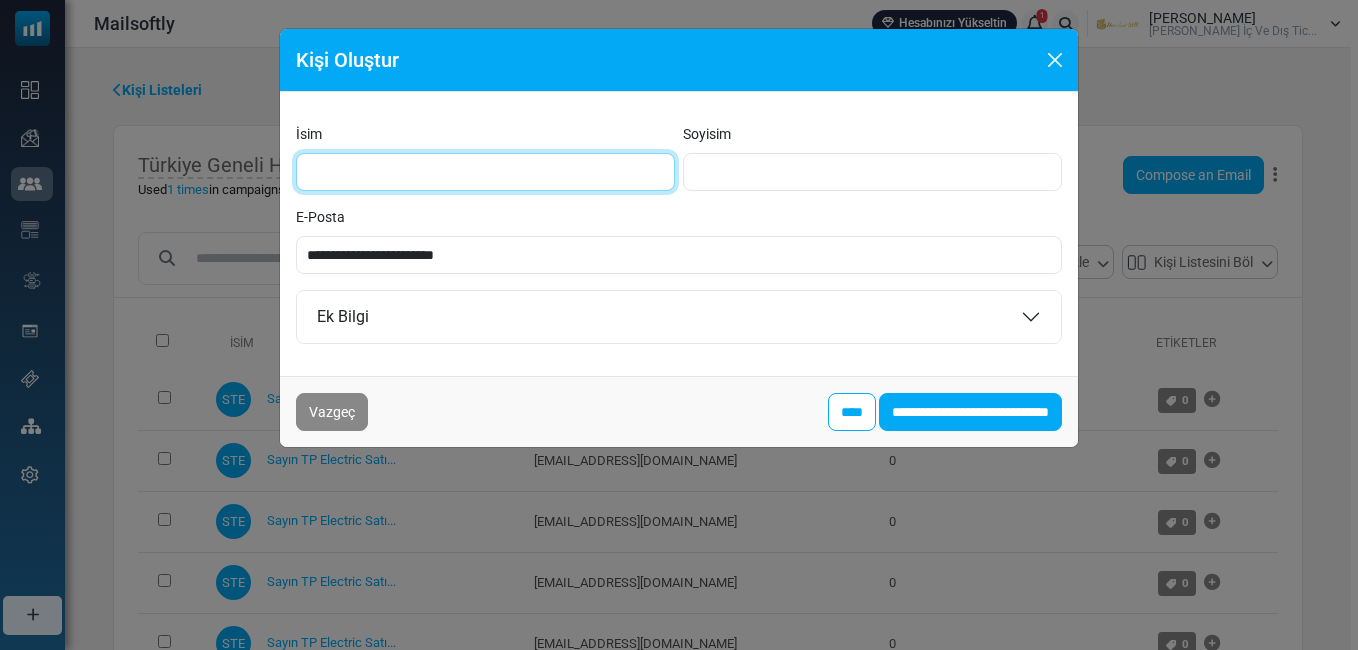 type on "**********" 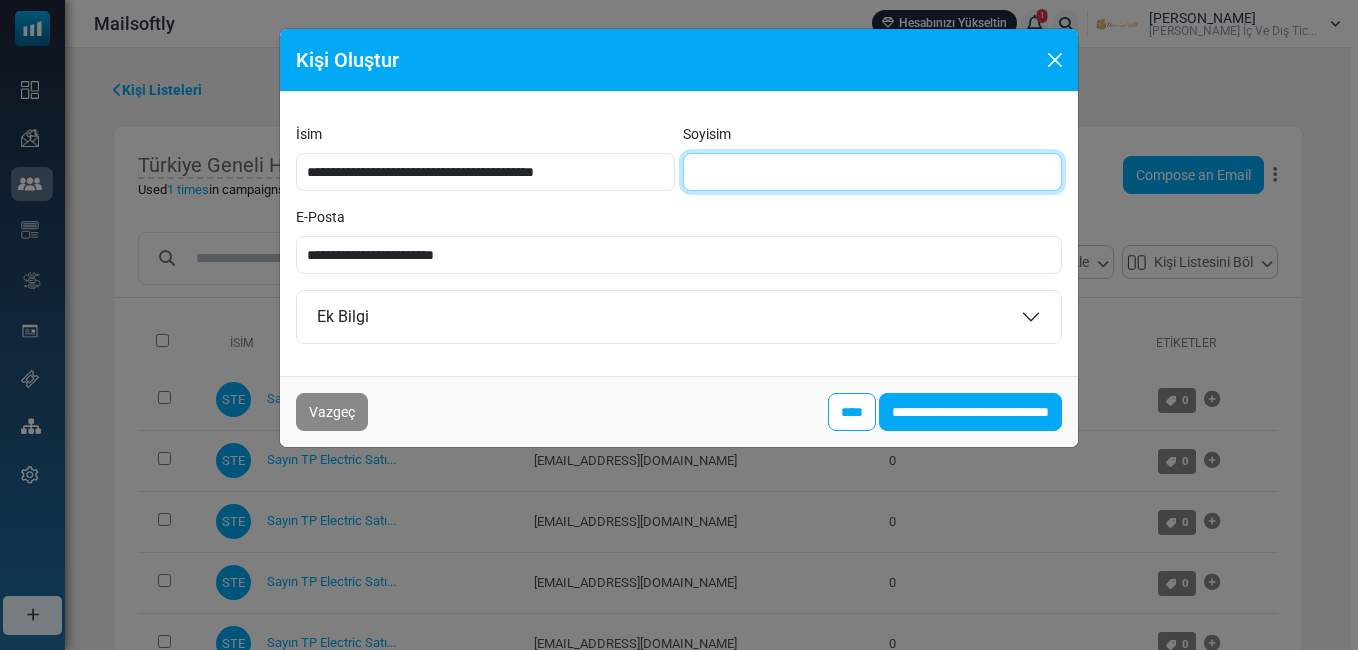 type on "**********" 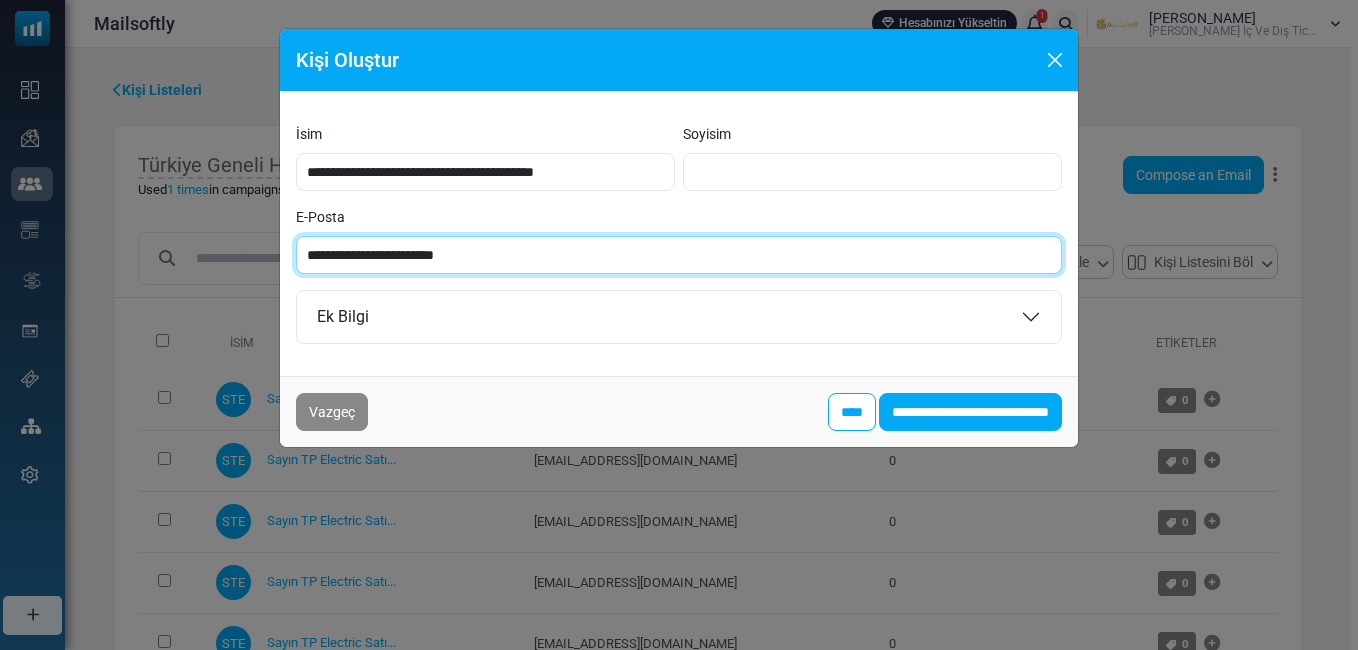 click on "**********" at bounding box center [679, 255] 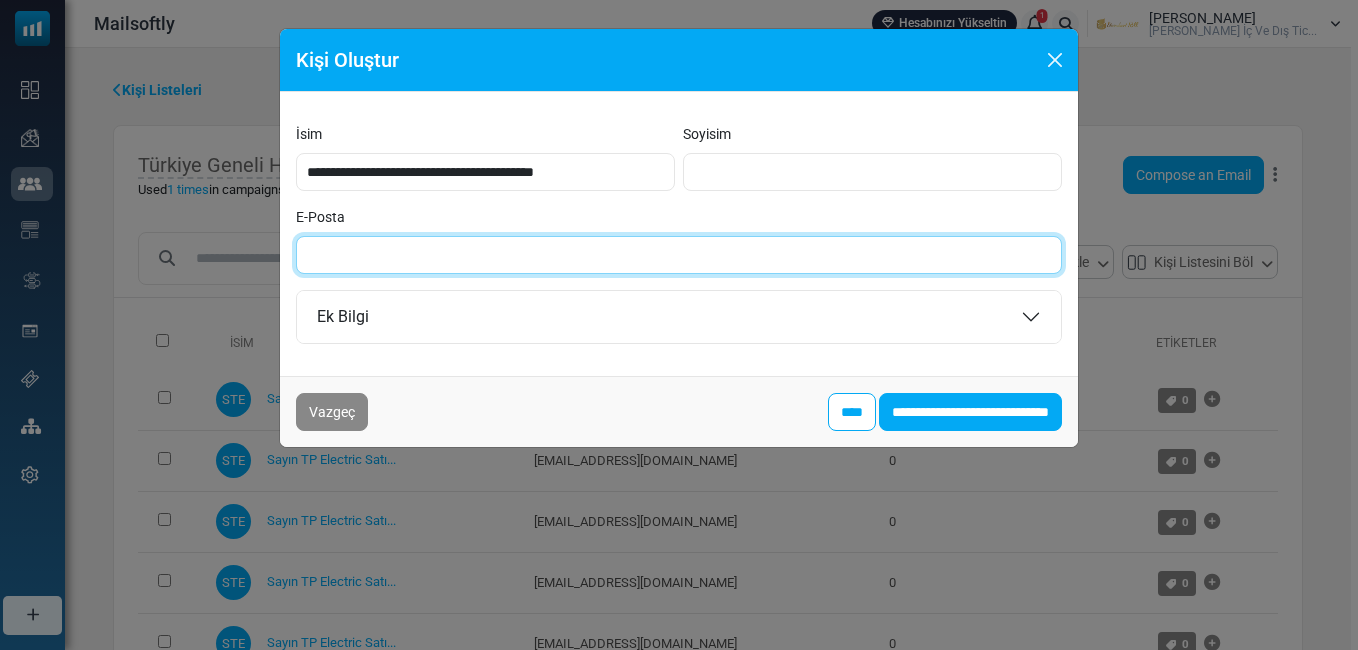 paste on "**********" 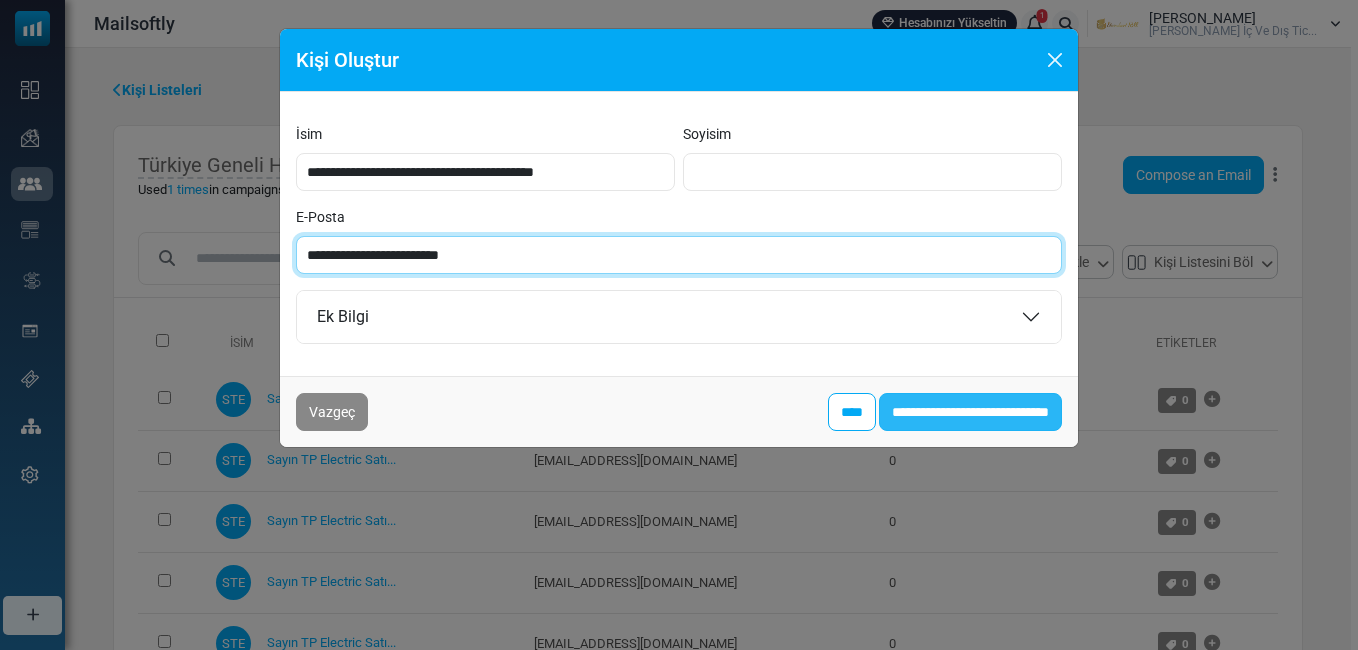 type on "**********" 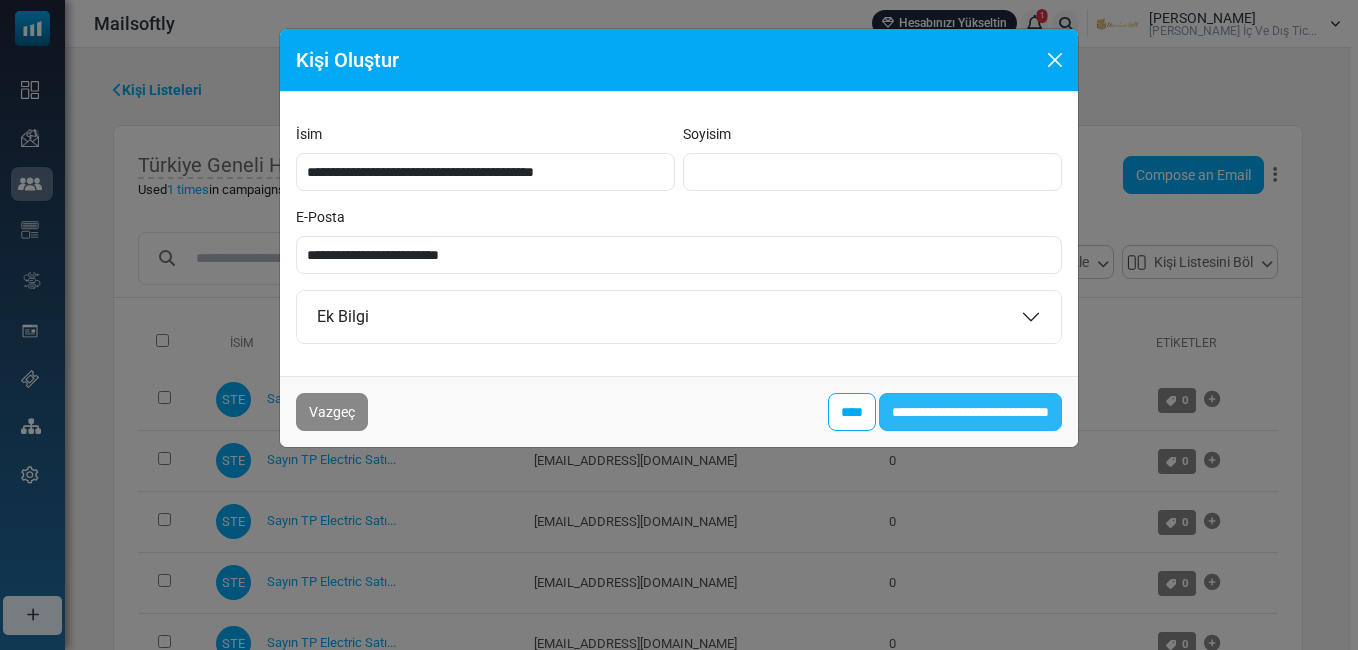 click on "**********" at bounding box center (970, 412) 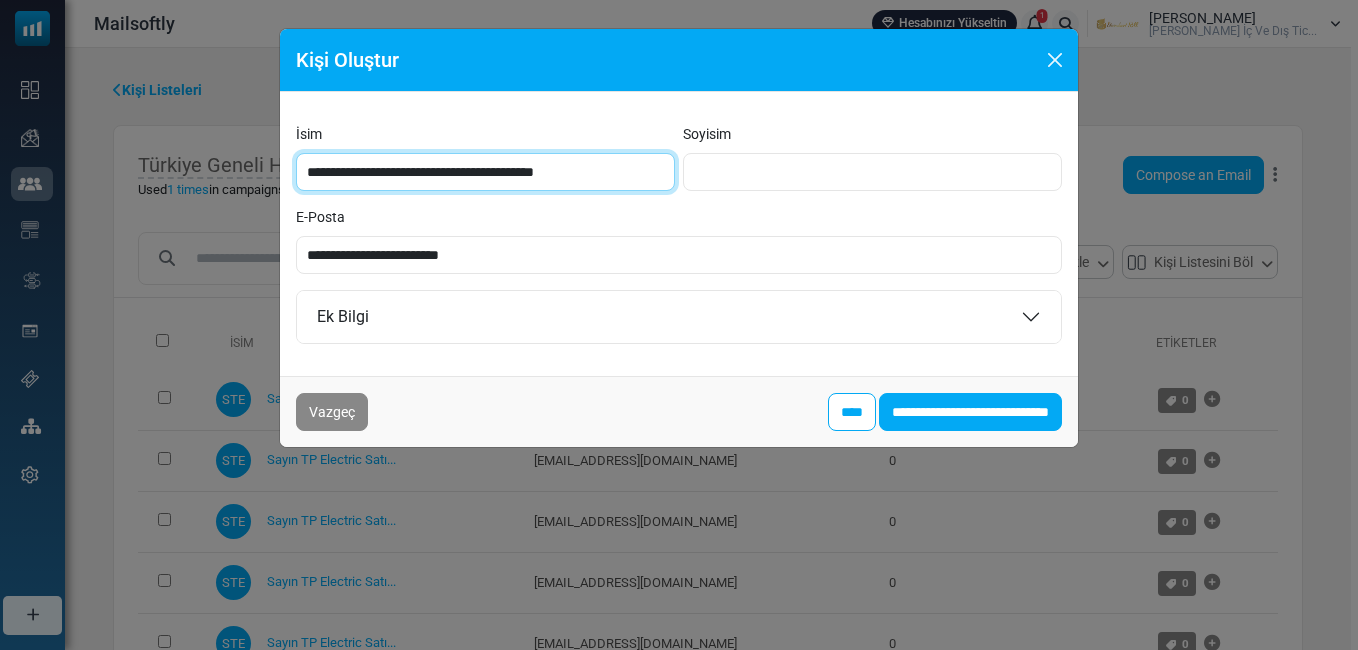 click on "**********" at bounding box center (485, 172) 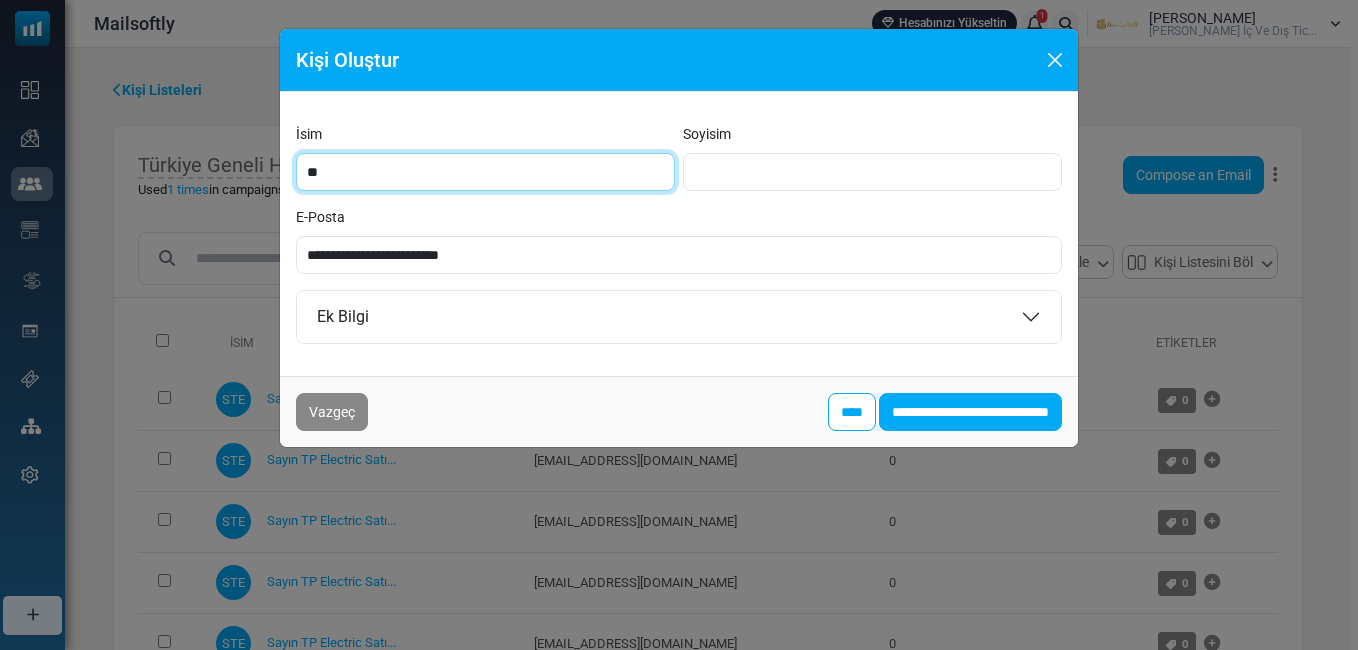 type on "*" 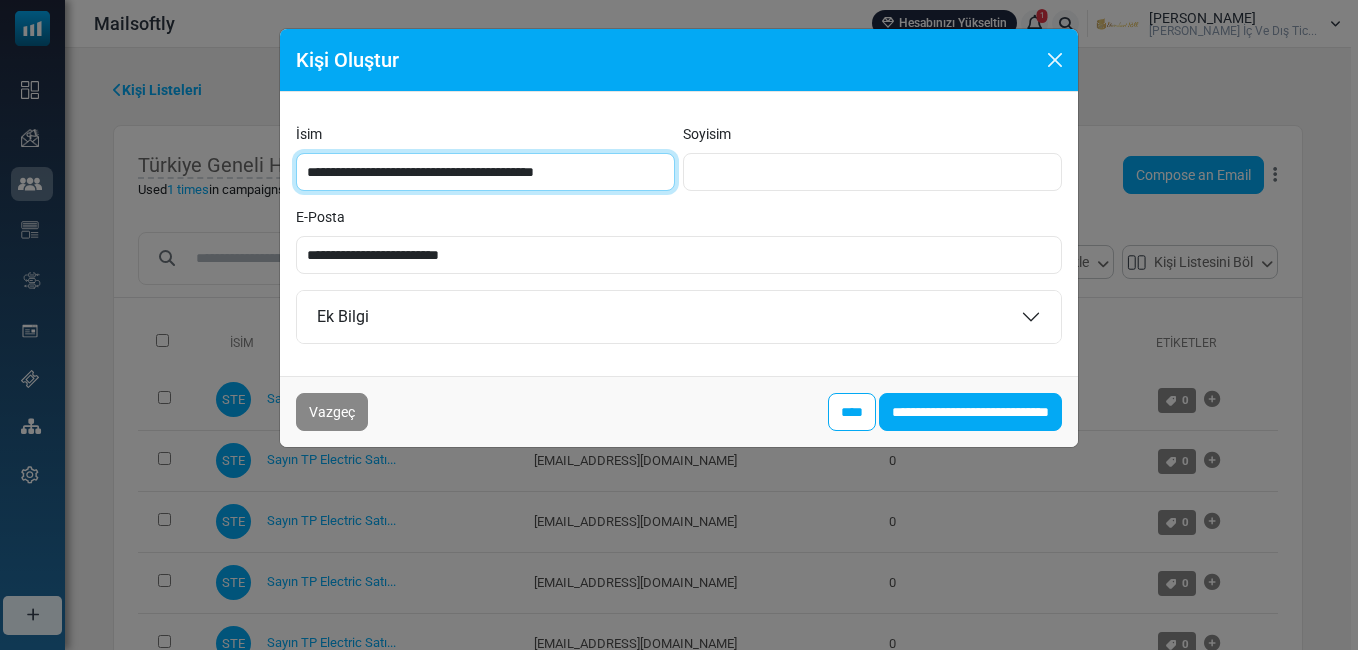 type on "**********" 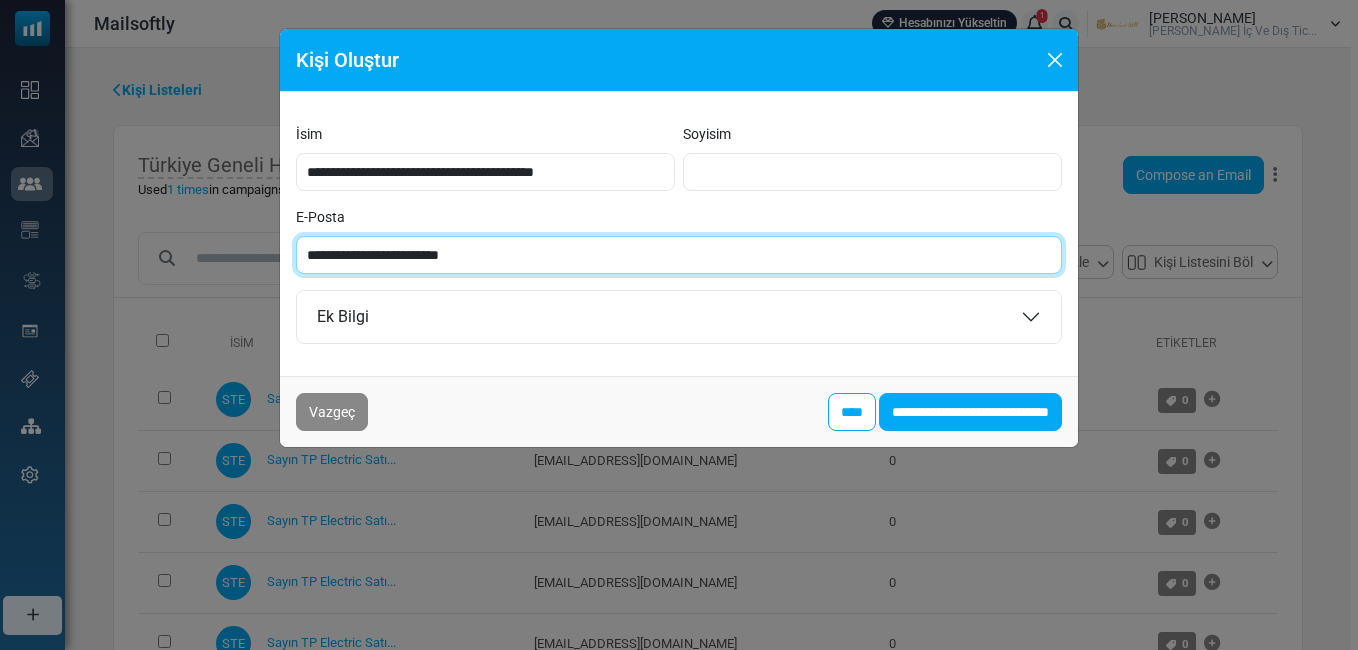 click on "**********" at bounding box center (679, 255) 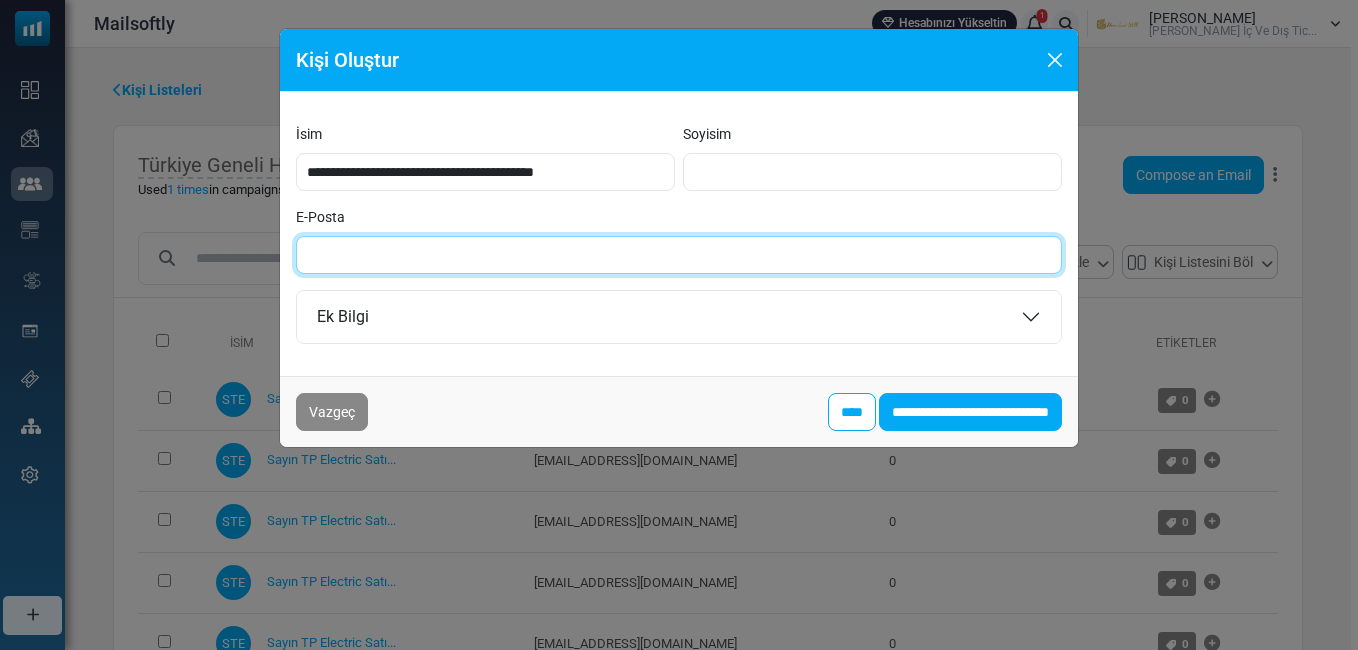 paste on "**********" 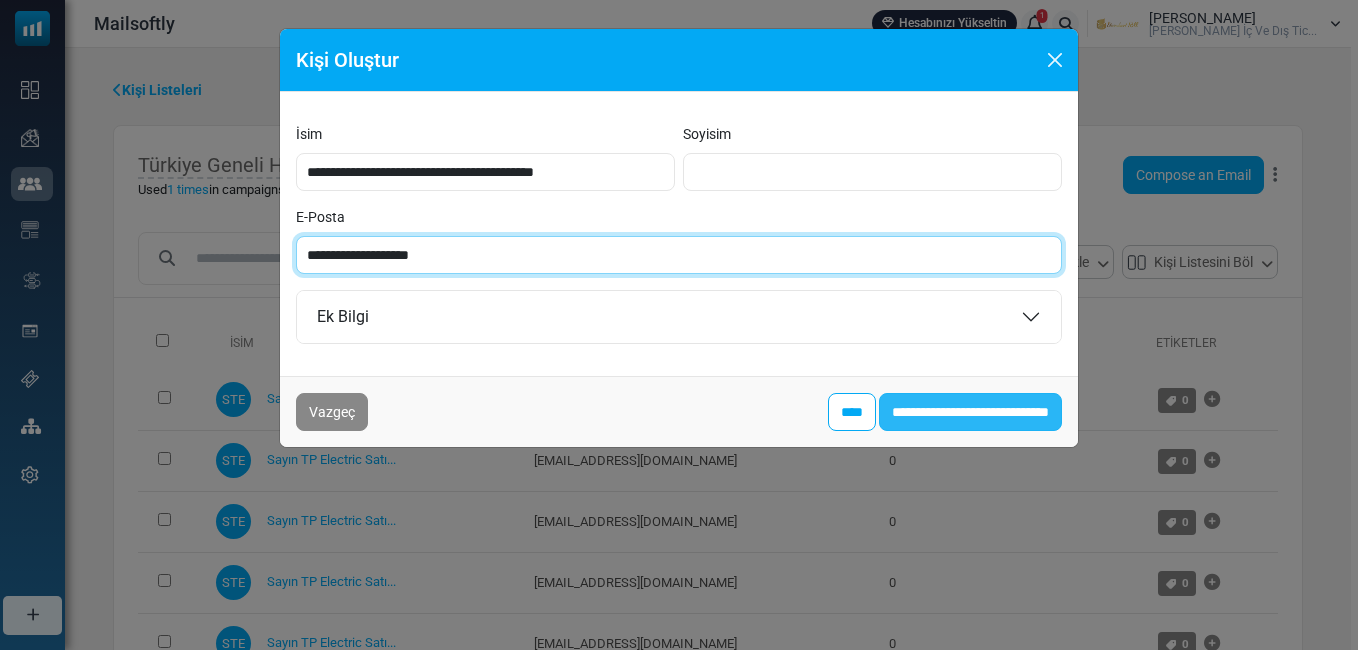 type on "**********" 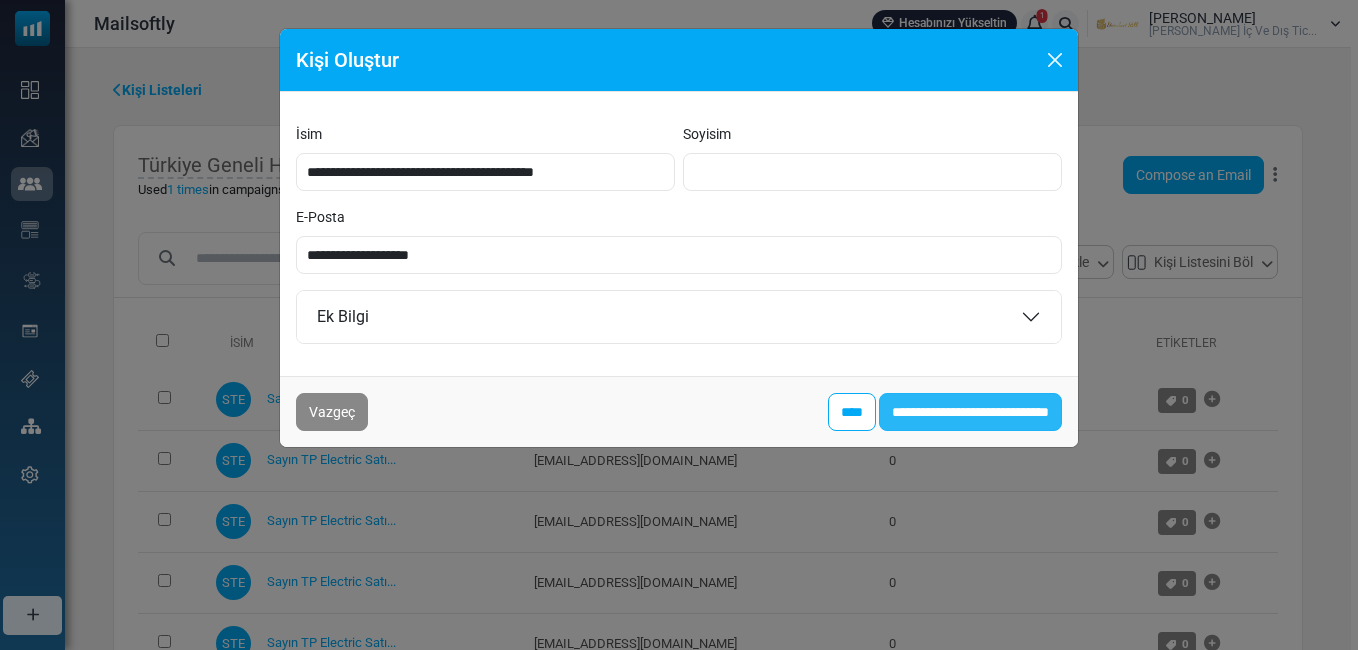 click on "**********" at bounding box center [970, 412] 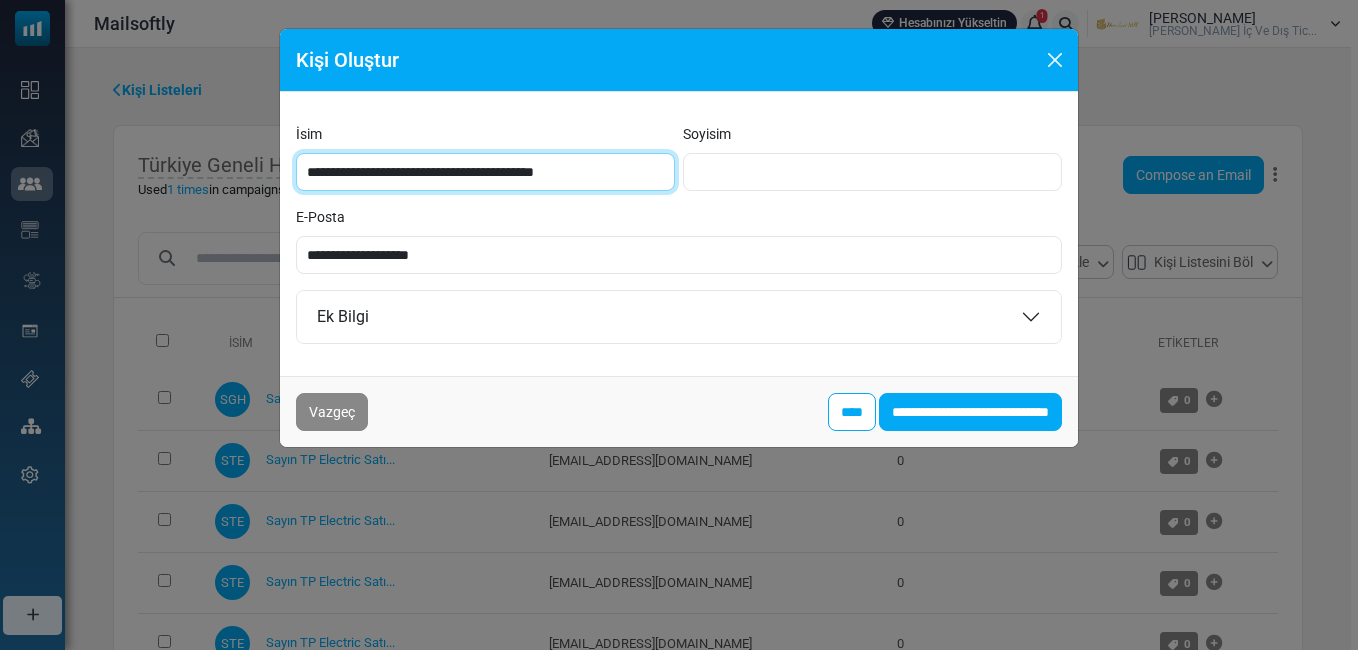 click on "**********" at bounding box center (485, 172) 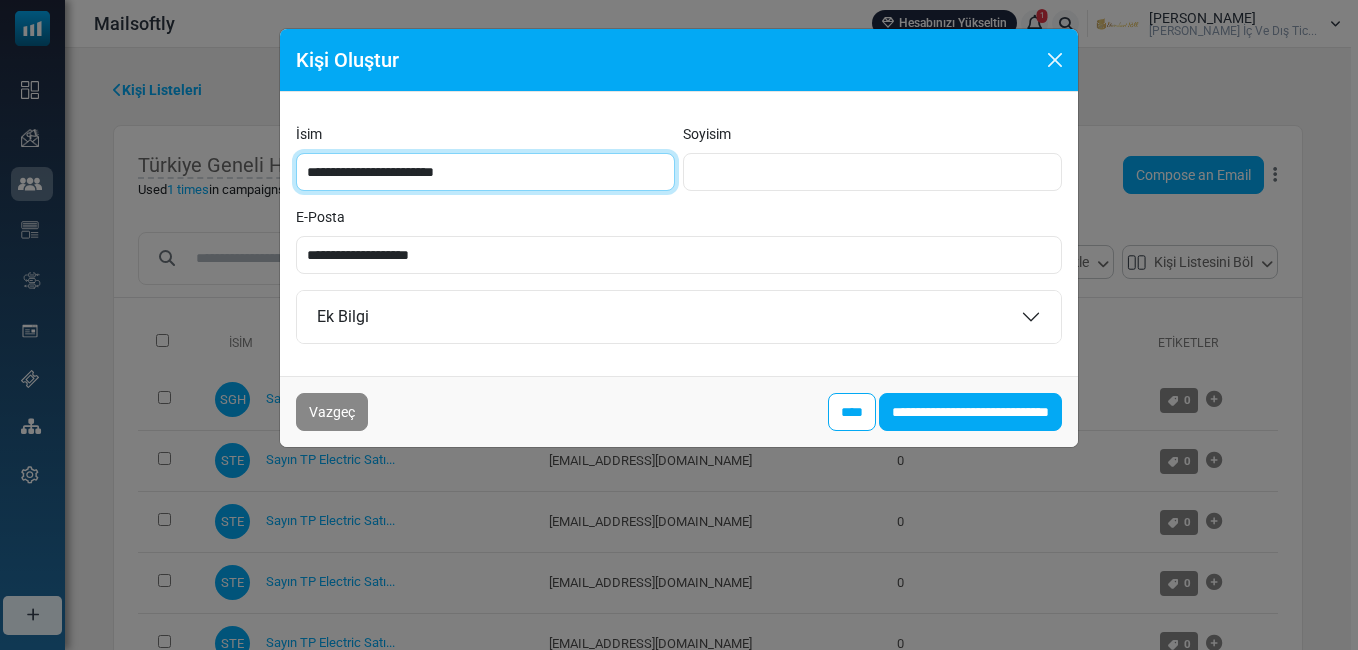 click on "**********" at bounding box center (485, 172) 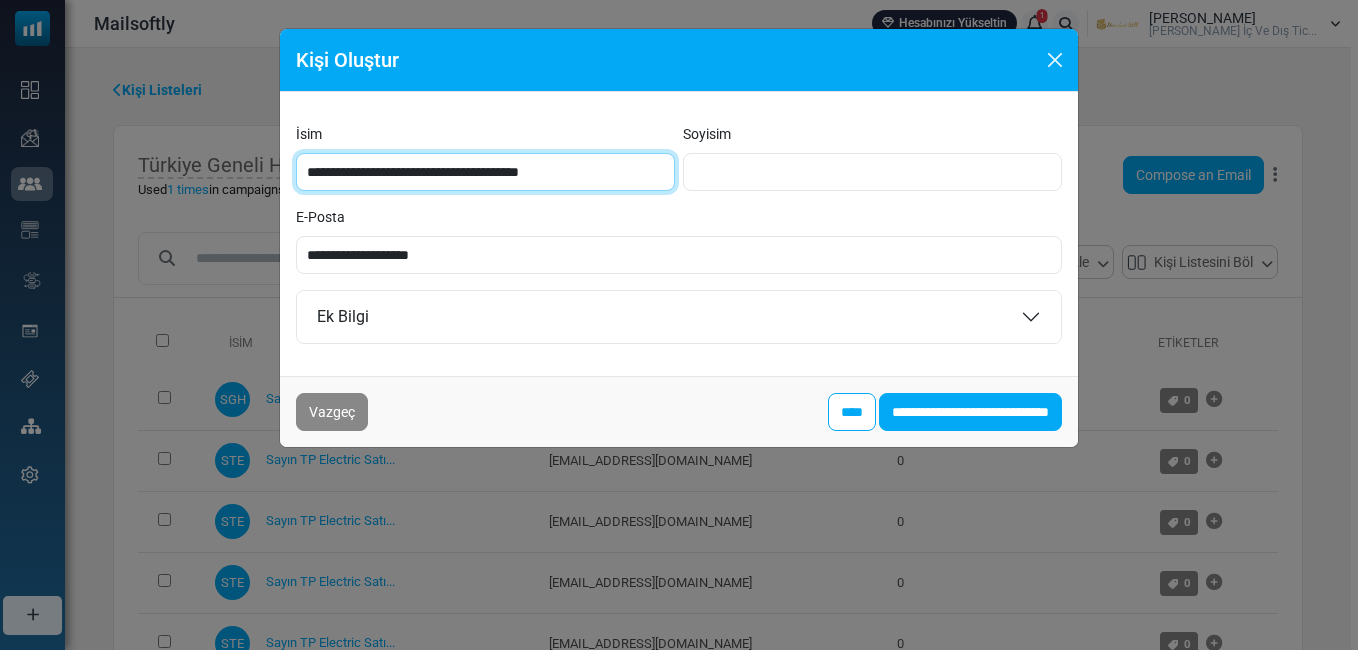 type on "**********" 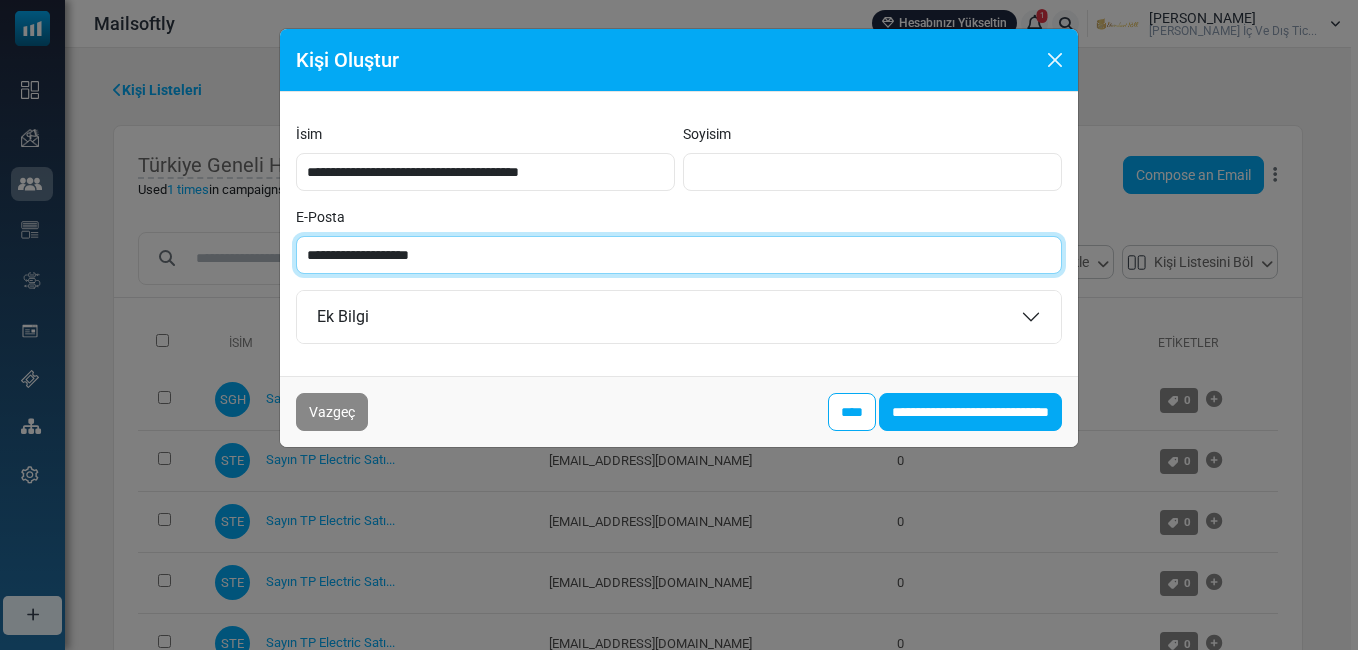 click on "**********" at bounding box center (679, 255) 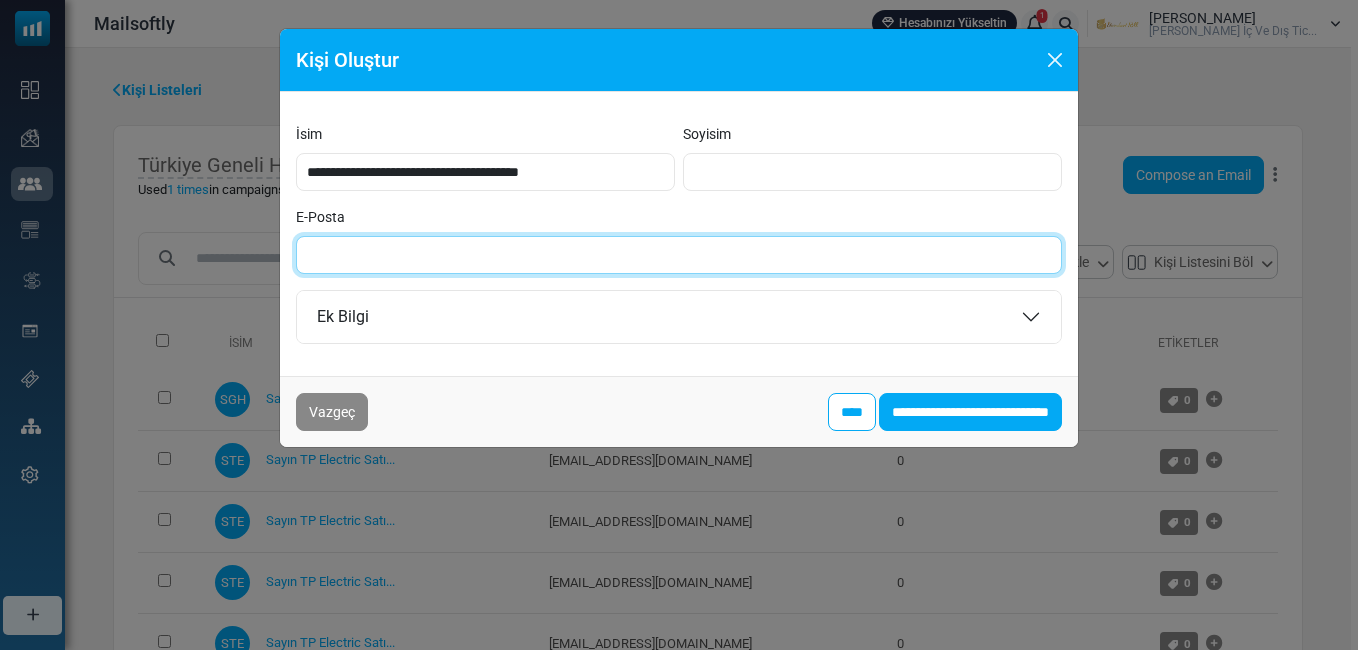 paste on "**********" 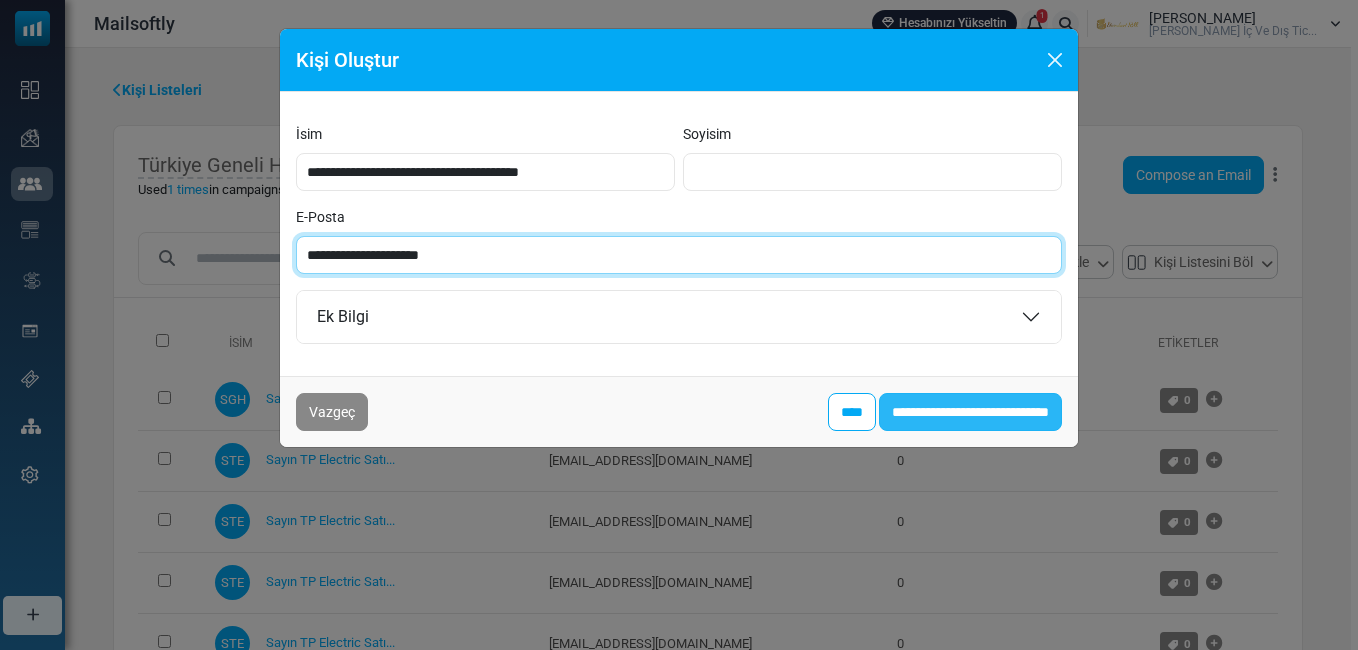 type on "**********" 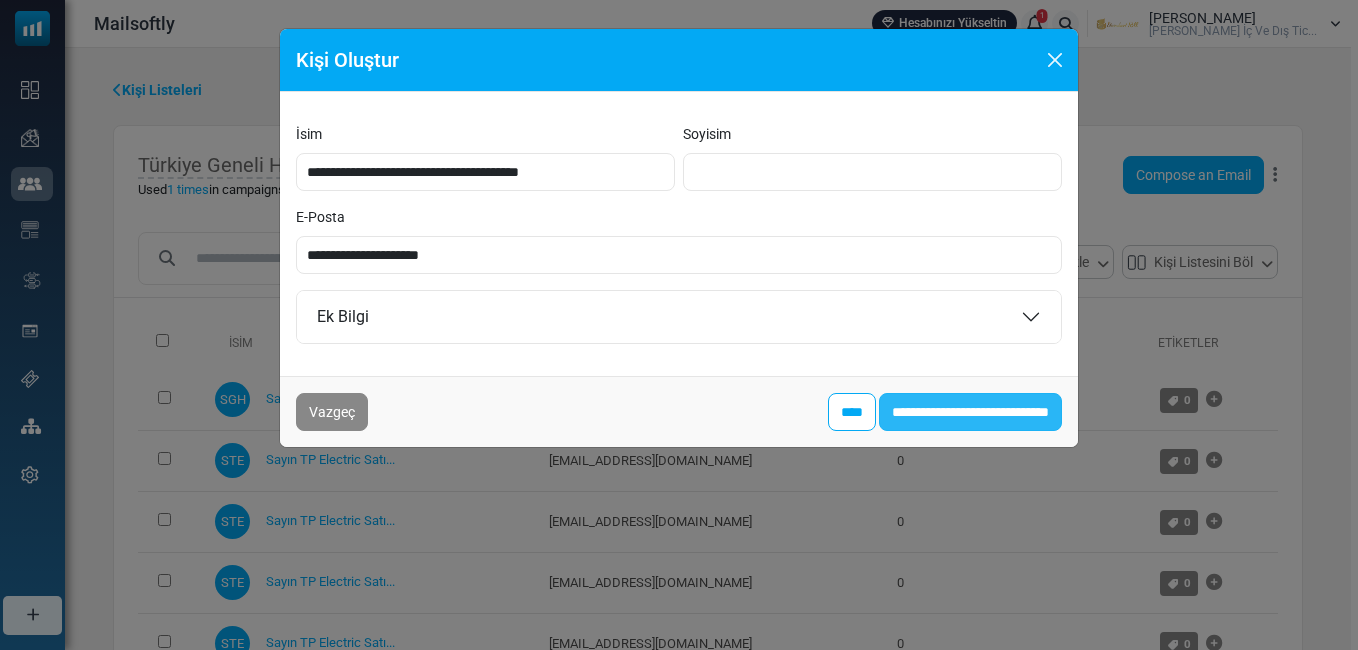 click on "**********" at bounding box center [970, 412] 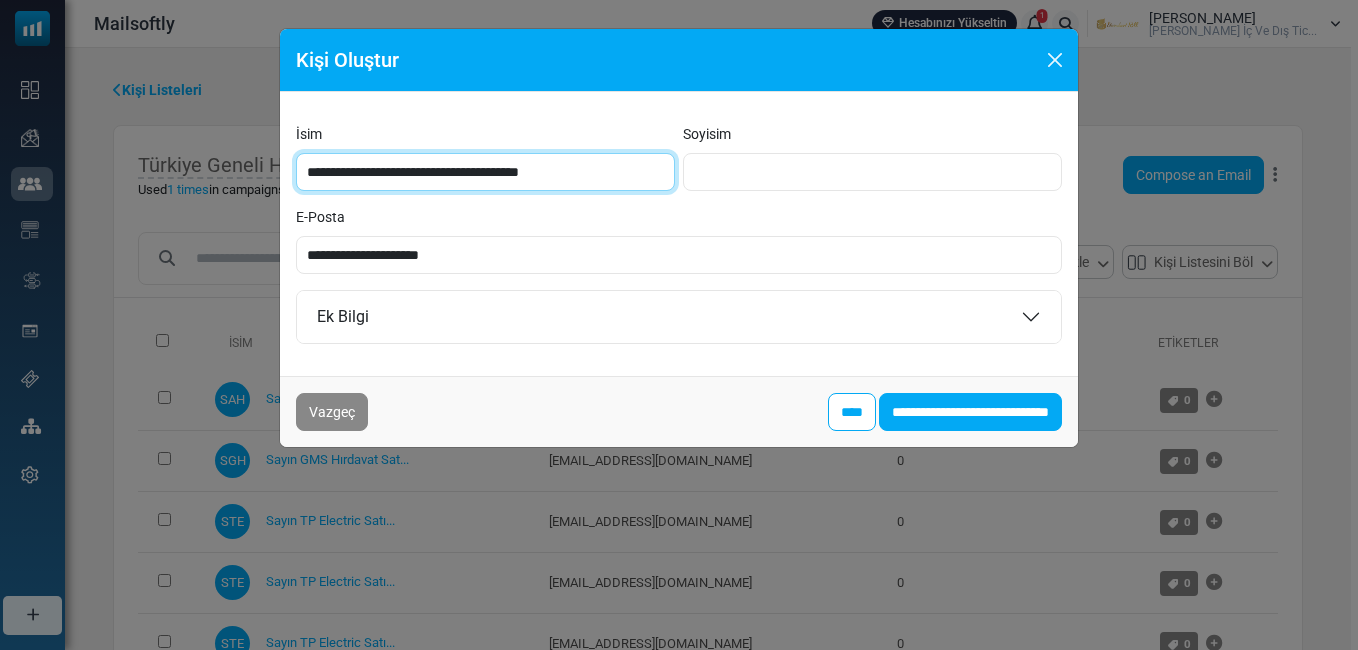 click on "**********" at bounding box center (485, 172) 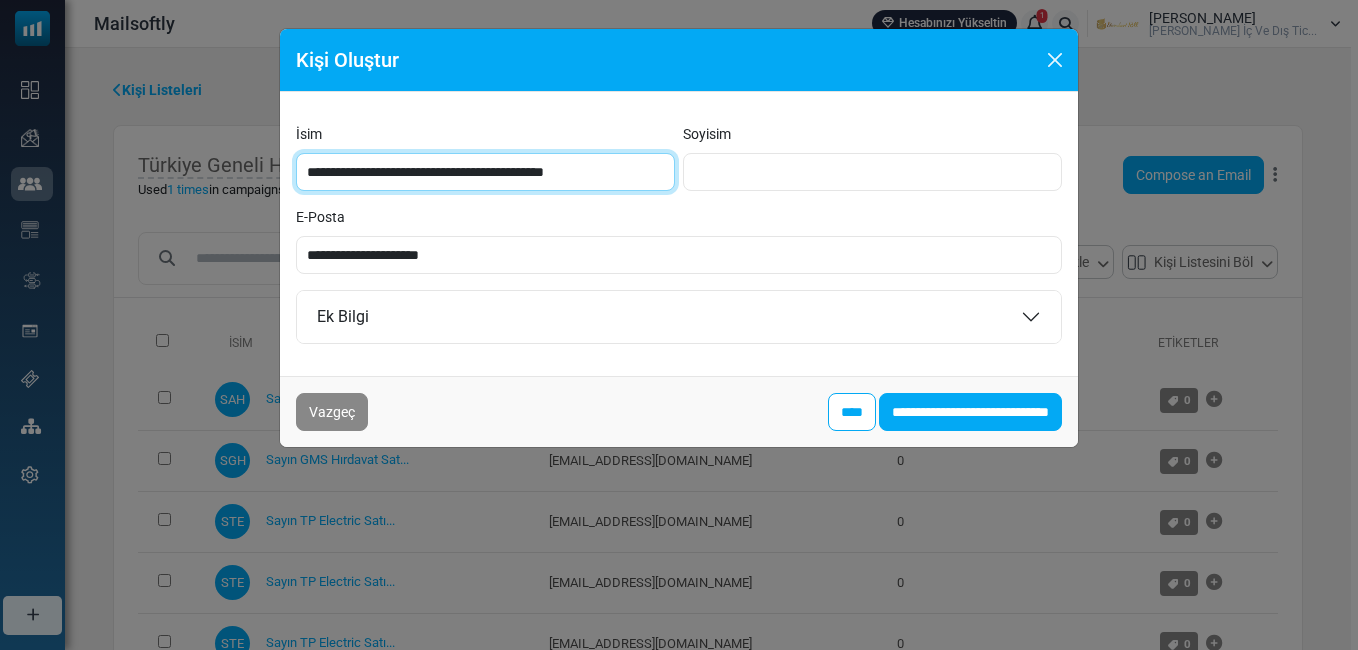 type on "**********" 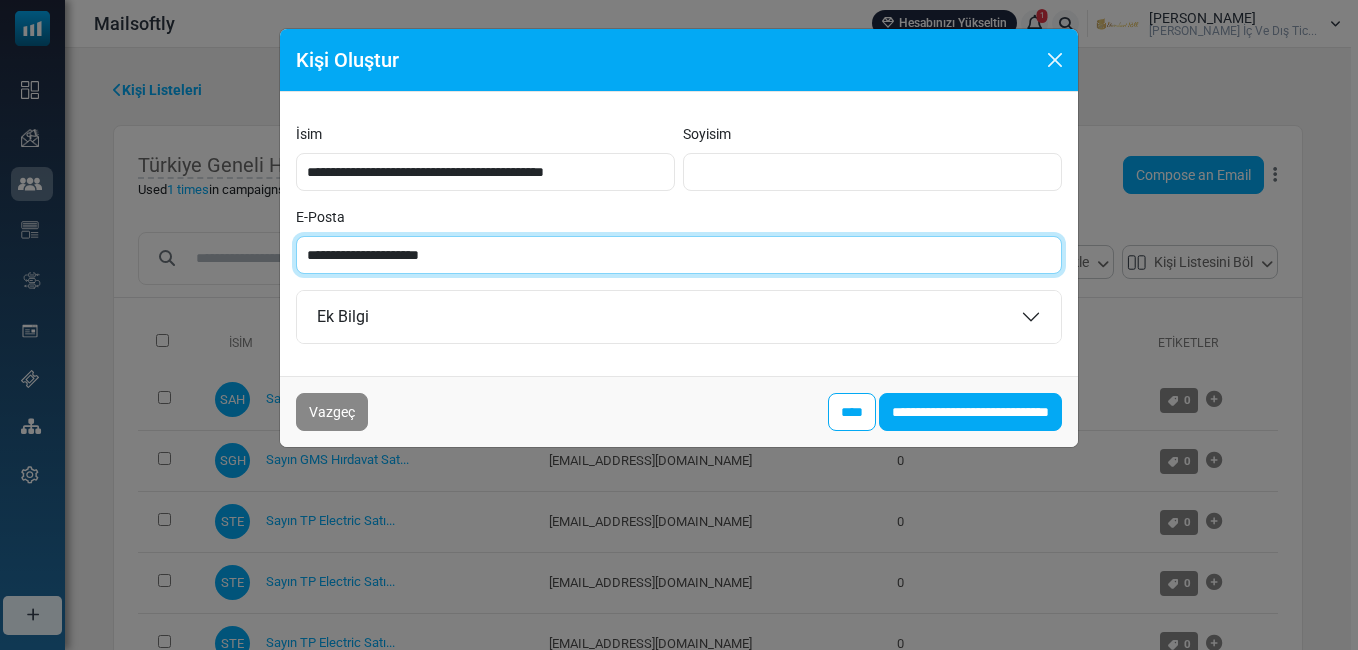 click on "**********" at bounding box center (679, 255) 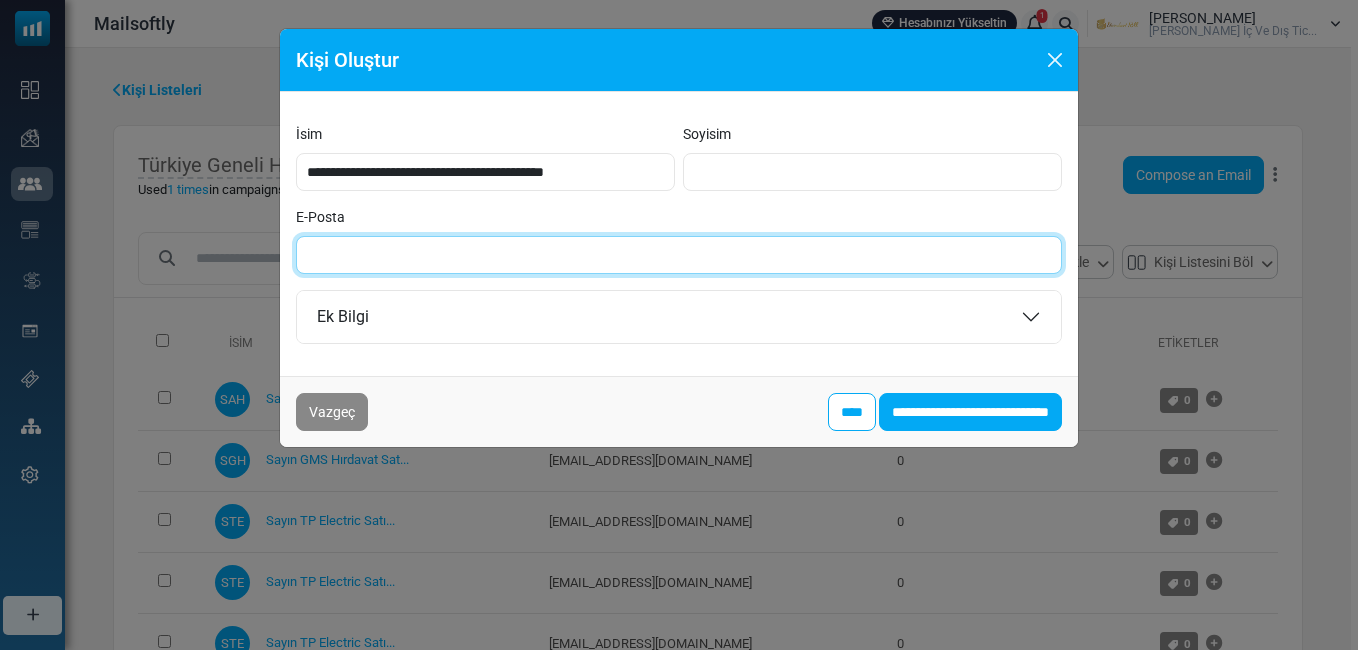 paste on "**********" 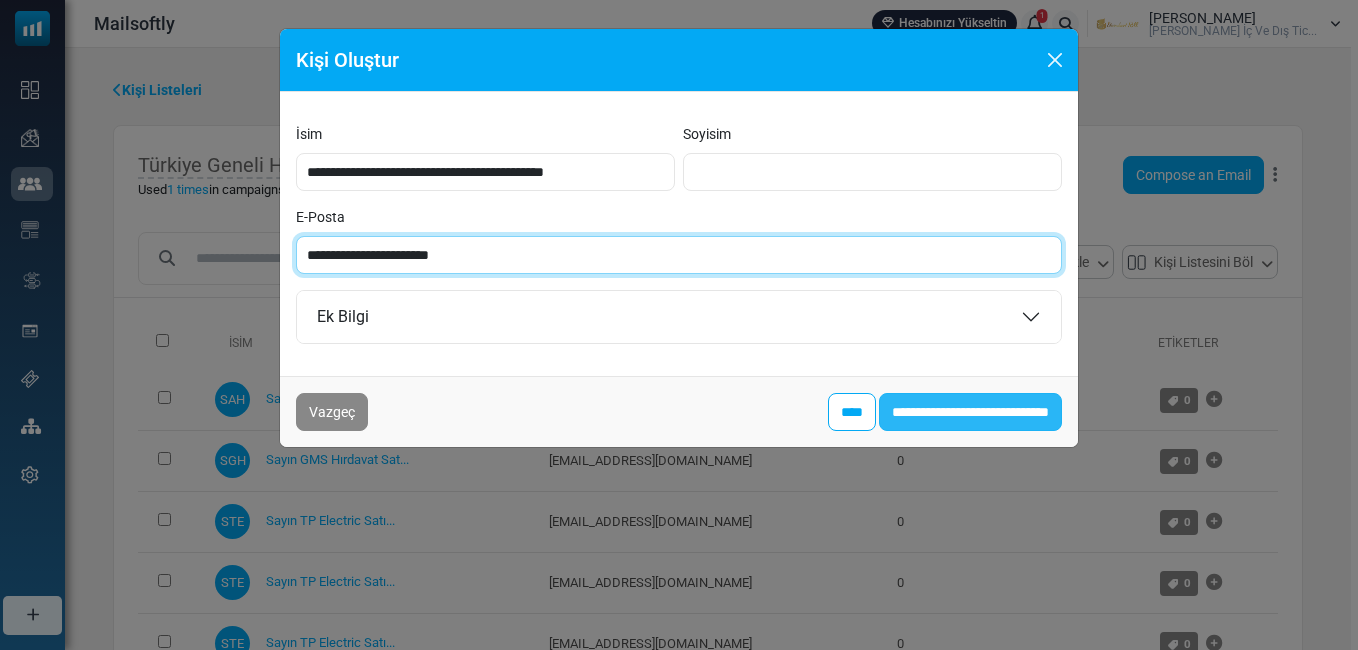type on "**********" 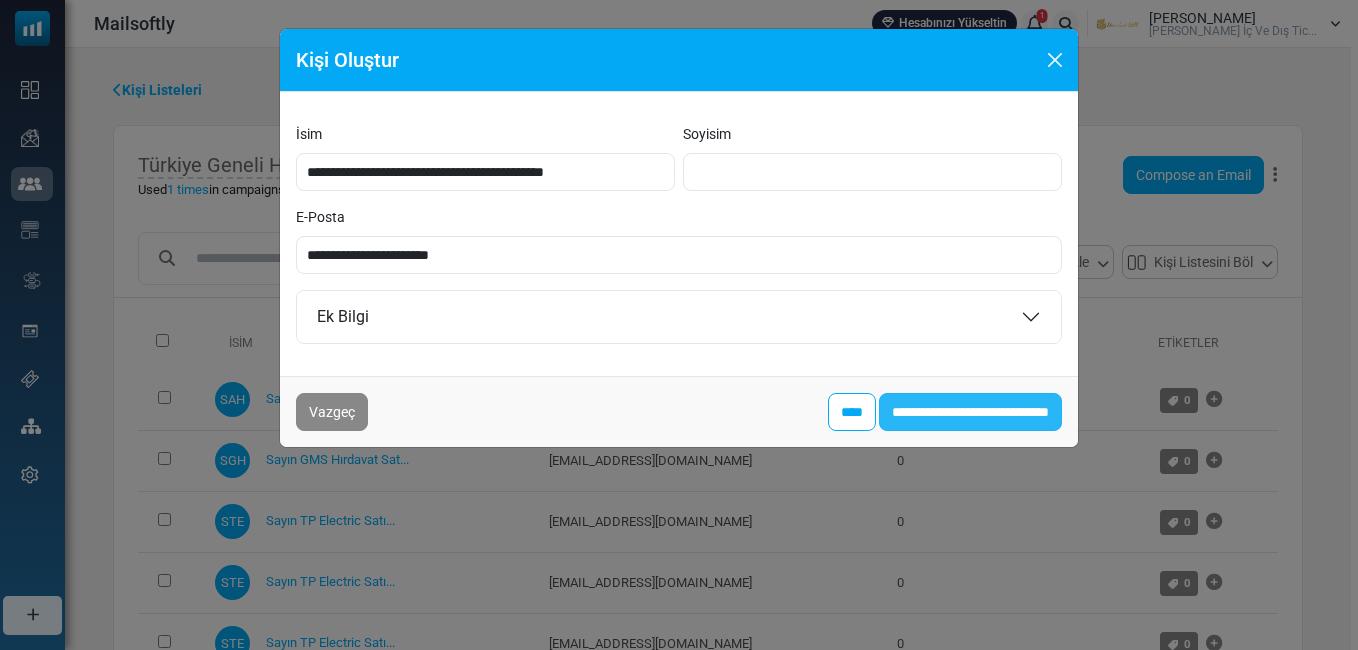 click on "**********" at bounding box center (970, 412) 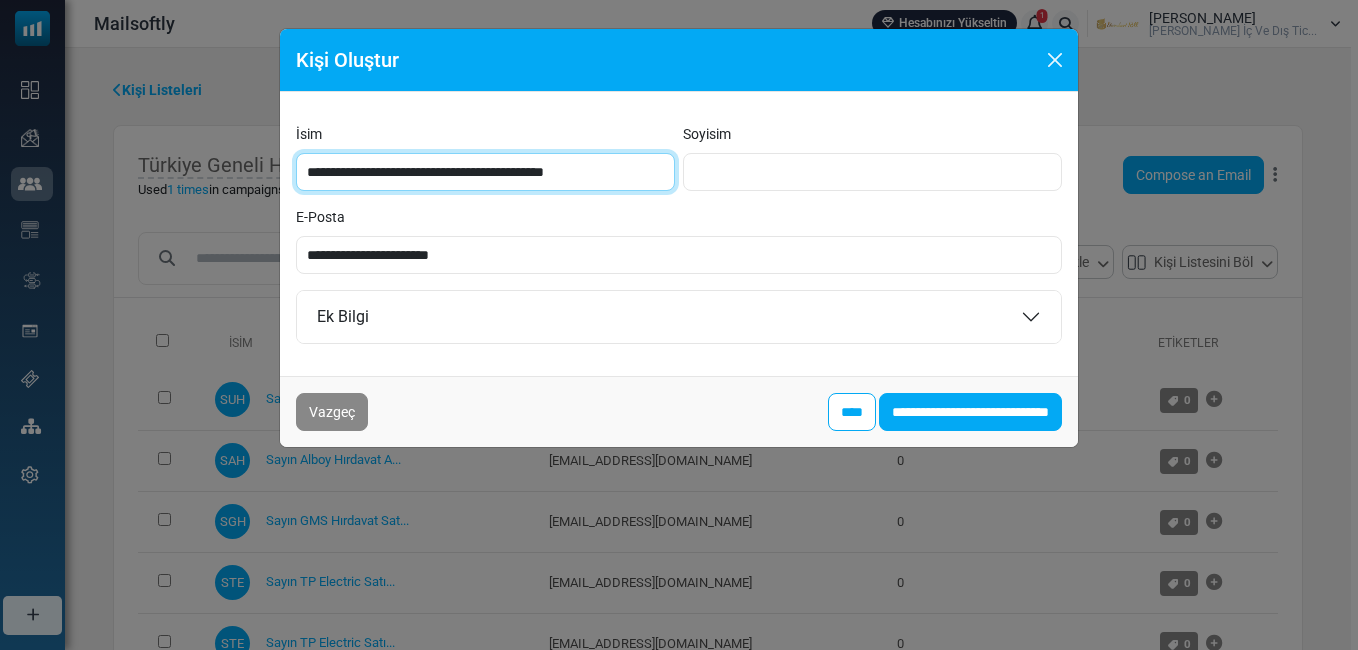 click on "**********" at bounding box center (485, 172) 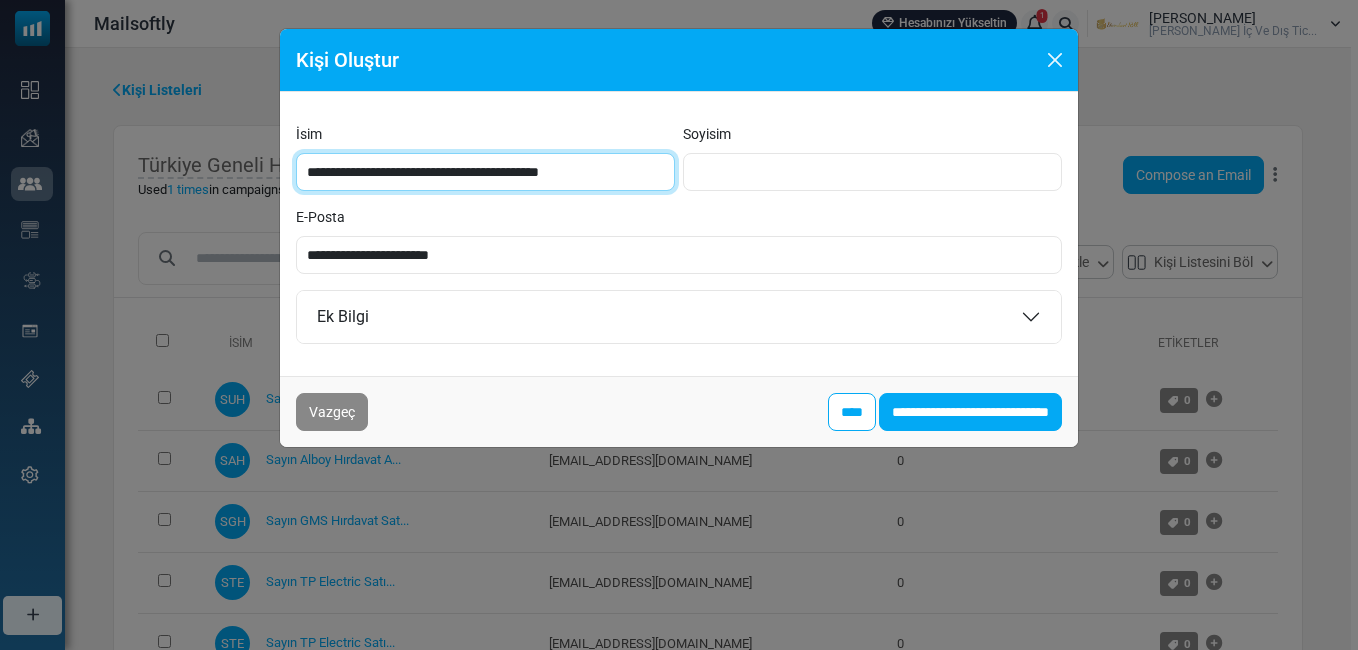 type on "**********" 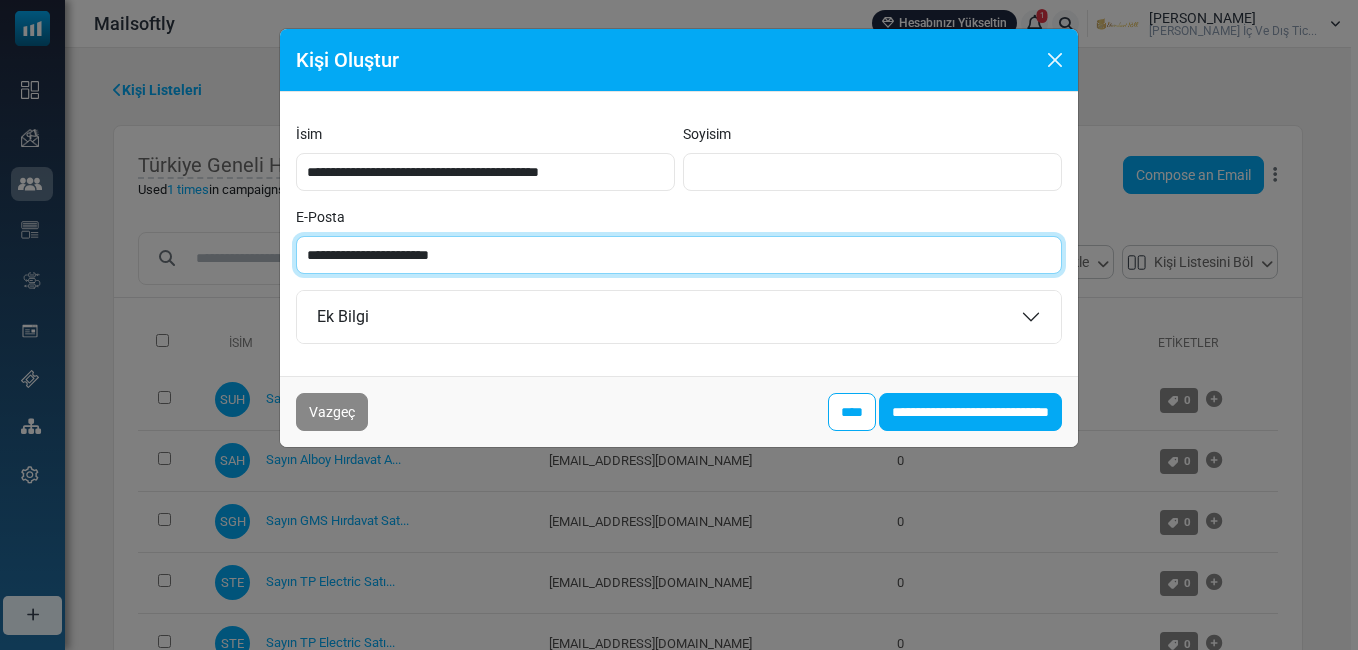 click on "**********" at bounding box center (679, 255) 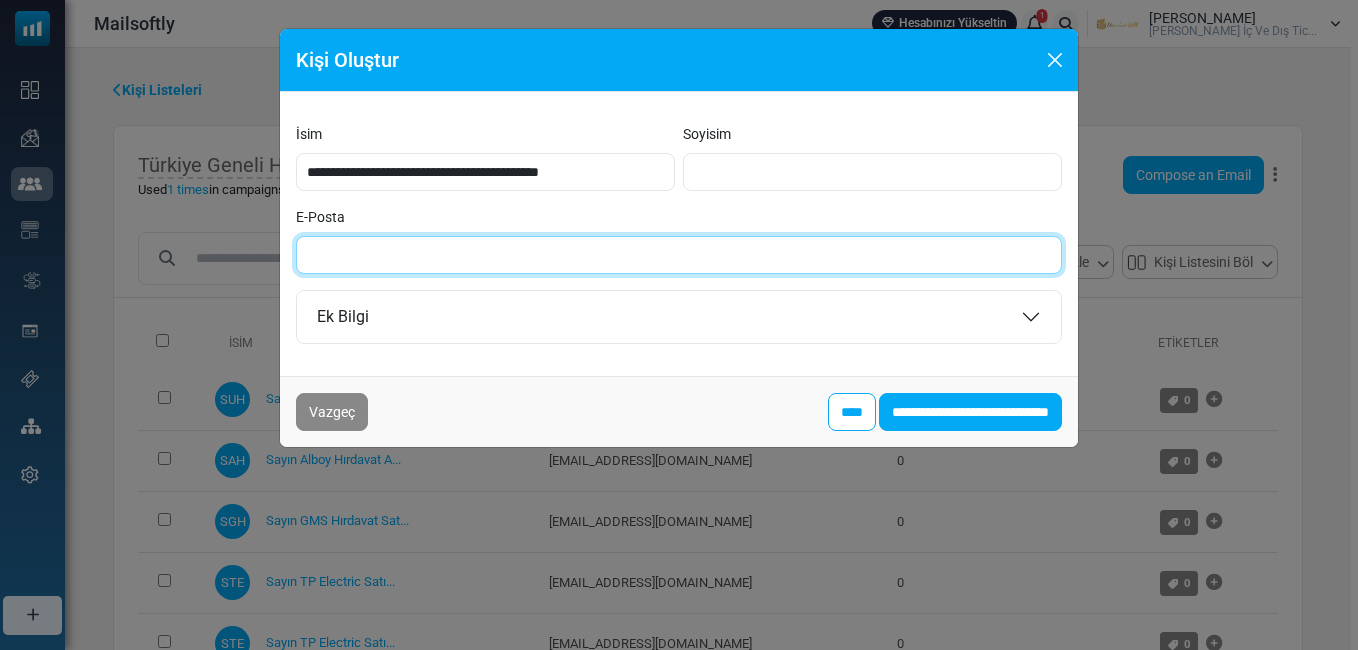 paste on "**********" 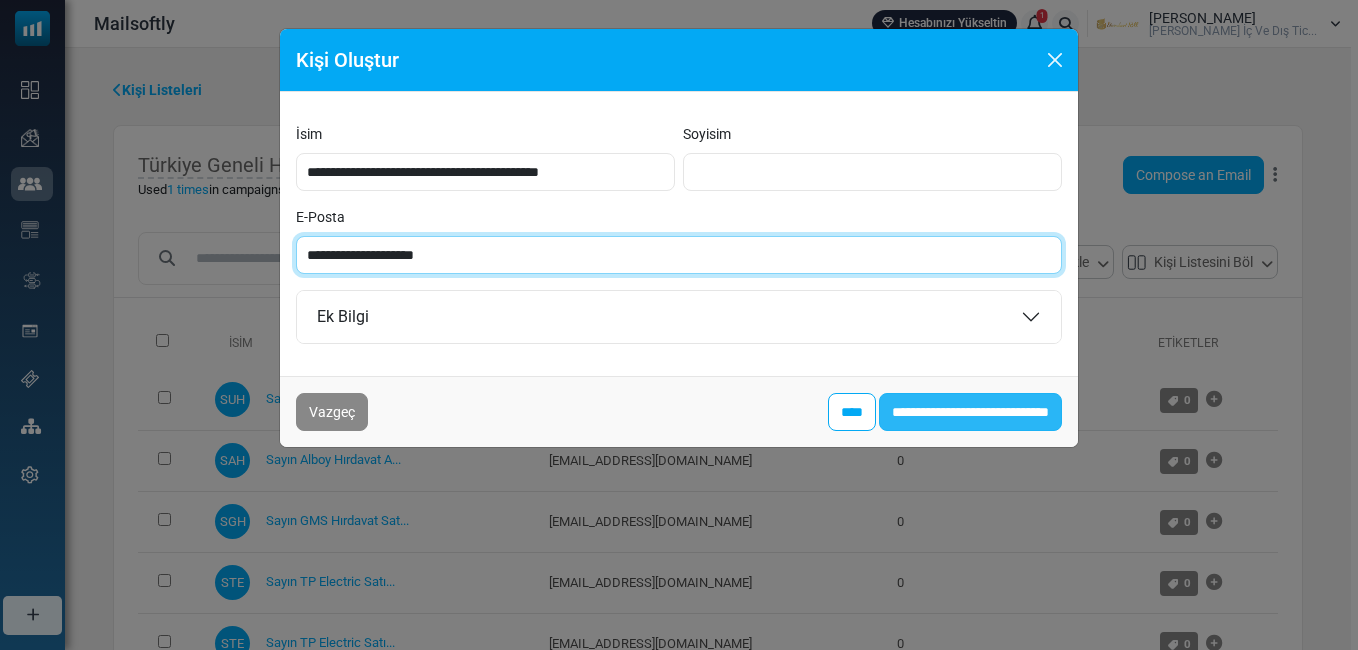 type on "**********" 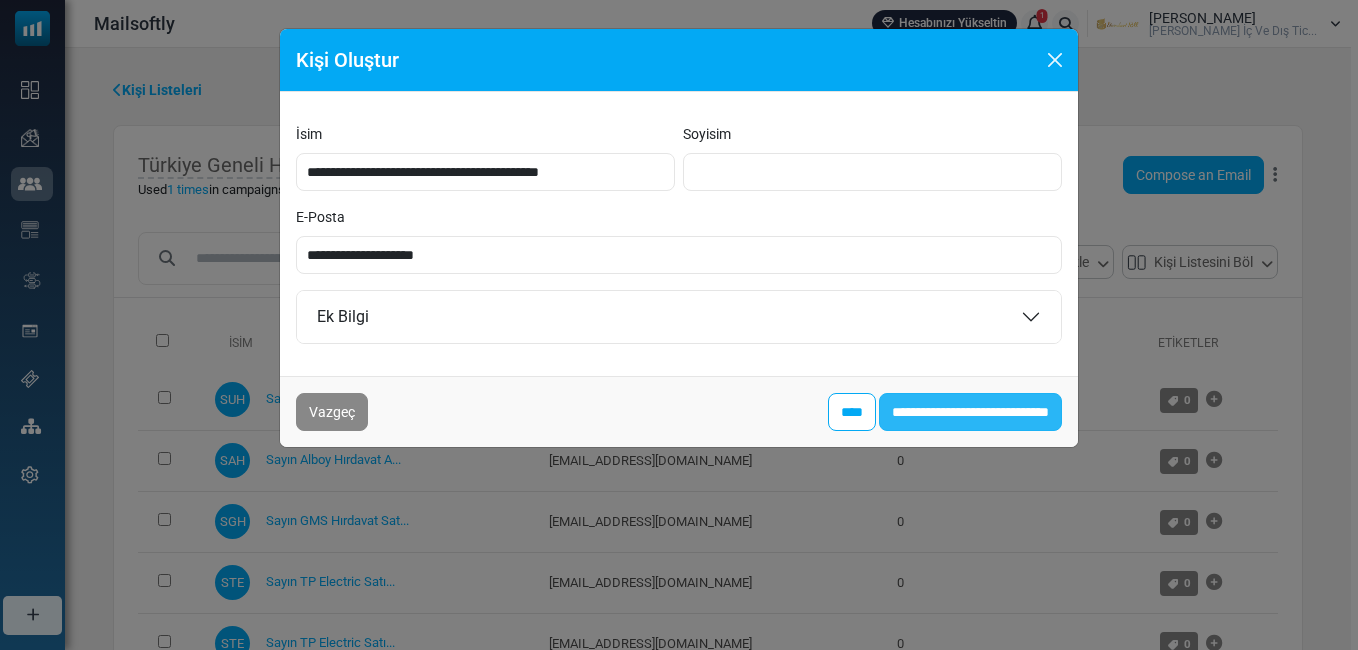 click on "**********" at bounding box center [970, 412] 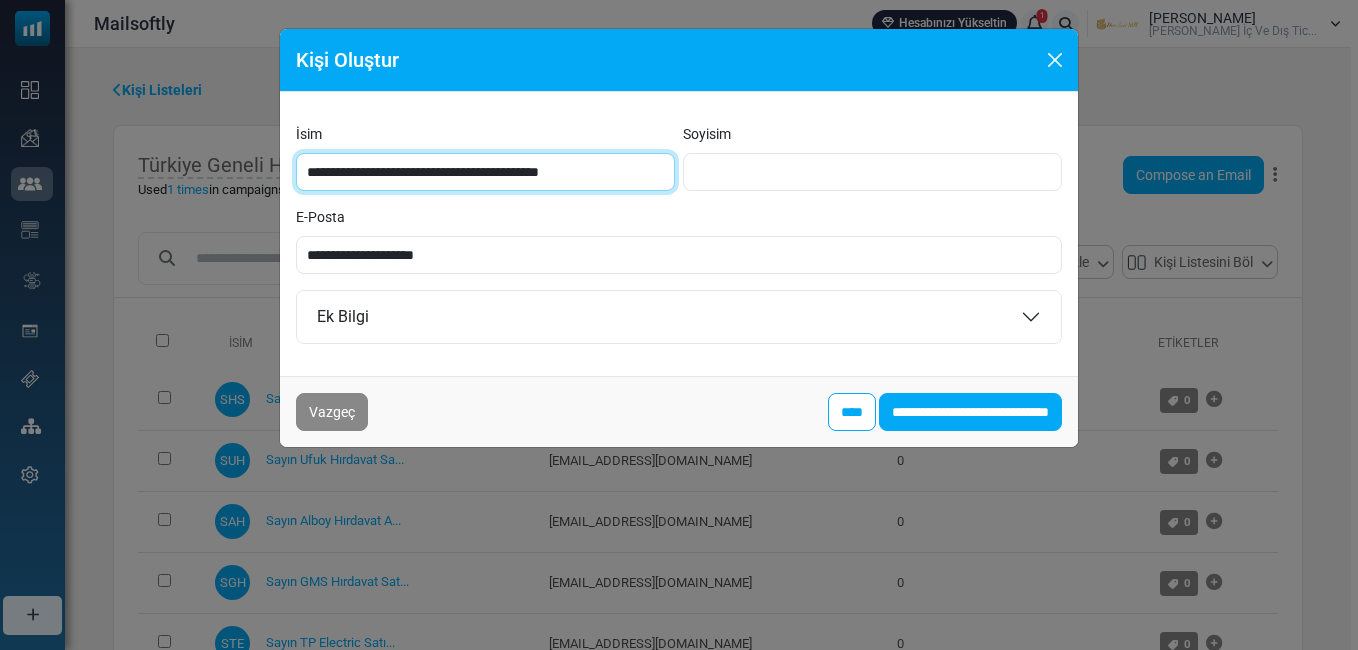 click on "**********" at bounding box center (485, 172) 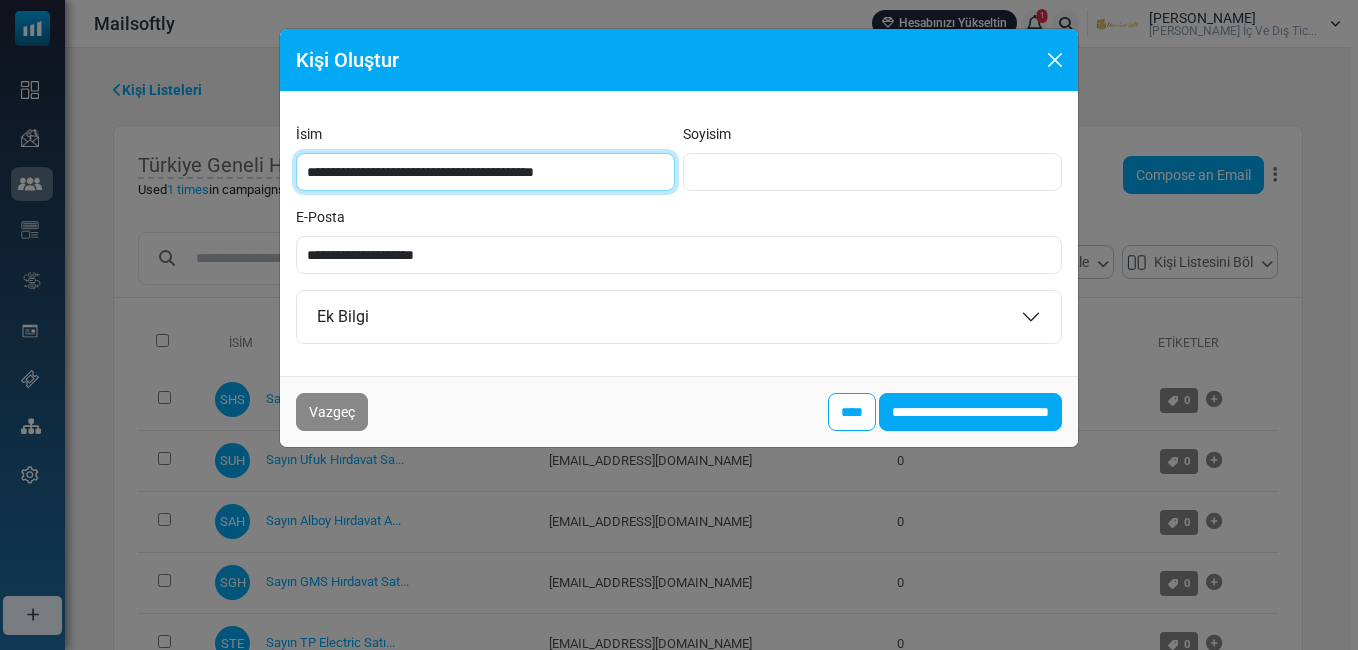 type on "**********" 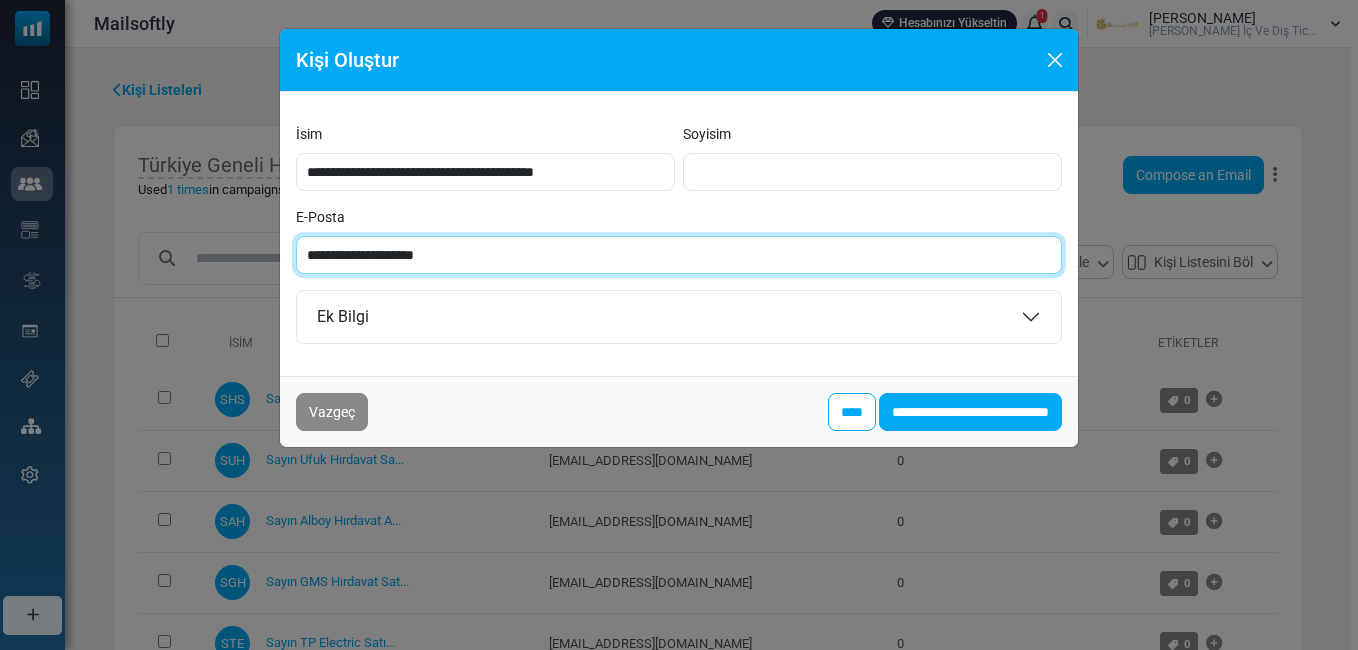 click on "**********" at bounding box center [679, 255] 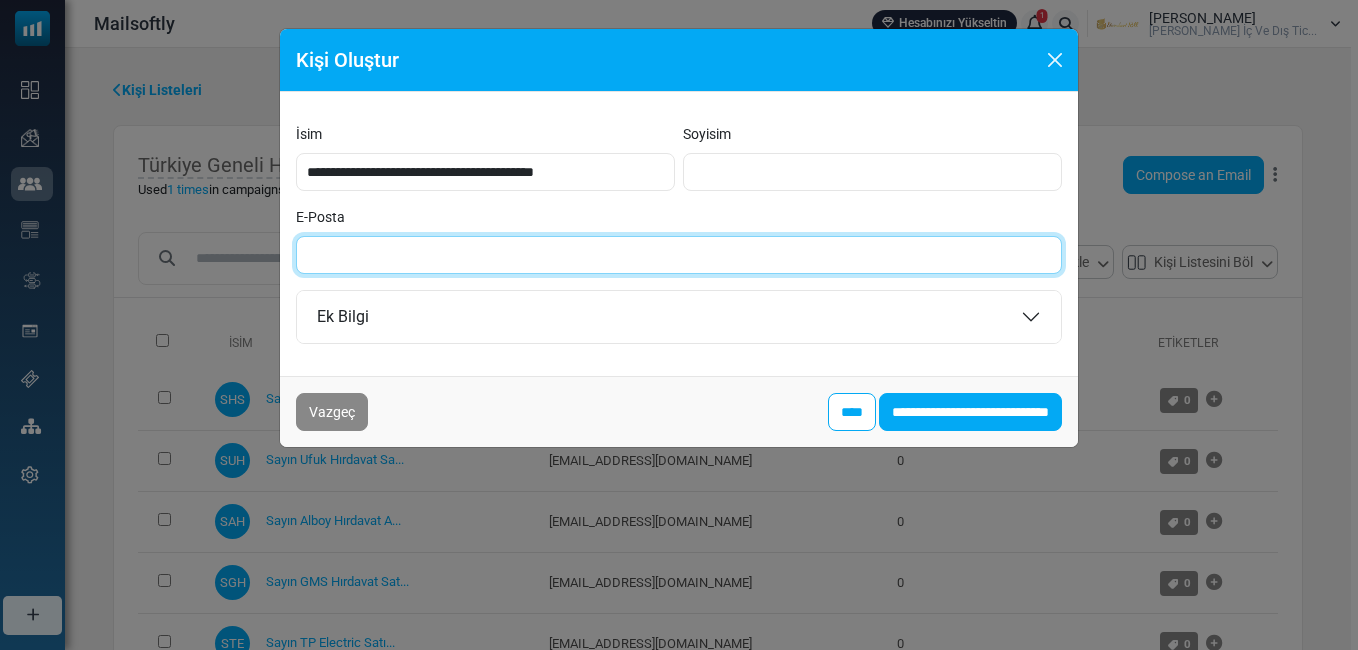 paste on "**********" 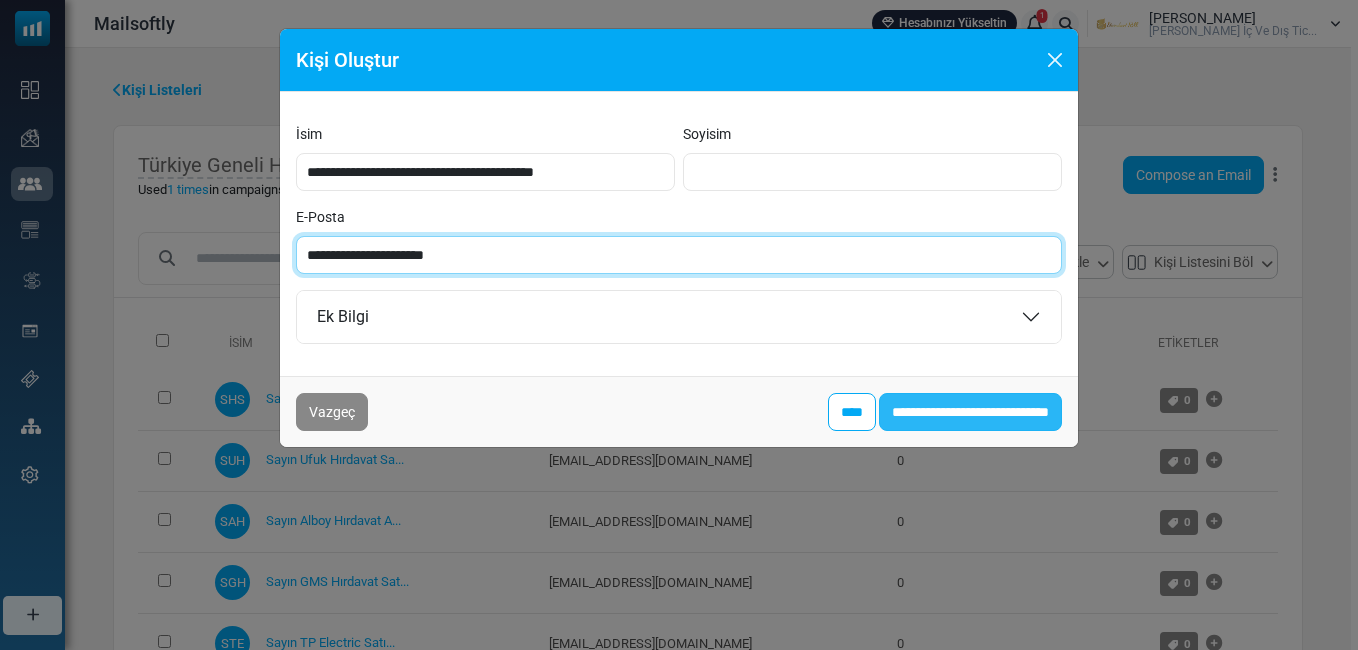 type on "**********" 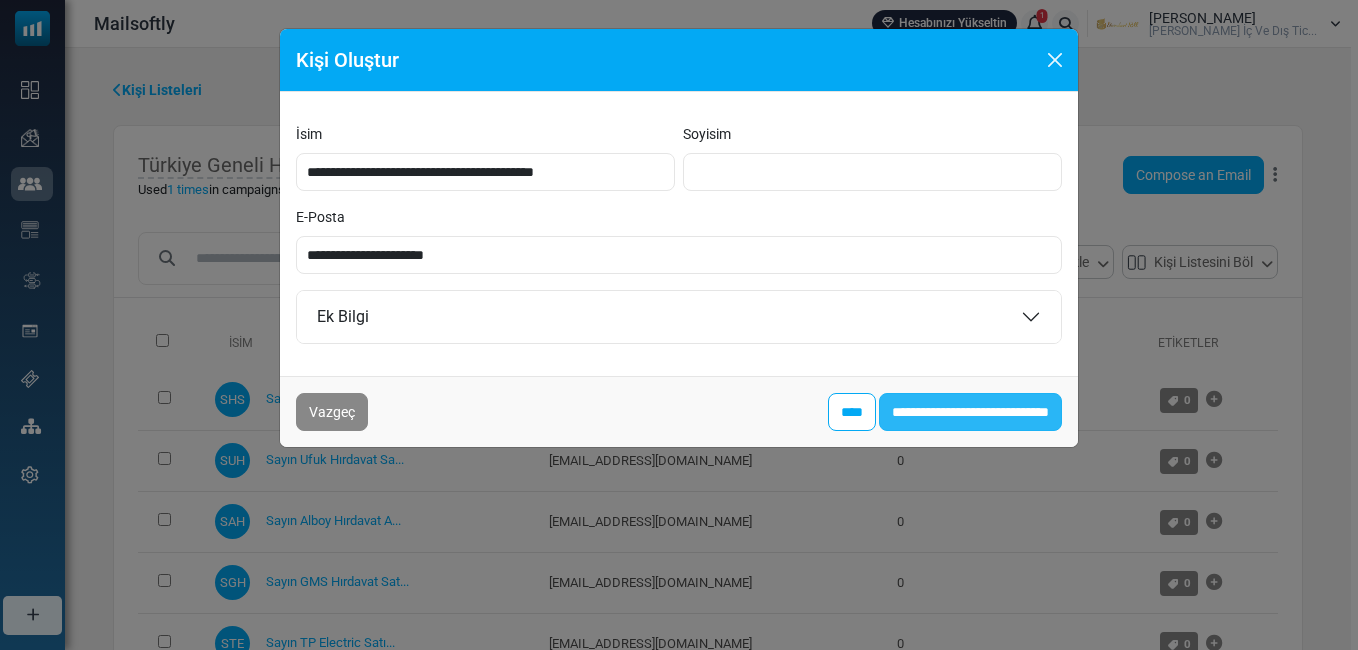 click on "**********" at bounding box center [970, 412] 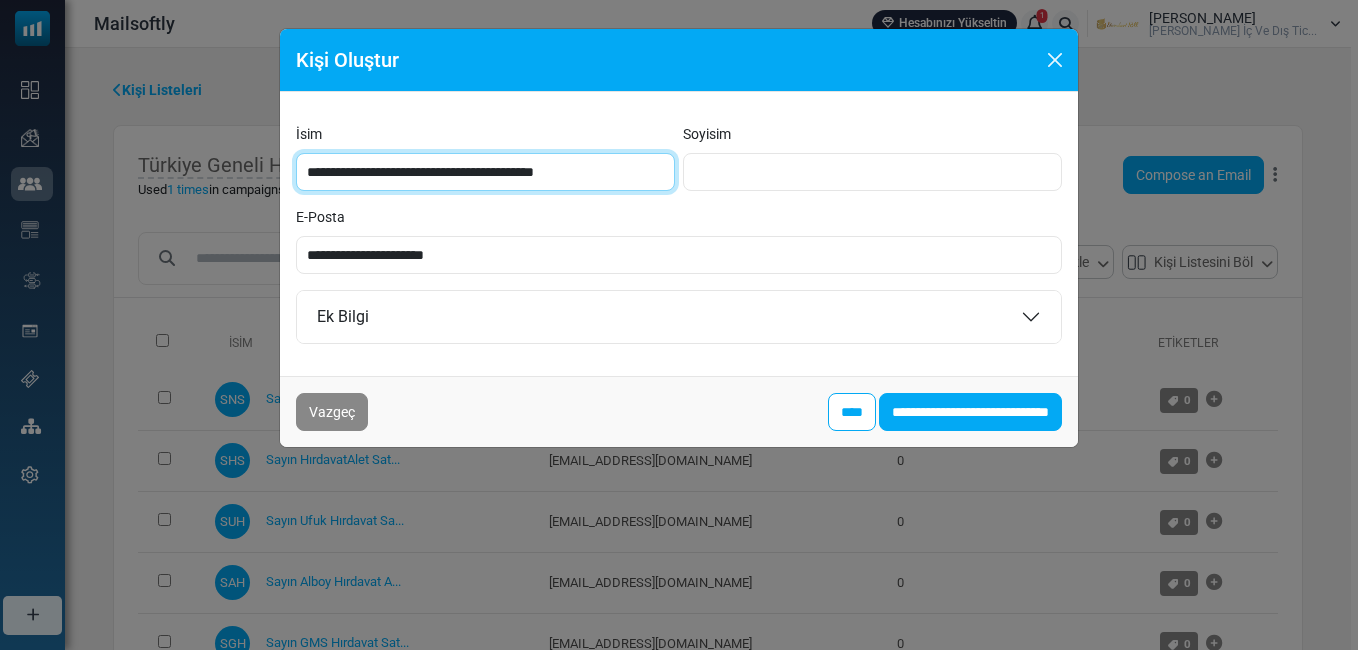 click on "**********" at bounding box center [485, 172] 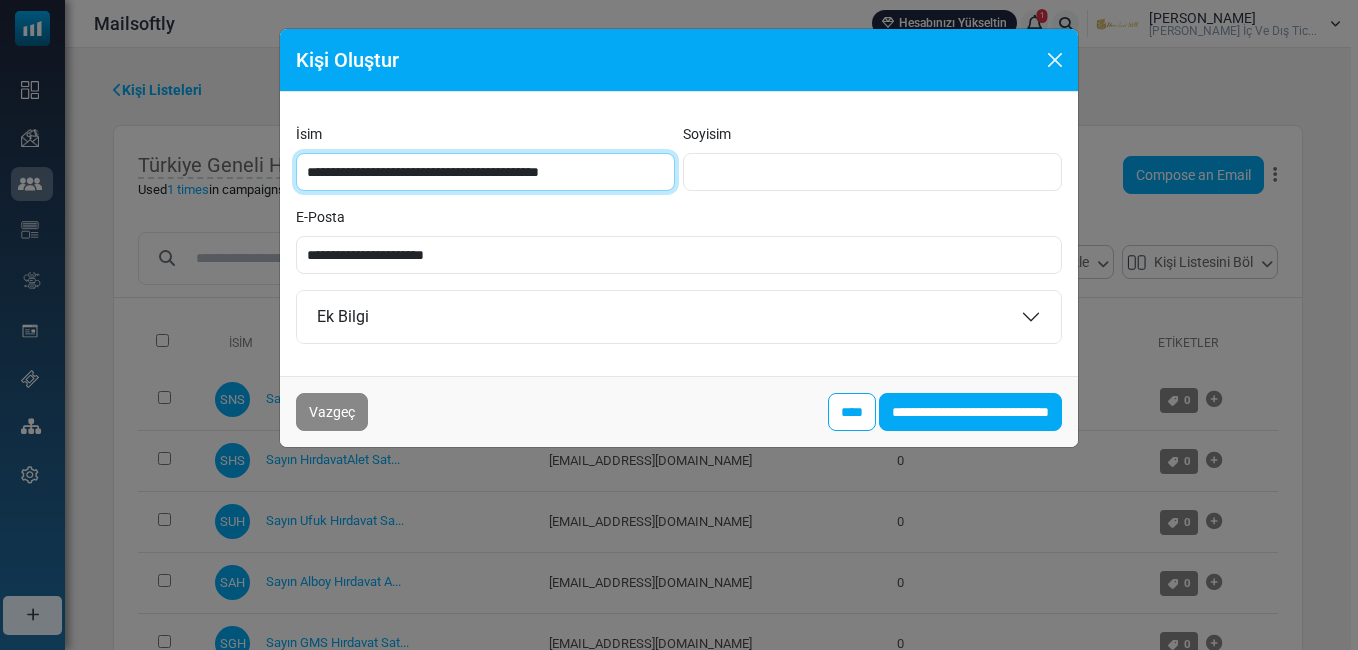 type on "**********" 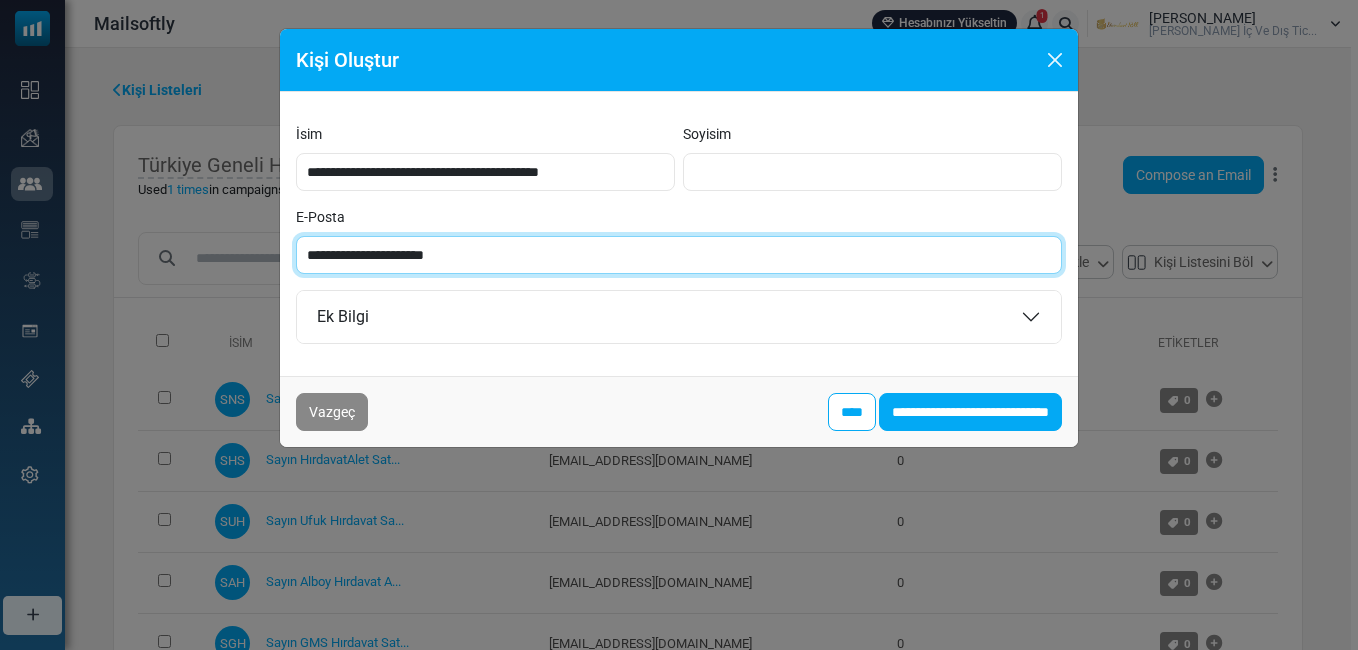 click on "**********" at bounding box center (679, 255) 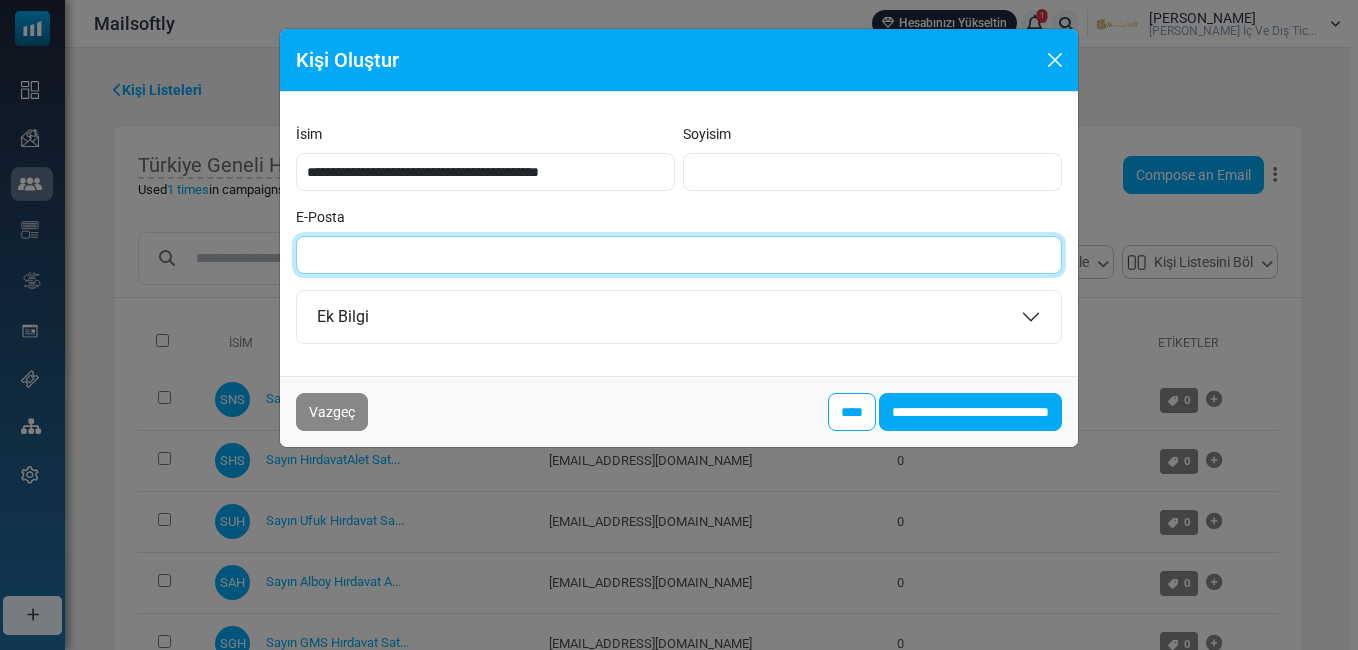 paste on "**********" 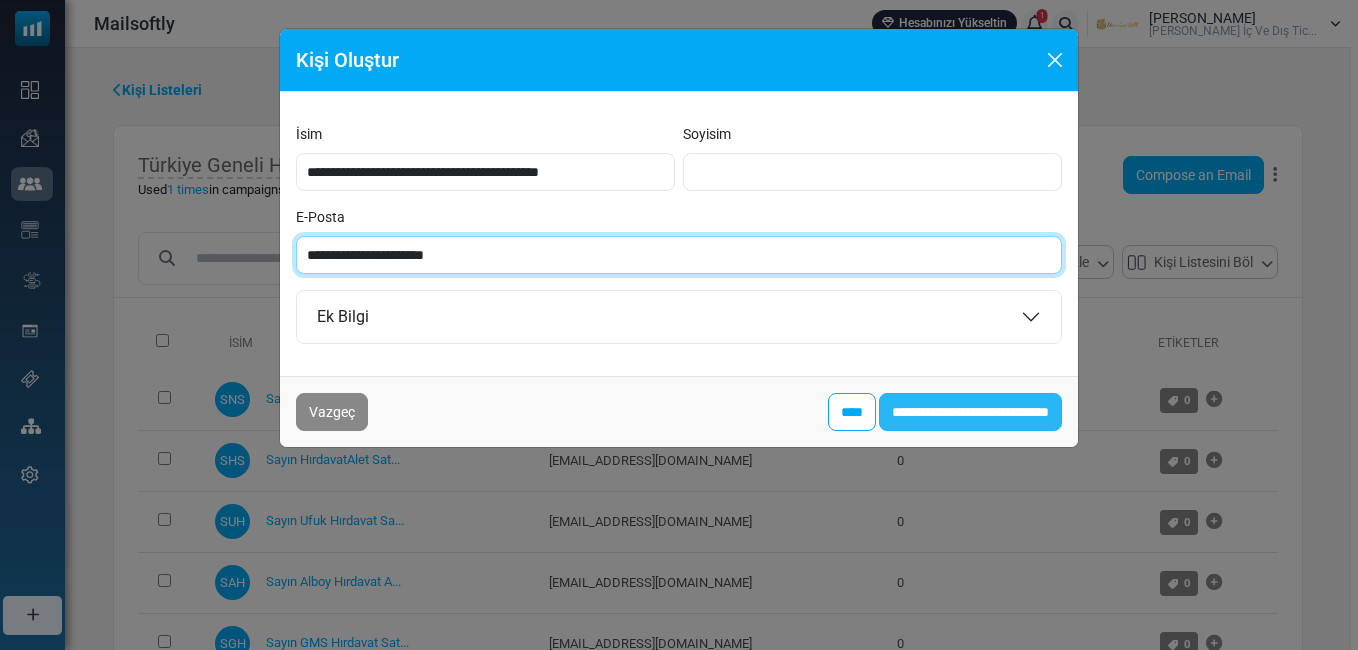 type on "**********" 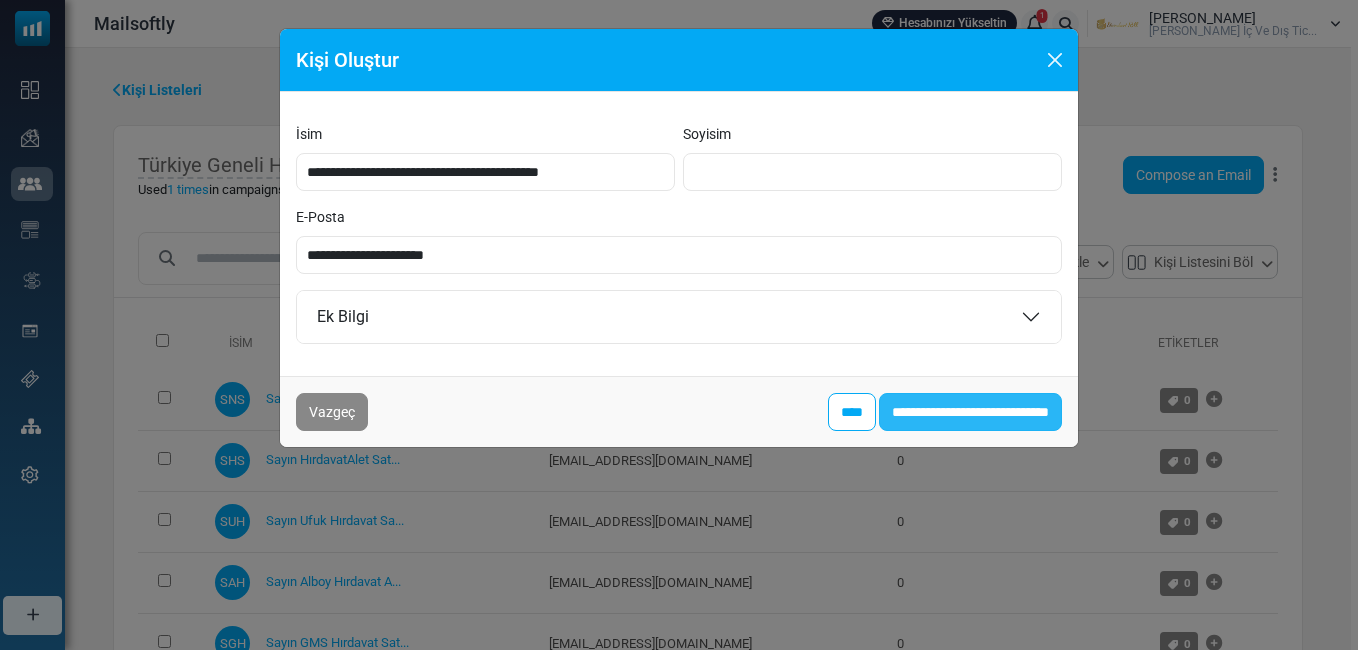 click on "**********" at bounding box center (970, 412) 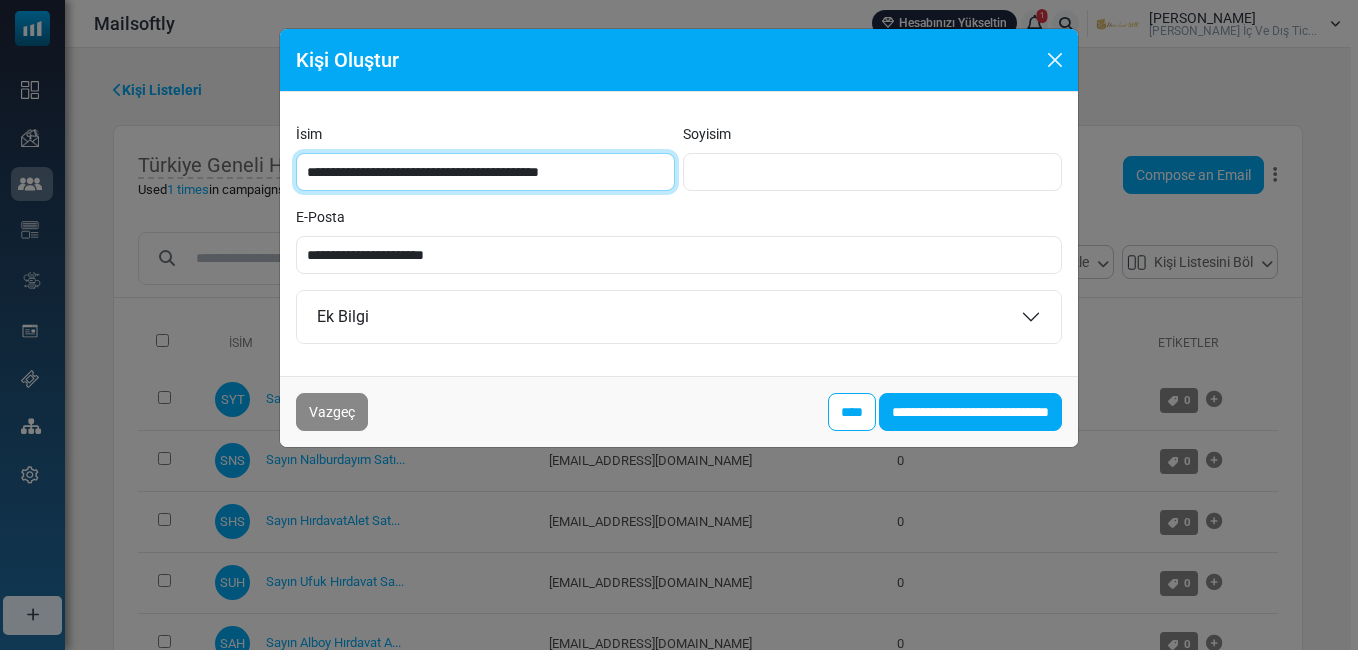 click on "**********" at bounding box center (485, 172) 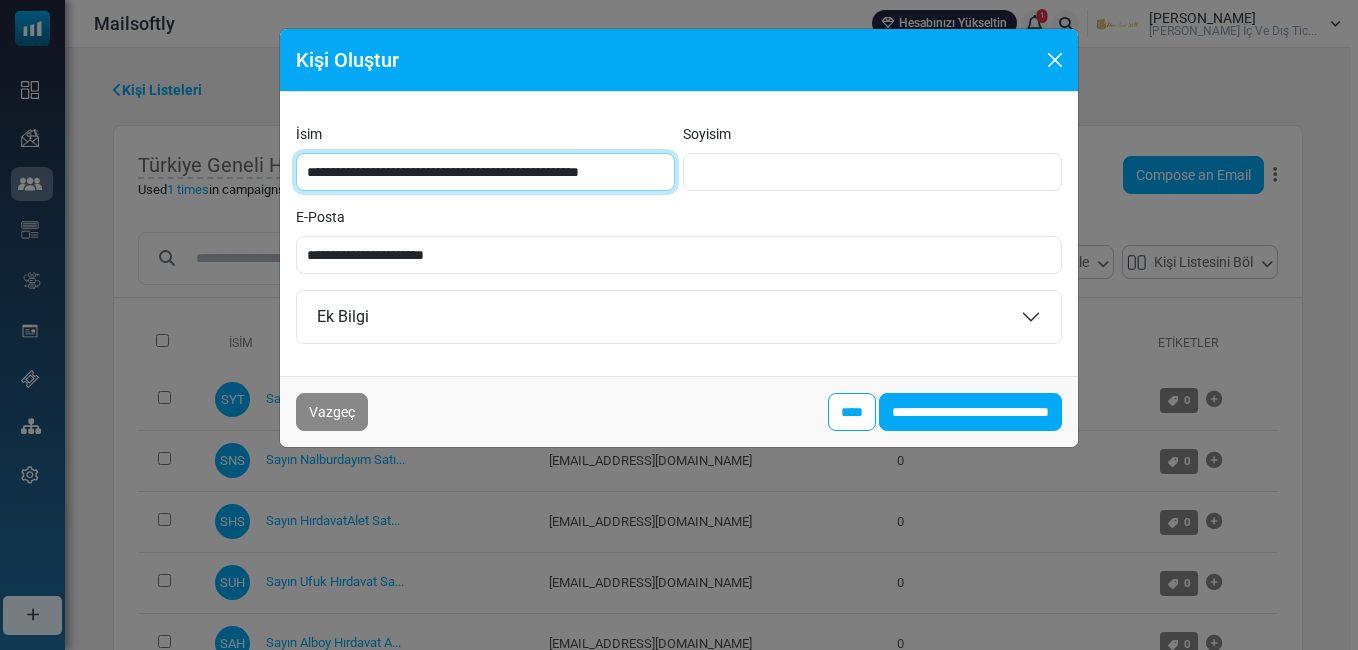 type on "**********" 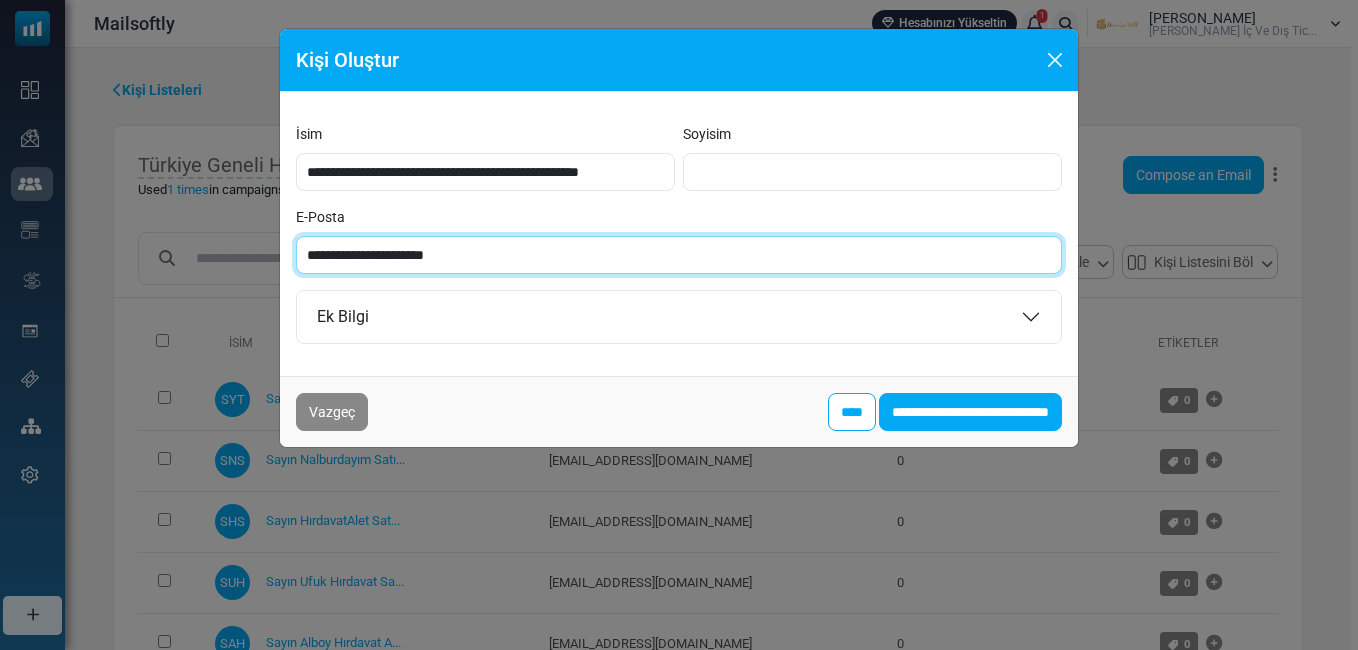 click on "**********" at bounding box center (679, 255) 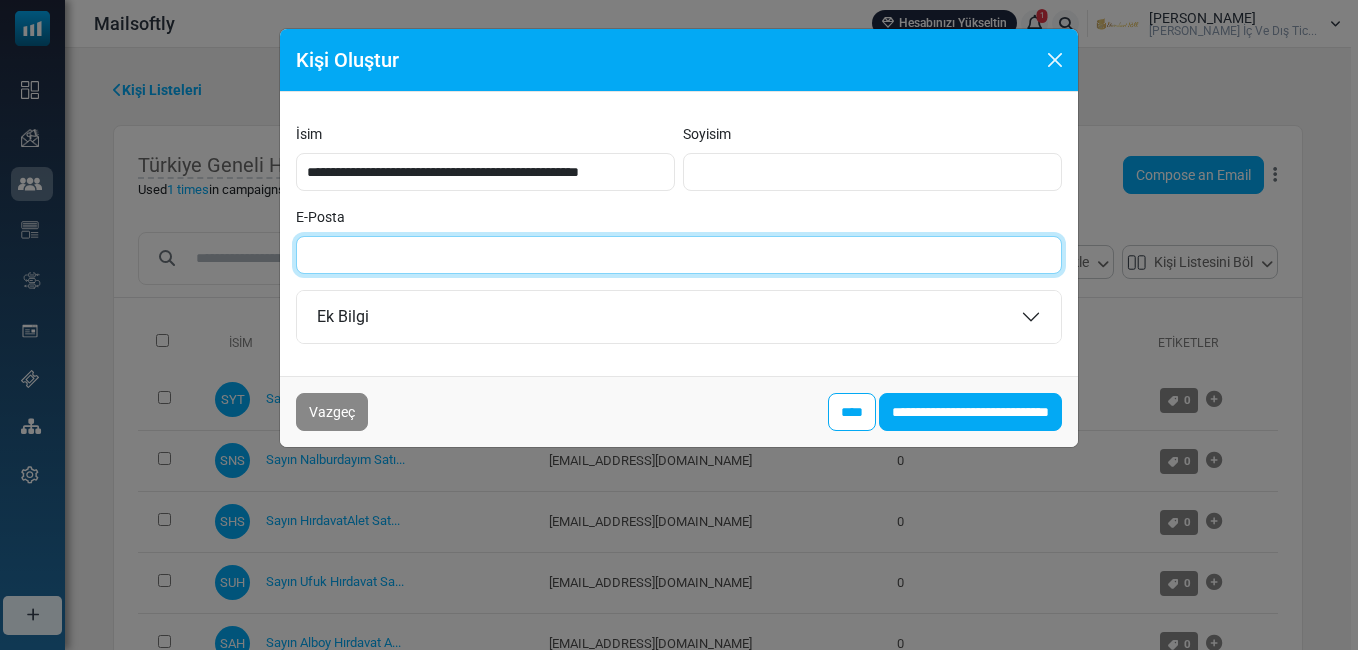 paste on "**********" 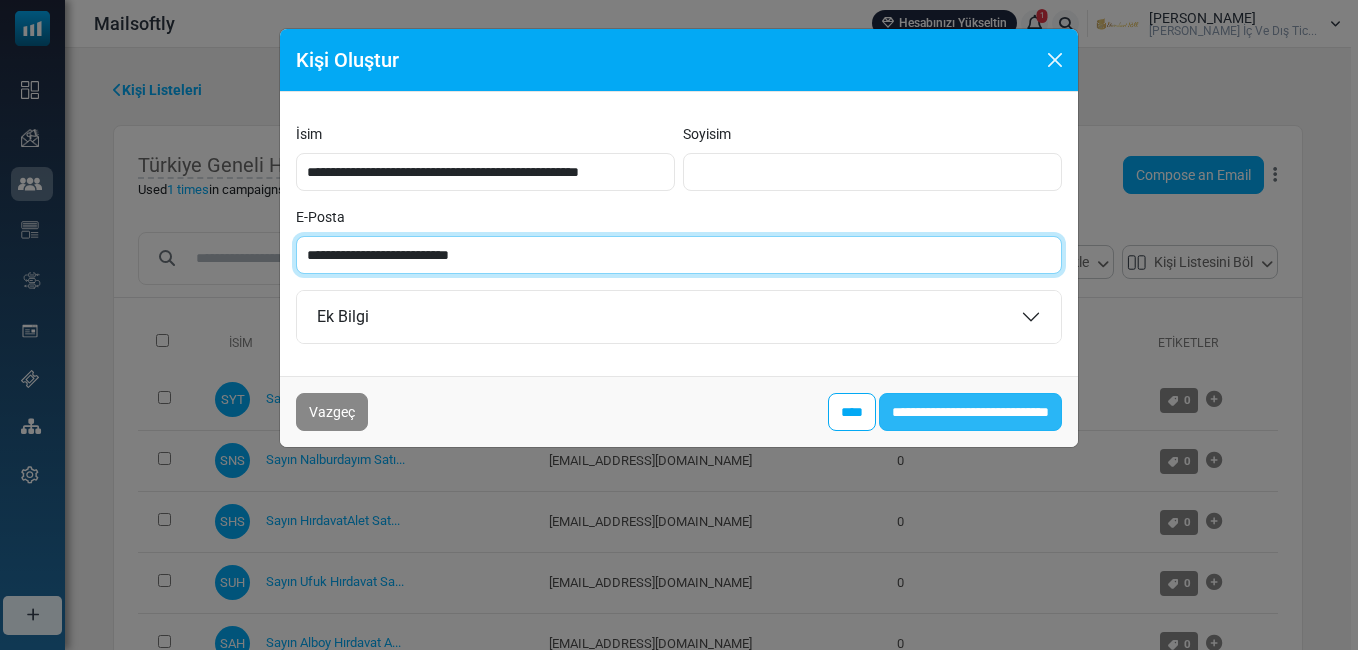 type on "**********" 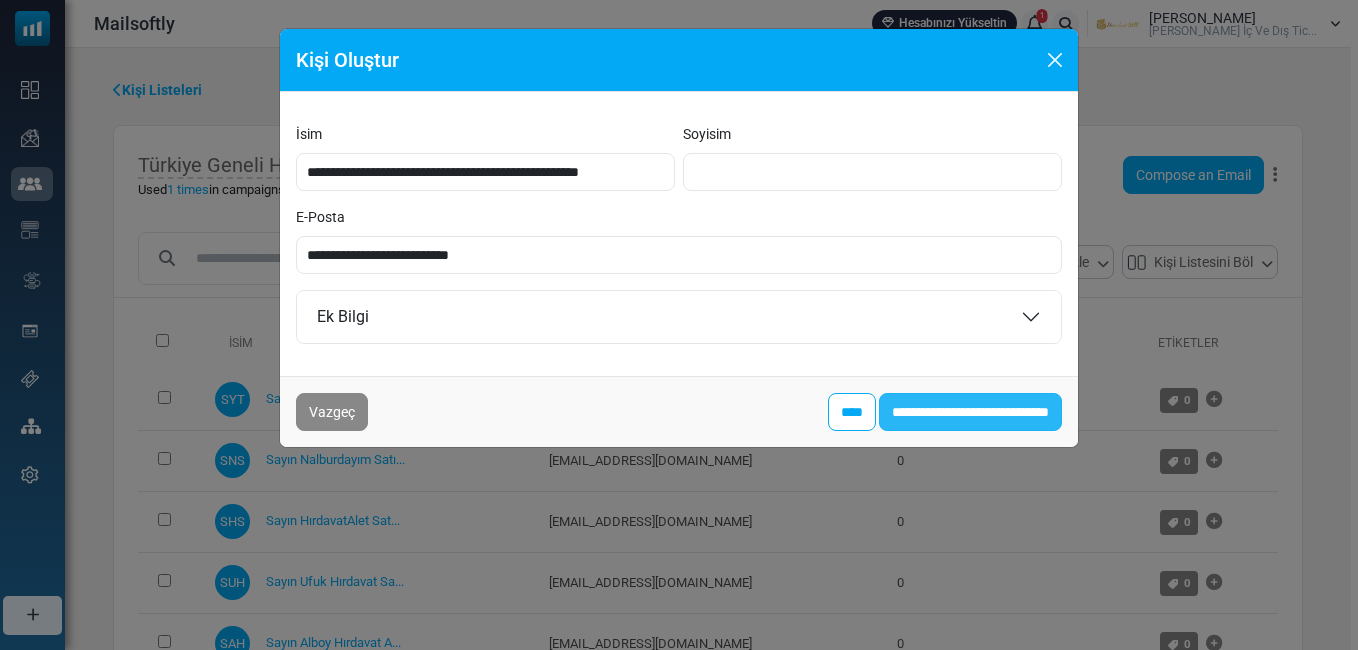 click on "**********" at bounding box center [970, 412] 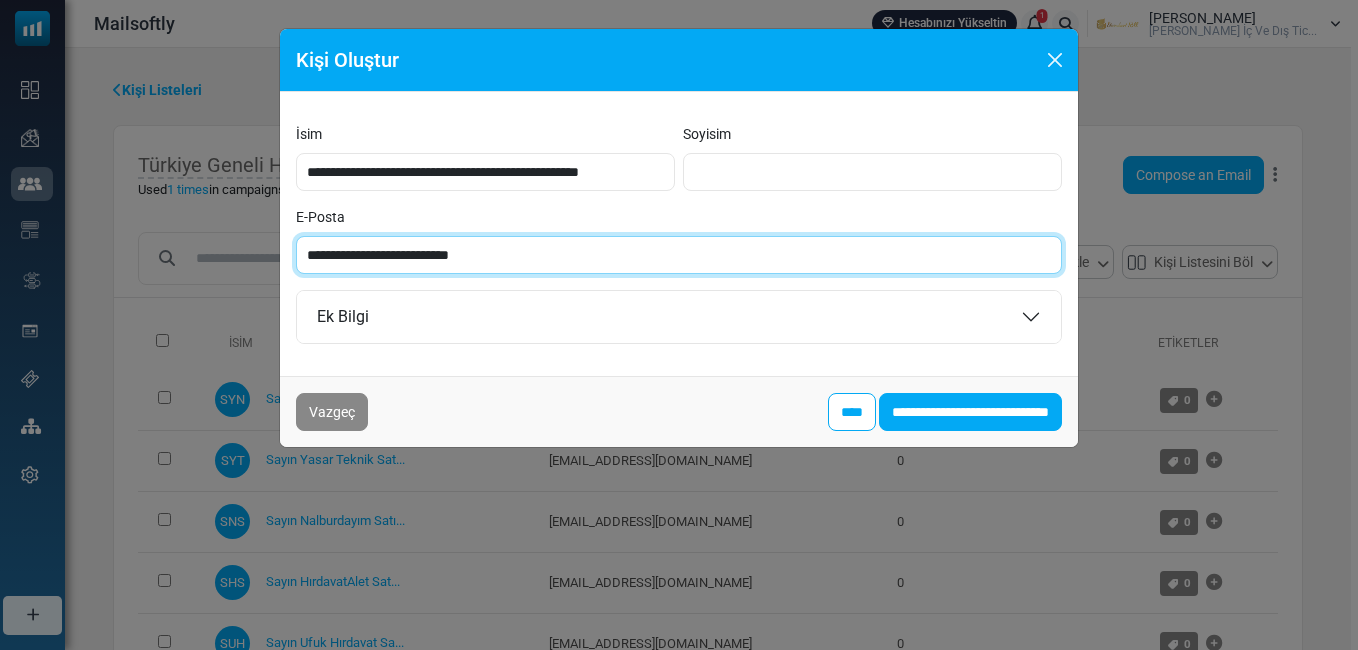 click on "**********" at bounding box center (679, 255) 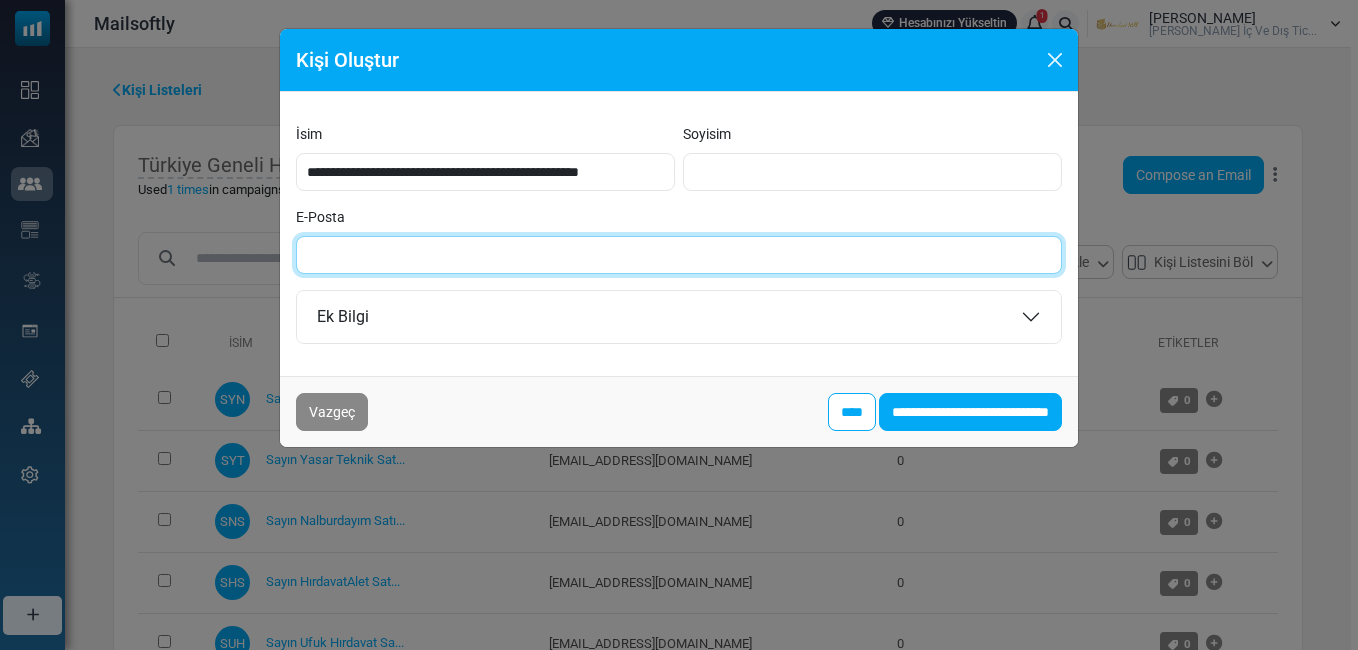 paste on "**********" 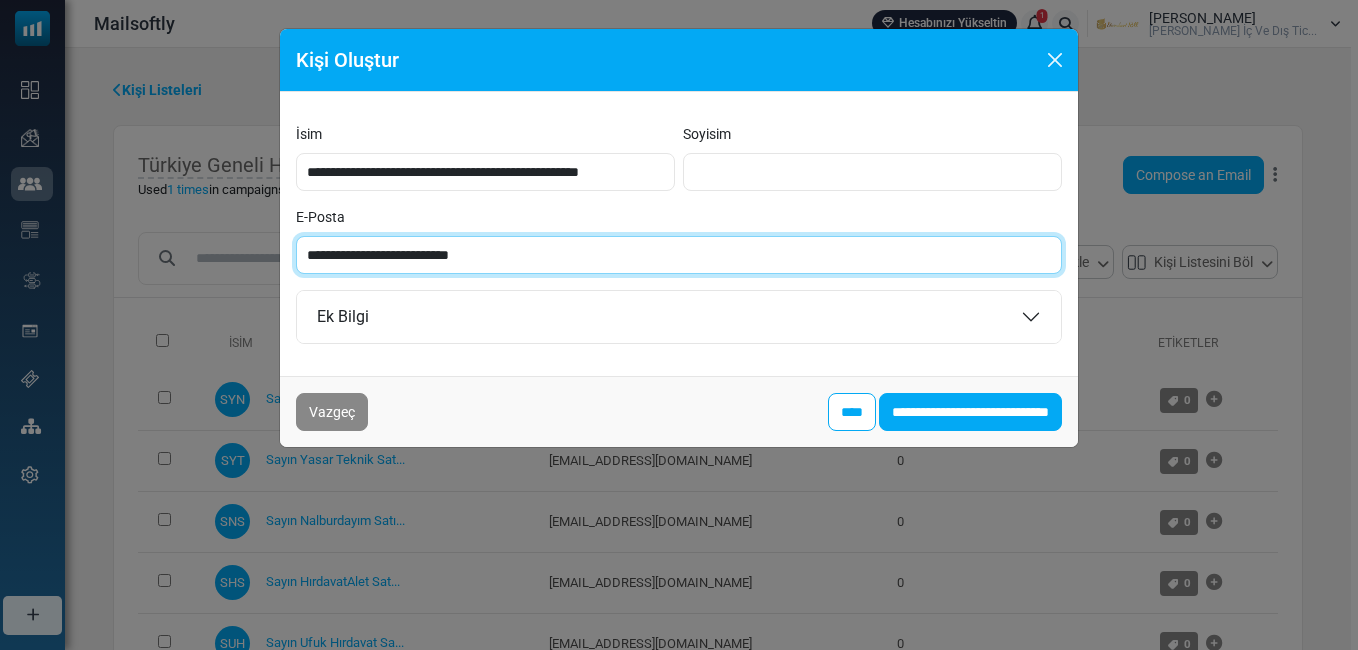 type on "**********" 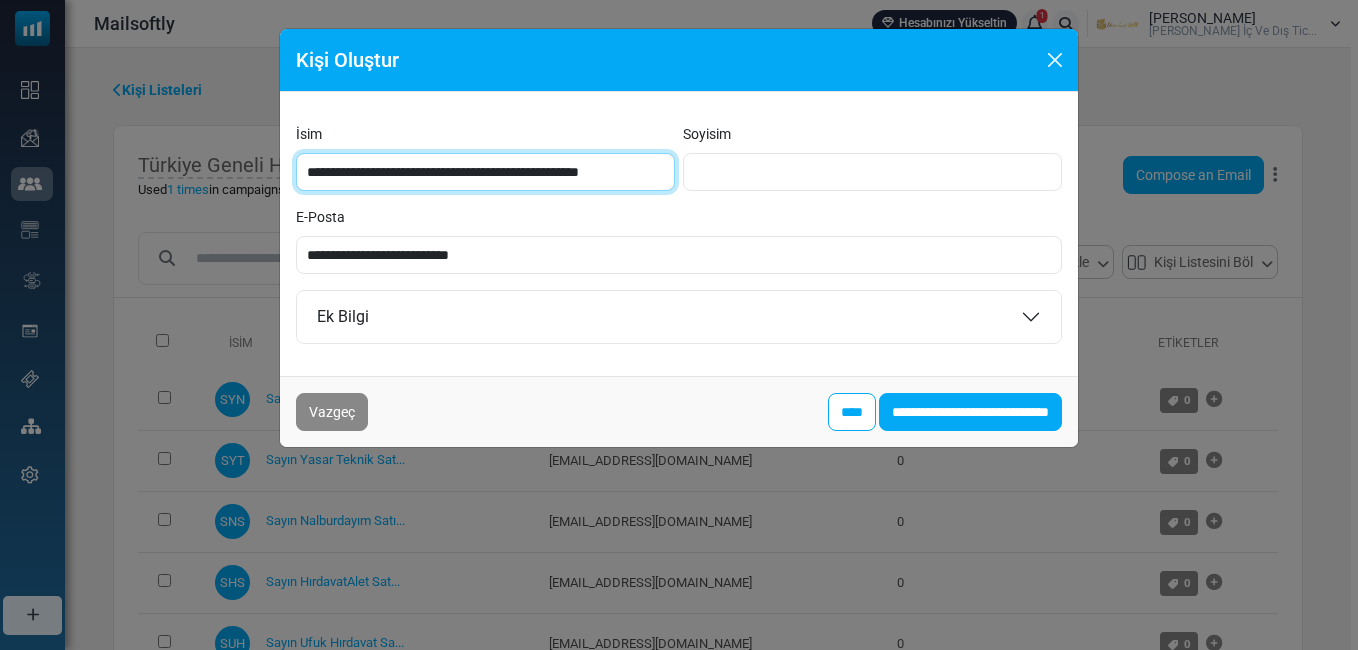 click on "**********" at bounding box center [485, 172] 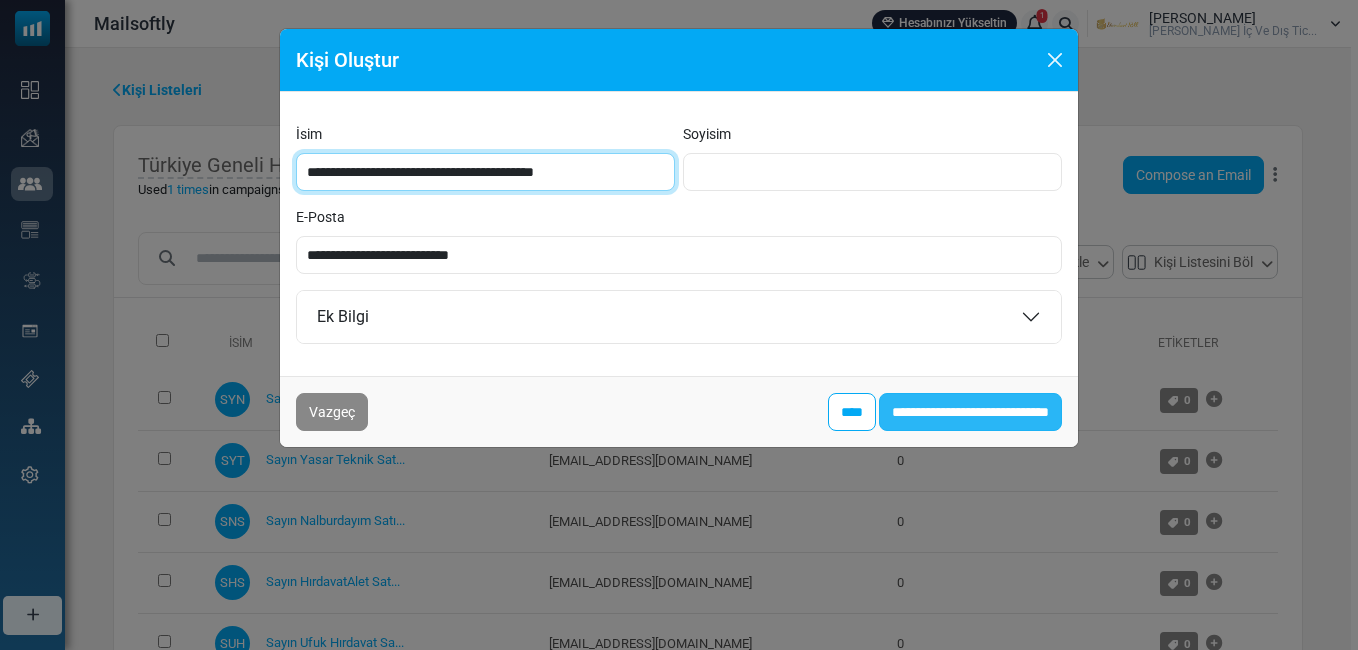 type on "**********" 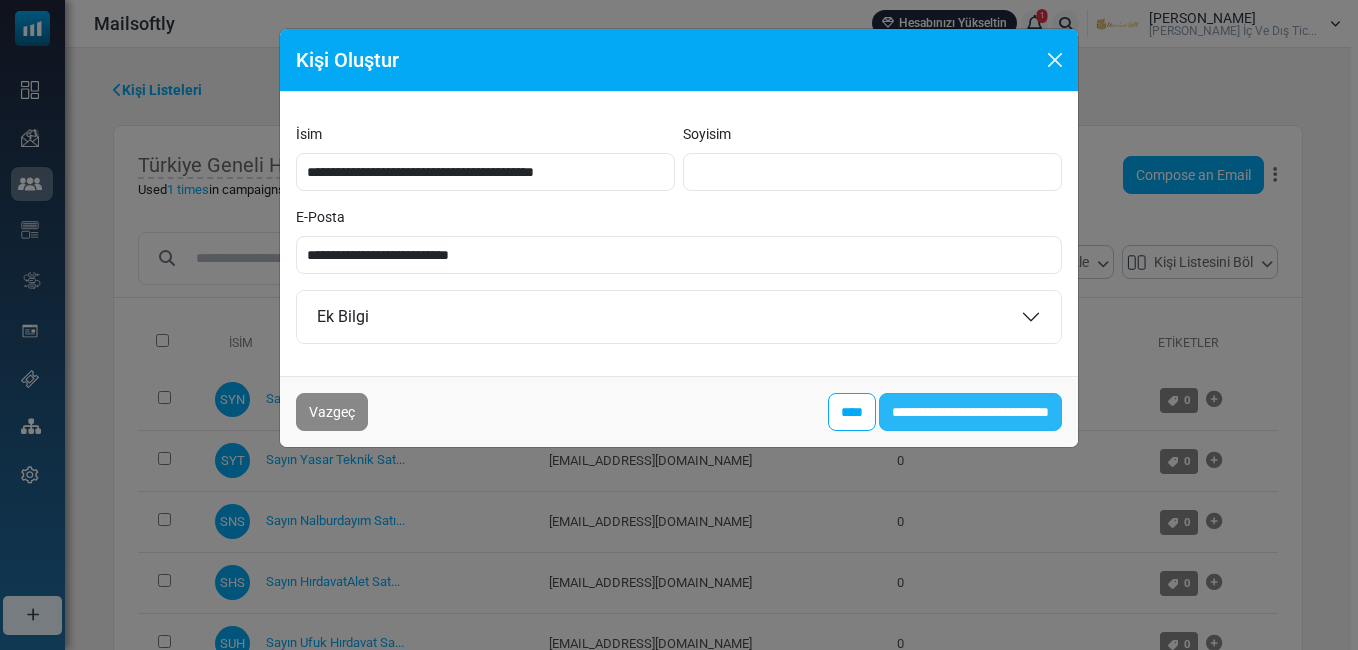 click on "**********" at bounding box center [970, 412] 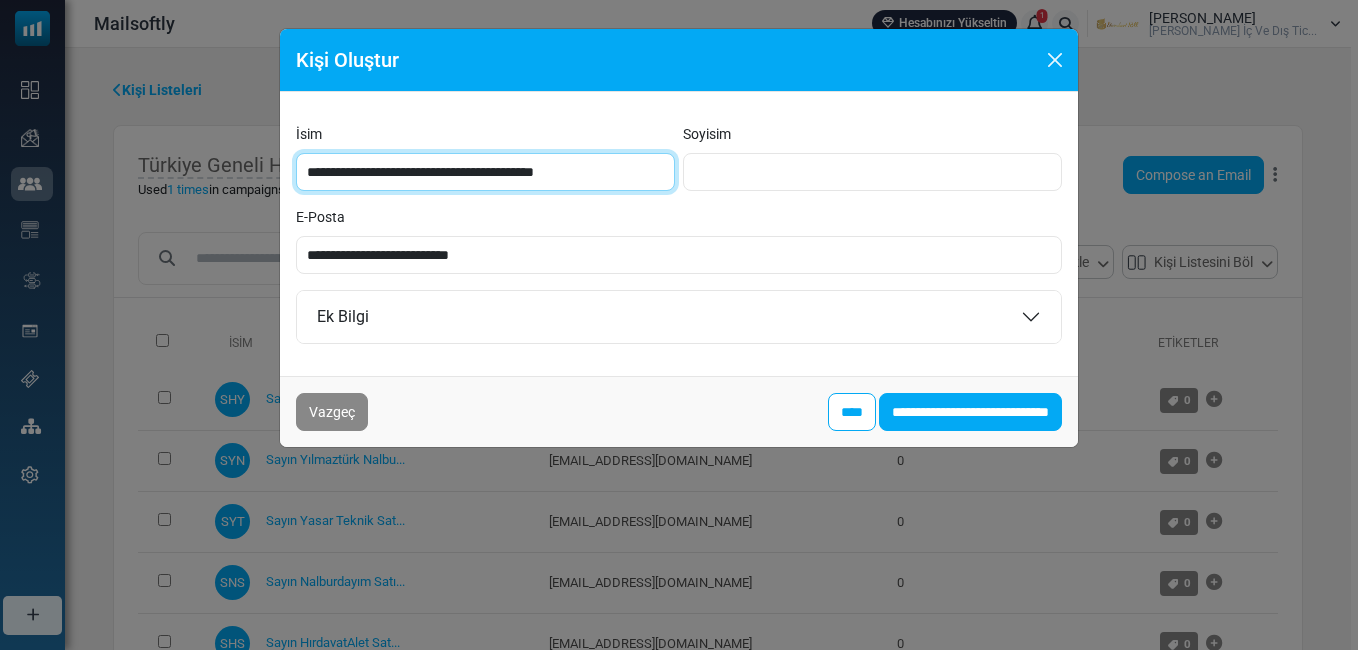 click on "**********" at bounding box center (485, 172) 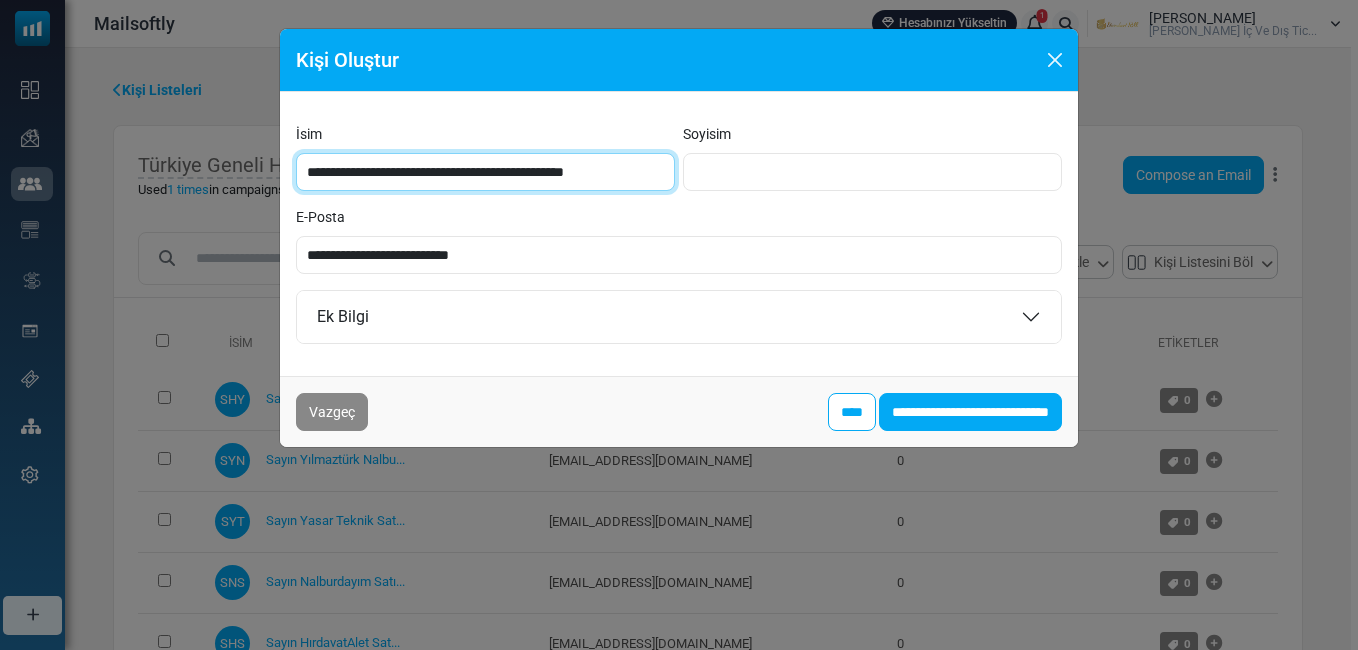 type on "**********" 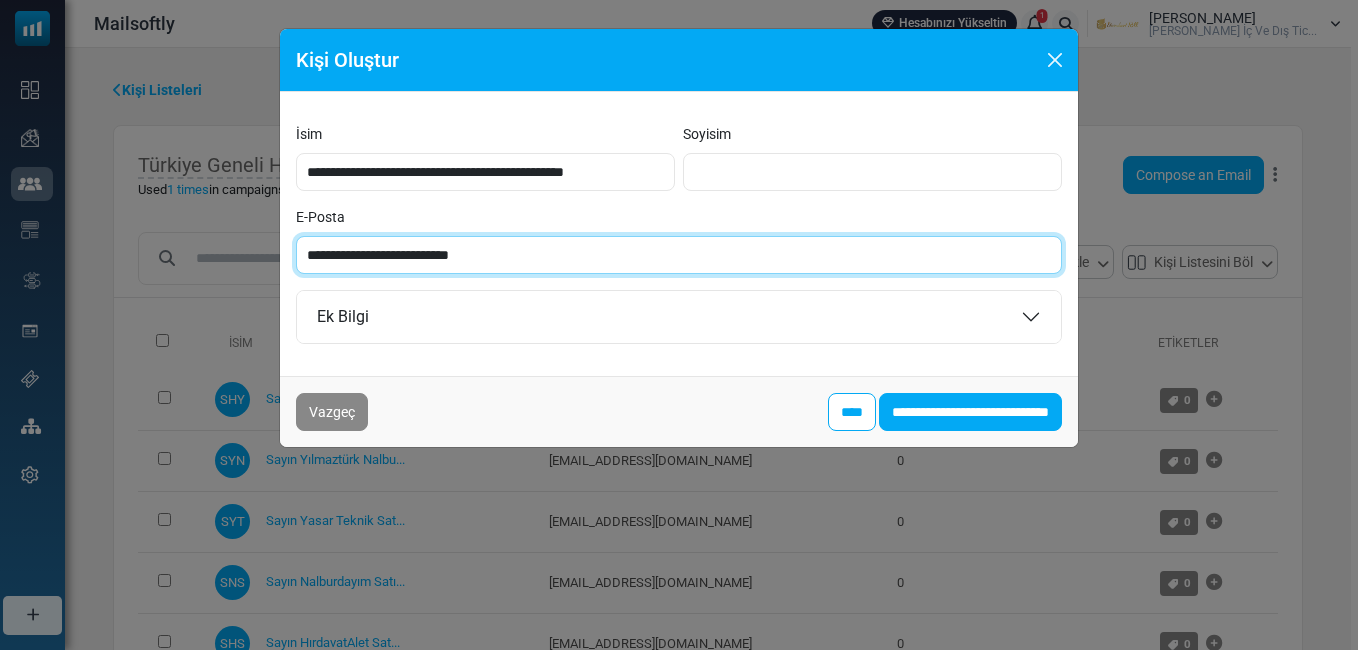 click on "**********" at bounding box center (679, 255) 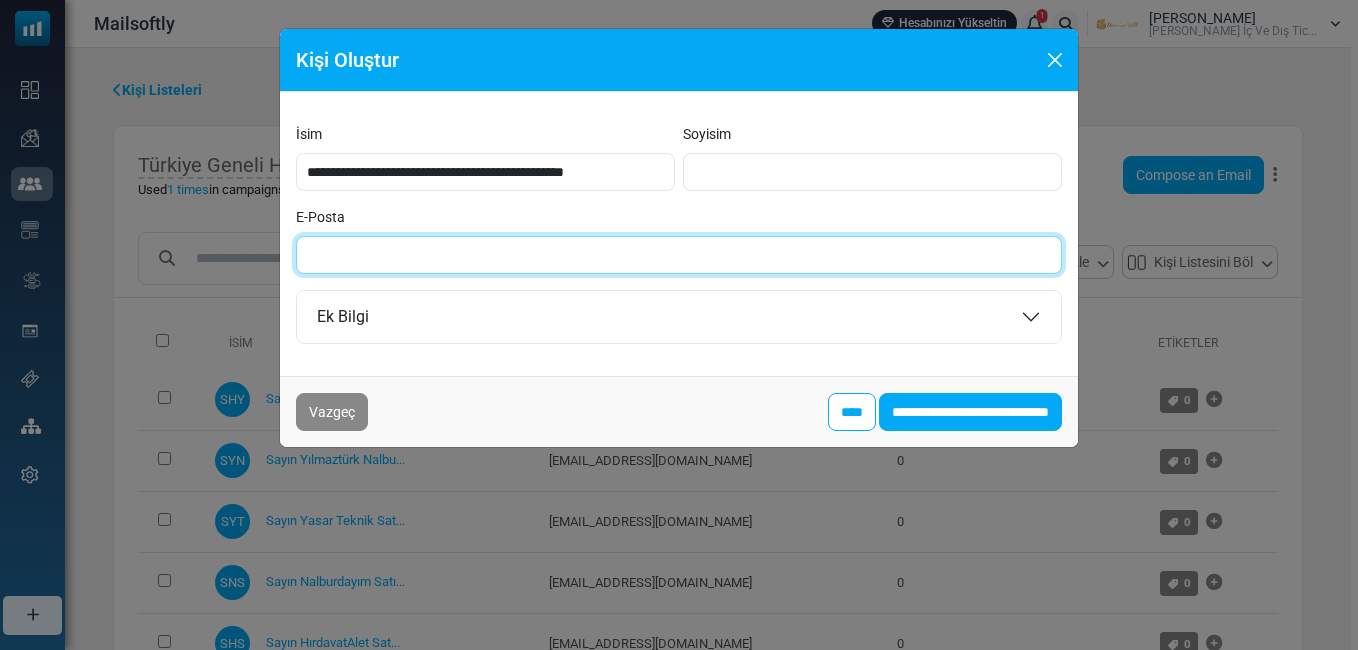 paste on "**********" 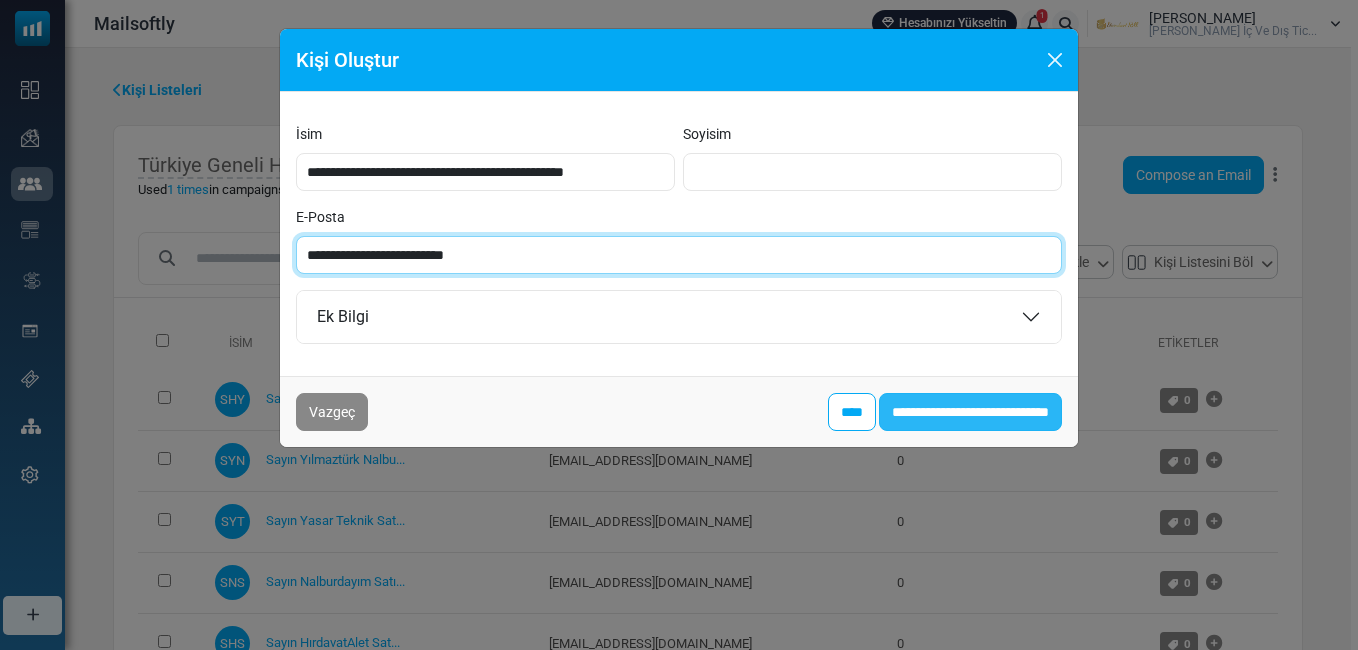 type on "**********" 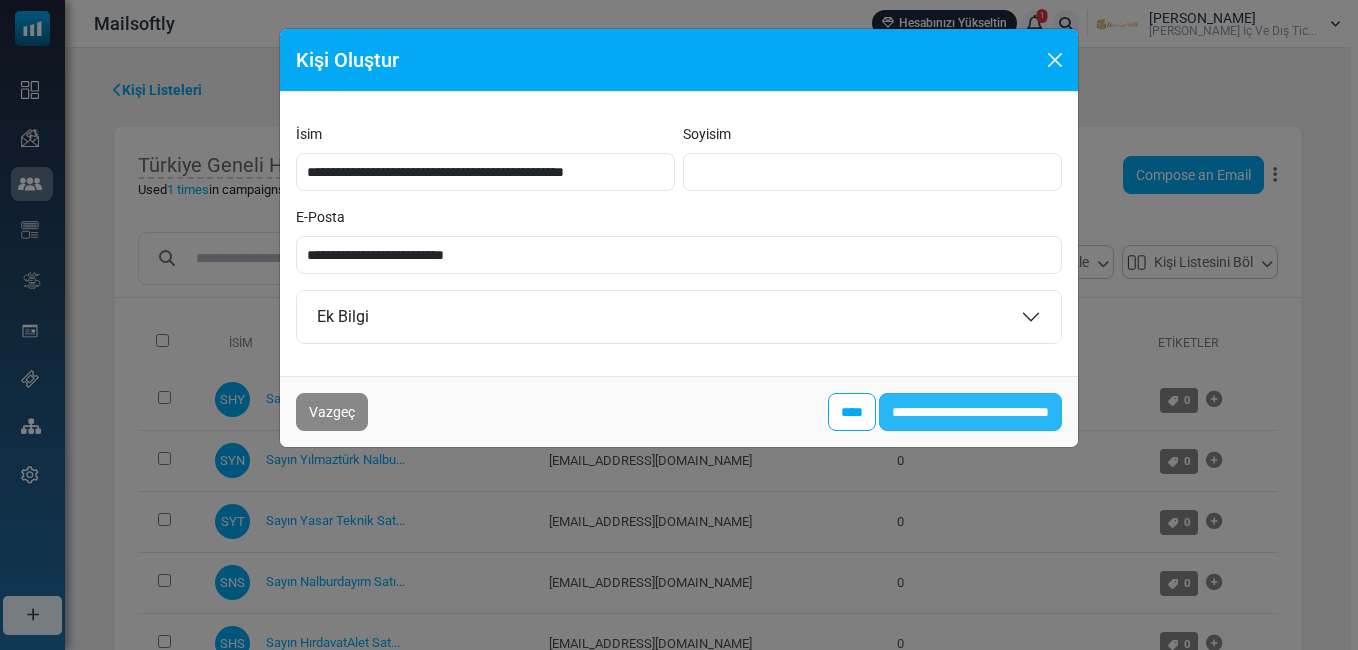 click on "**********" at bounding box center (970, 412) 